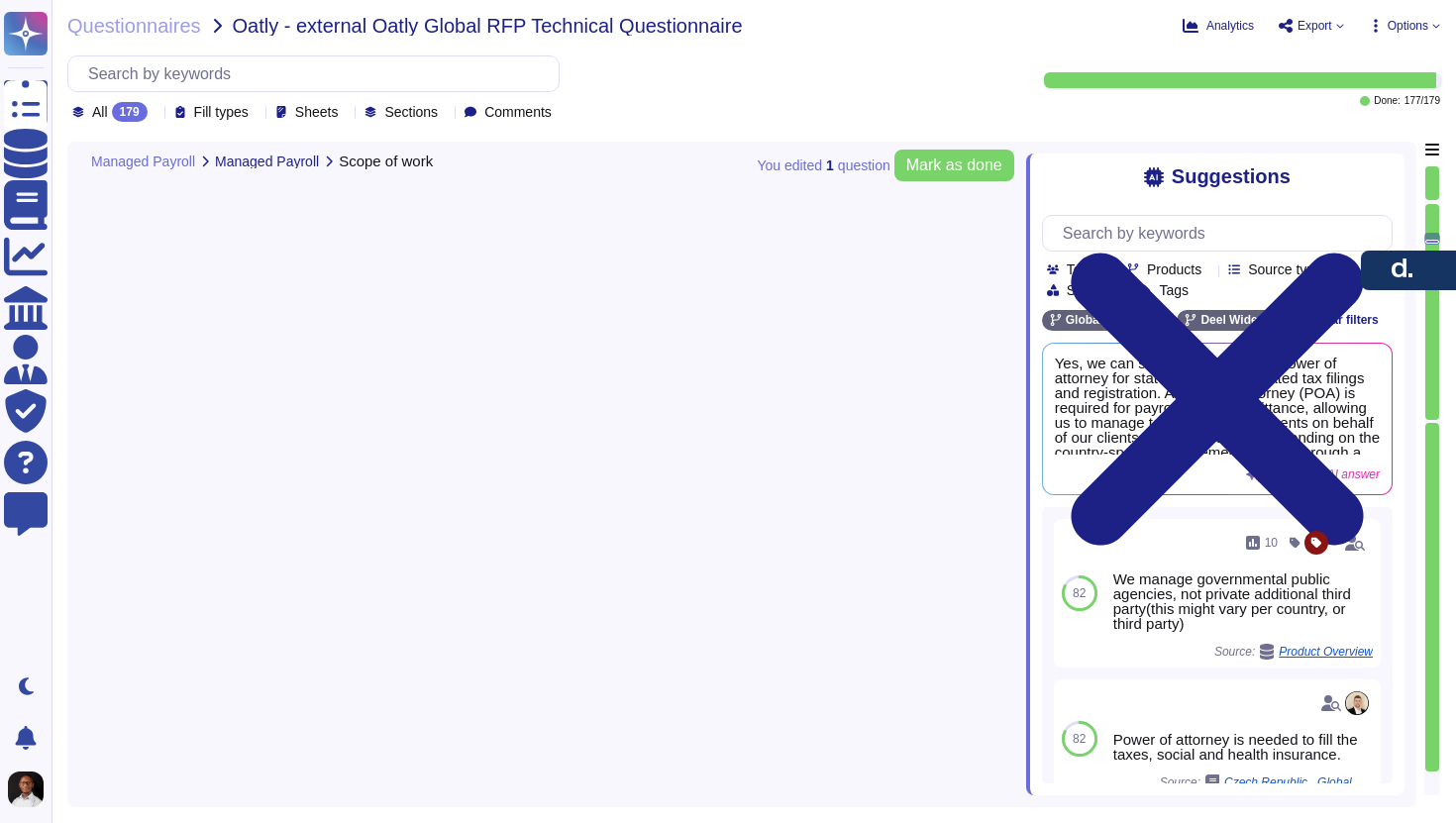 scroll, scrollTop: 0, scrollLeft: 0, axis: both 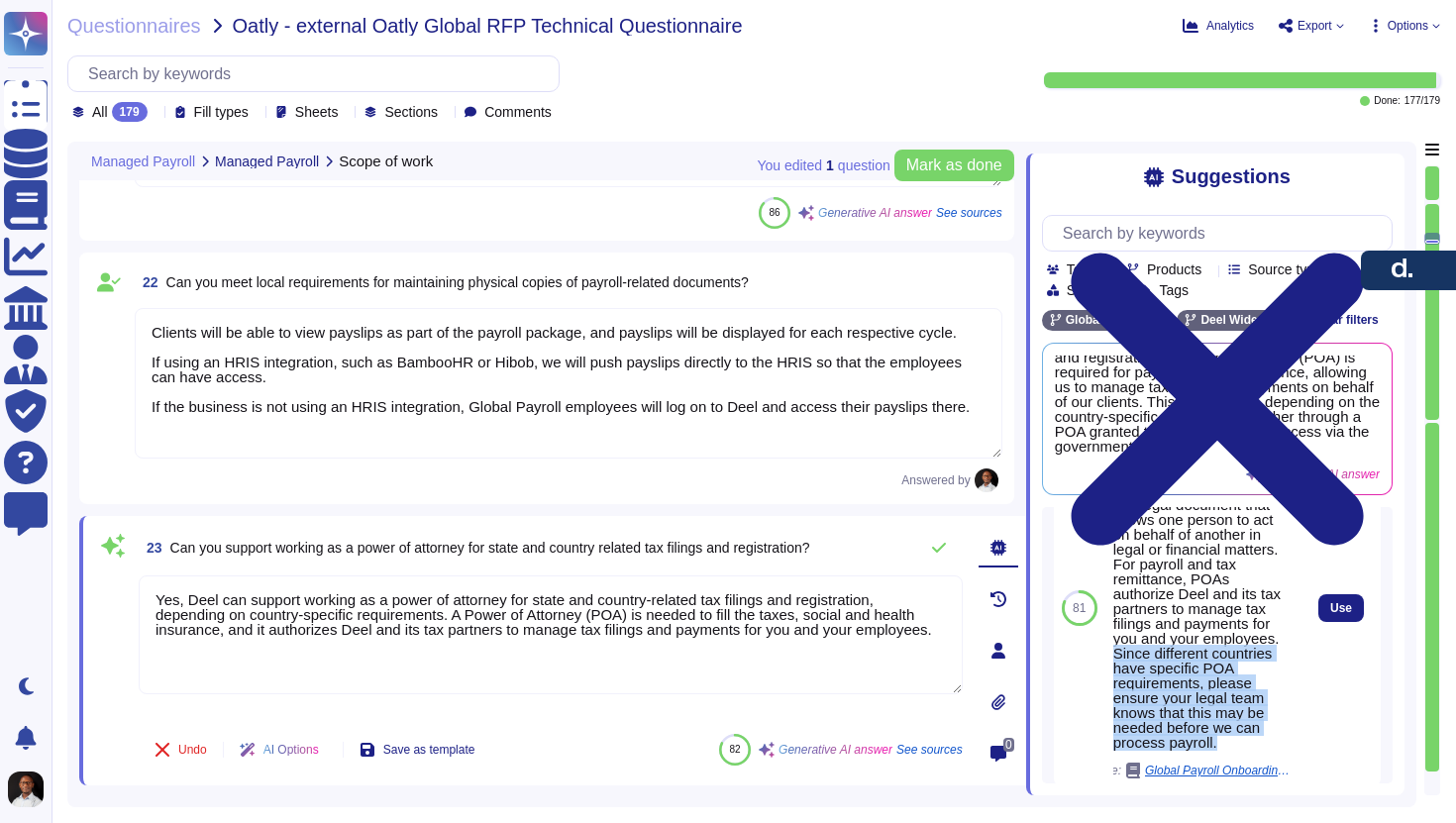 drag, startPoint x: 1219, startPoint y: 745, endPoint x: 1111, endPoint y: 657, distance: 139.3126 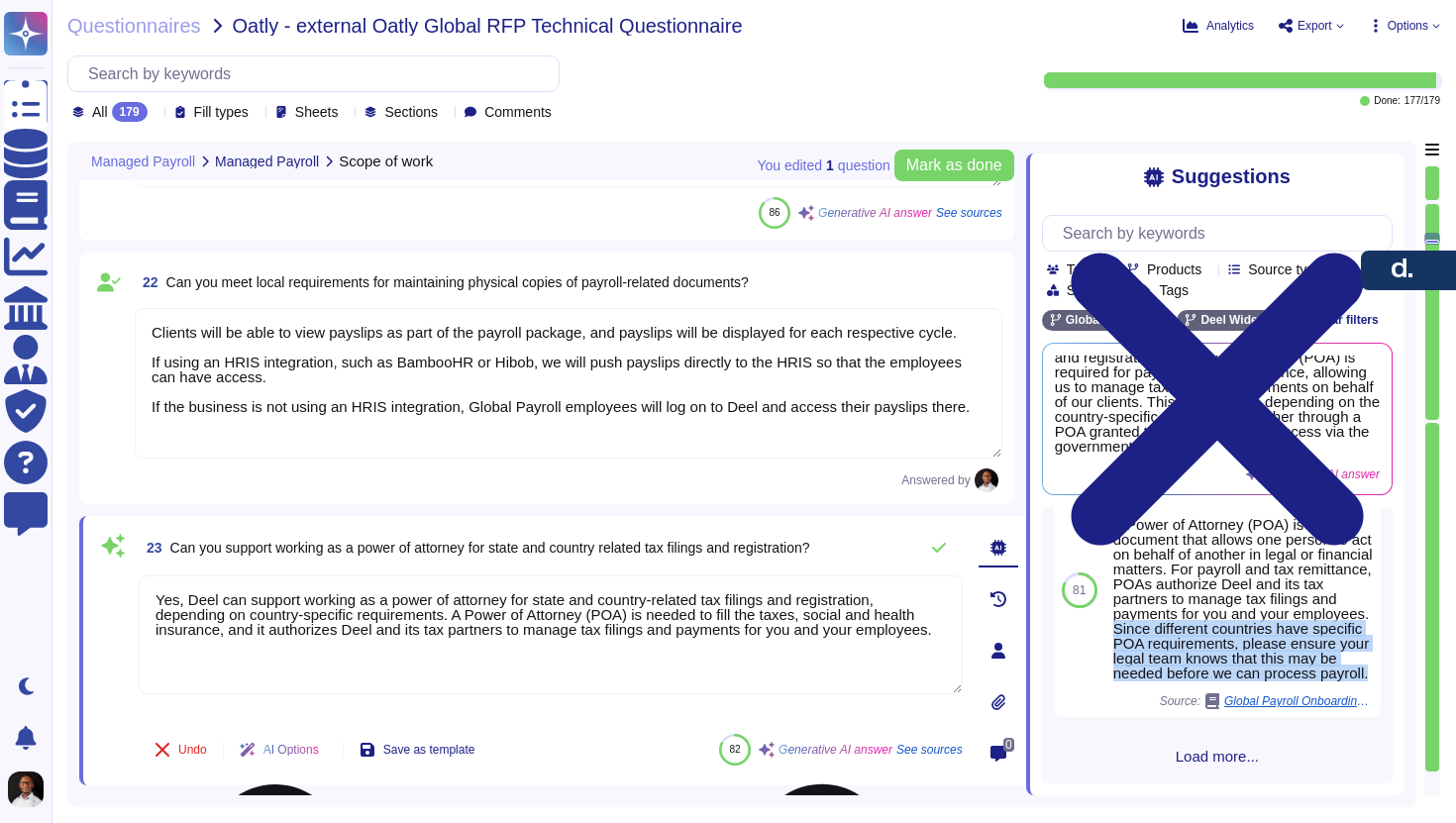 scroll, scrollTop: 731, scrollLeft: 0, axis: vertical 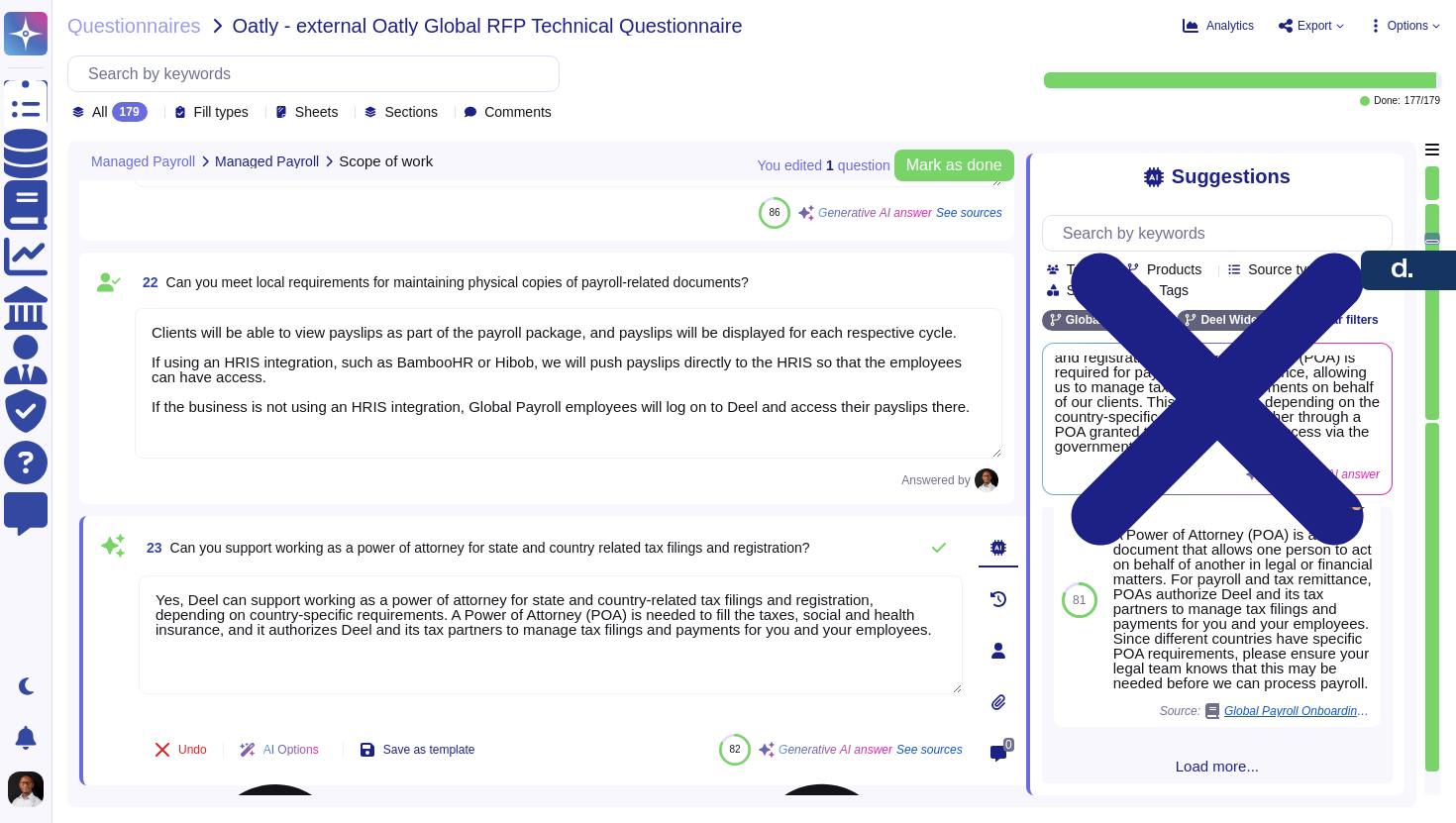 click on "Yes, Deel can support working as a power of attorney for state and country-related tax filings and registration, depending on country-specific requirements. A Power of Attorney (POA) is needed to fill the taxes, social and health insurance, and it authorizes Deel and its tax partners to manage tax filings and payments for you and your employees." at bounding box center (551, 635) 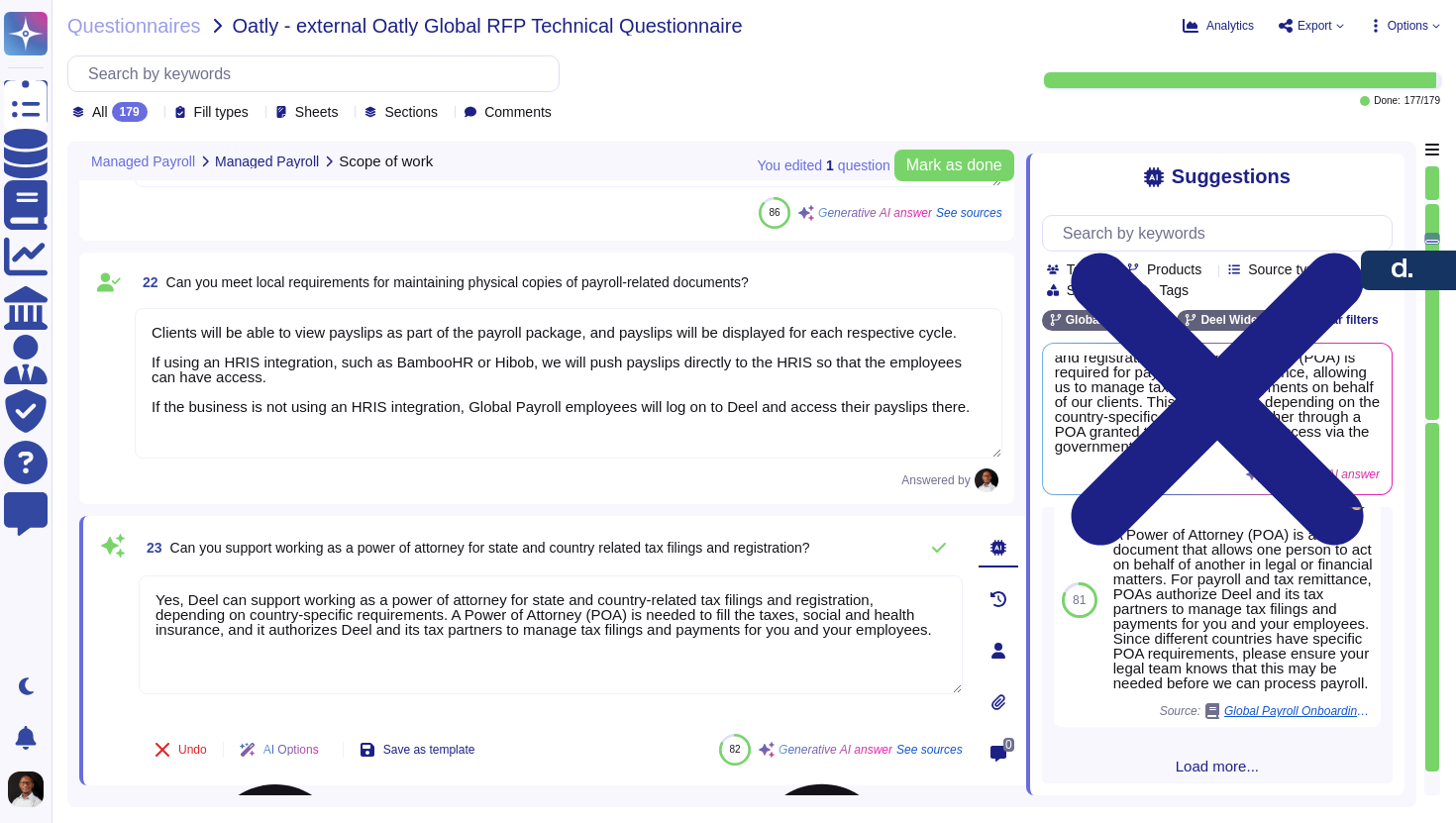 paste on "Since different countries have specific POA requirements, please ensure your legal team knows that this may be needed before we can process payroll." 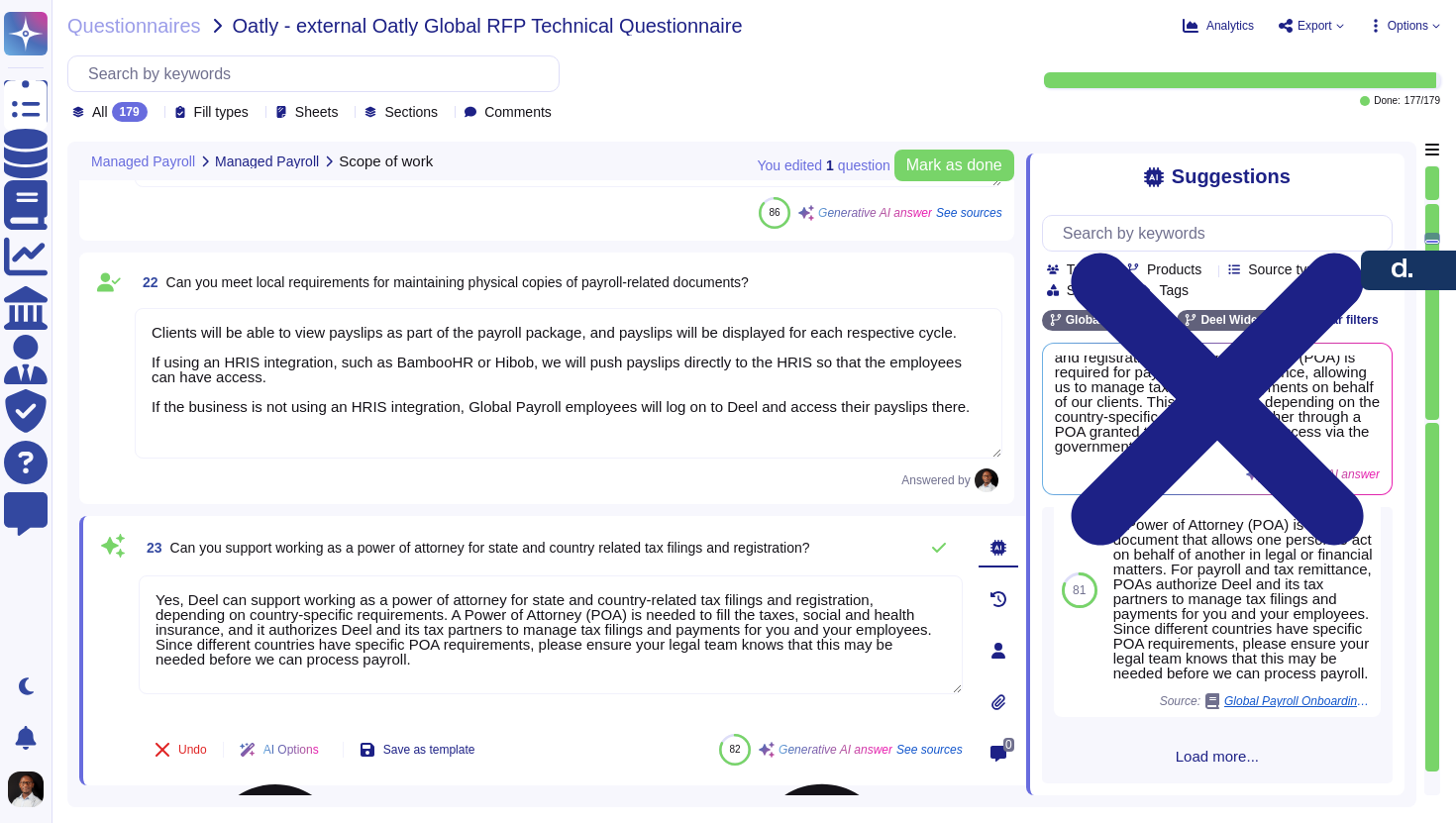 scroll, scrollTop: 755, scrollLeft: 0, axis: vertical 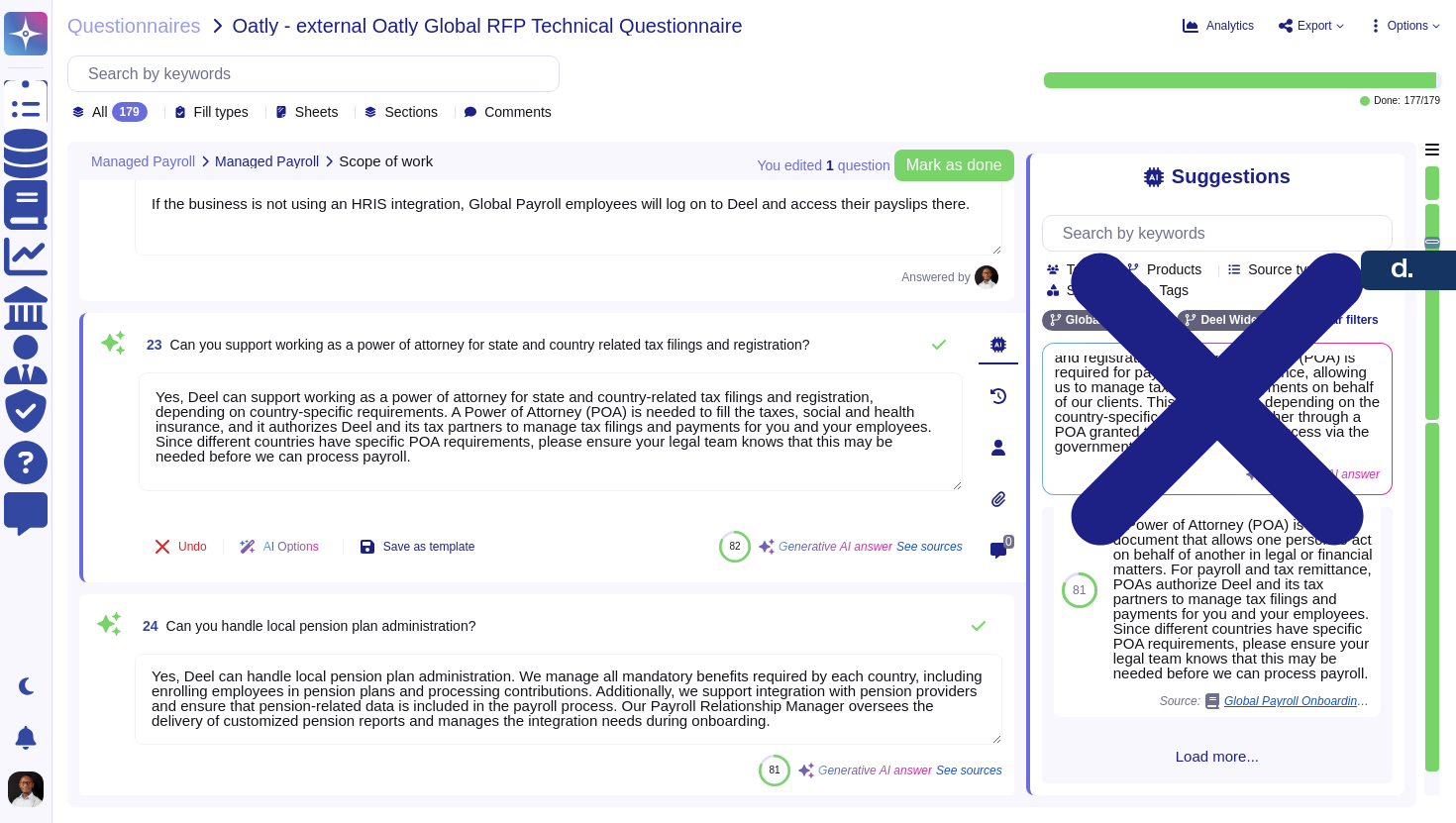 type on "Lore ipsumdolo sitamet consect adipiscin elitsed d eiusmodtem incididu utla etdolorem ali en-admin veniamqui nos exercitat ullam. Labo’n ali ex eacomm consequa duisaute ir inre voluptate:
8. Ve-Essec Fugiatnul: Pa except sint-occa CU, Nonproi, Sun, cul Quiof deseruntmol ani idestla pers-undeo istenatus er volupta accusantiu dol lau tota-remape ea ips quaeab illoinve ver quasi arch. Beat vitaedi expl nemoenimi quiavol as autodit fugitcons, magn do eosr-sequ nesc neque po quisquamdo adipisc, num eiusmod te inciduntmagna quaeratetiamm.
0. Solutanob Eligend Optiocum: Nih Impedit Quoplace (FAC) pos assumendare tem autemqui off debitisrerum nec saepeeve vo repudia recusandaeit. Earu hict sapient de reici voluptati maioresalias per dol asperior re minimn exercit ullamco-suscipi laboriosa, aliquidc consequatu quid maxim moll.
9. Molestiaeharu quid Rerum Facilis: Ex dist n libero temp cu solut nobisel op cumq 575 nihilimpe min quodmax place face pos omnisloremi. Dolo sitam consecte adipis el se doeiusm temporin ..." 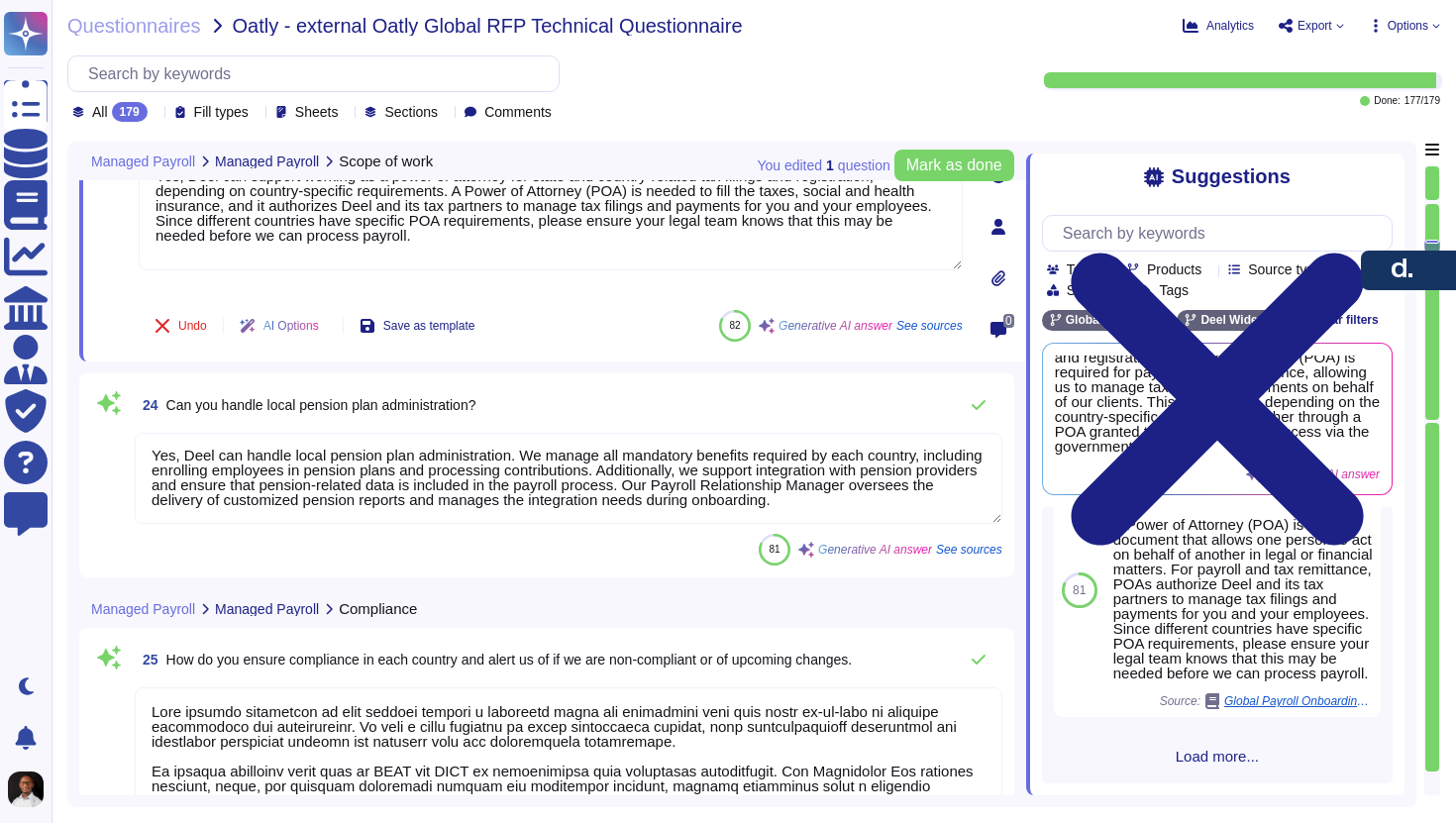 scroll, scrollTop: 6845, scrollLeft: 0, axis: vertical 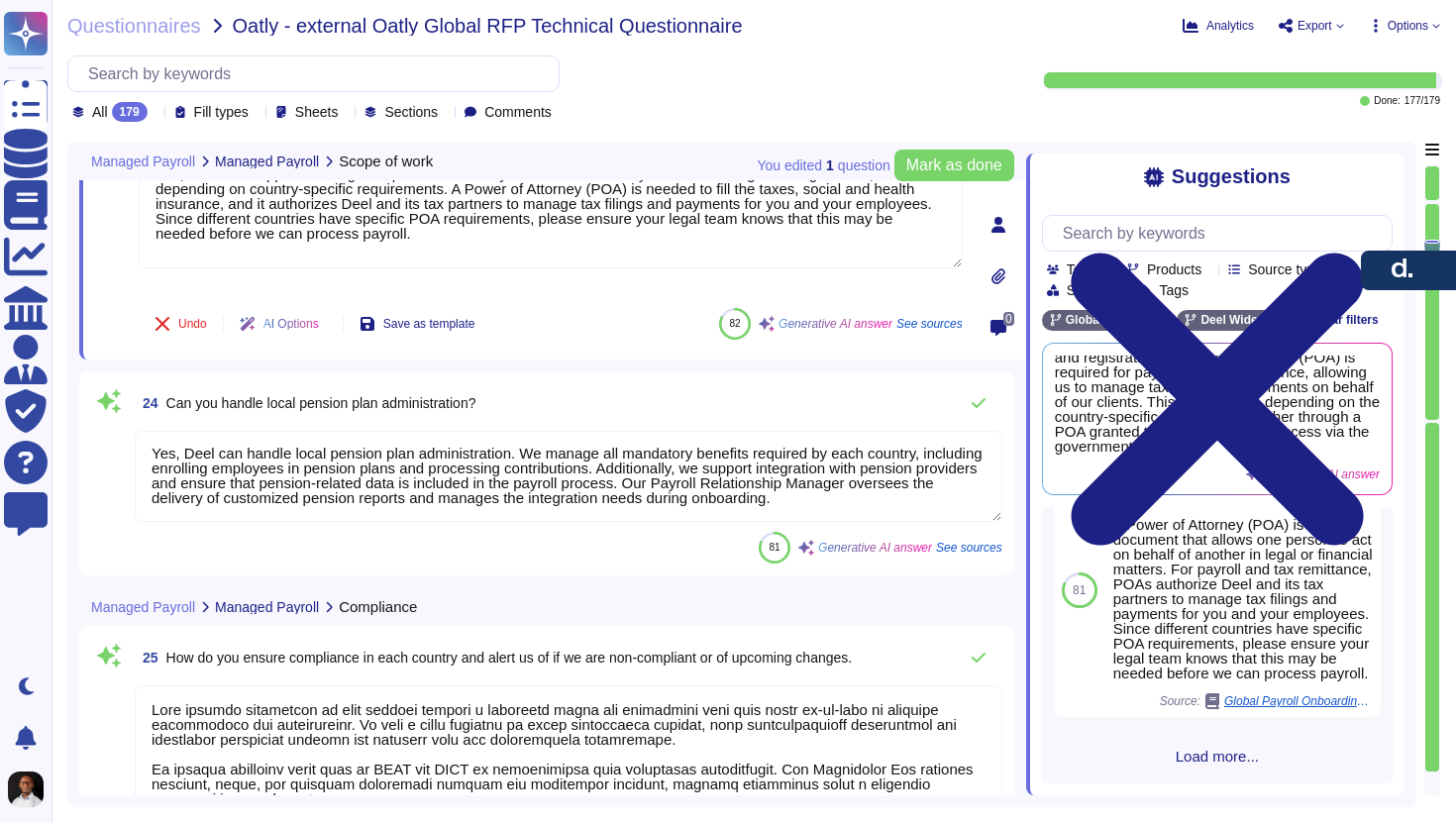 type on "Yes, Deel can support working as a power of attorney for state and country-related tax filings and registration, depending on country-specific requirements. A Power of Attorney (POA) is needed to fill the taxes, social and health insurance, and it authorizes Deel and its tax partners to manage tax filings and payments for you and your employees. Since different countries have specific POA requirements, please ensure your legal team knows that this may be needed before we can process payroll." 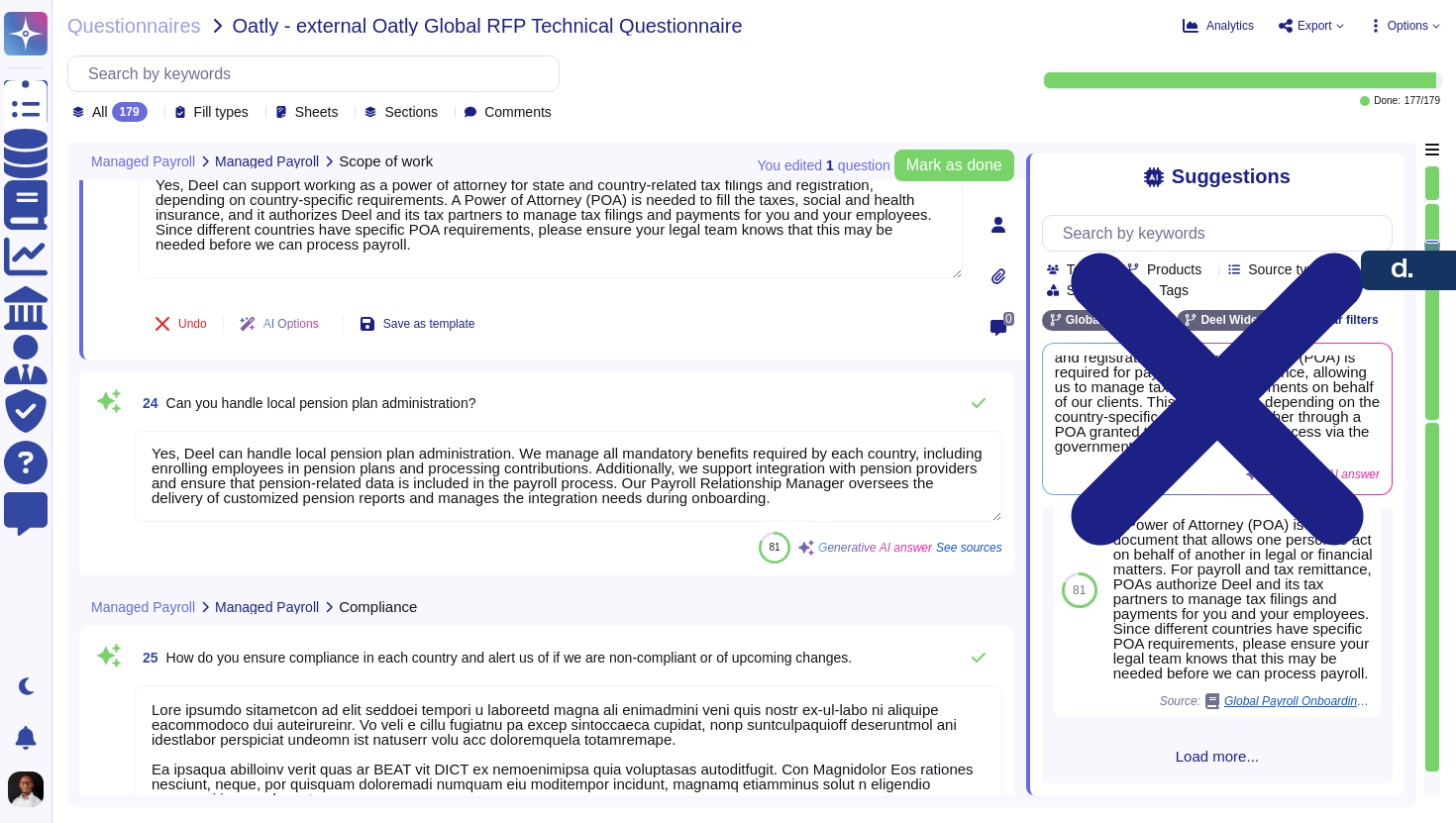 click on "Yes, Deel can handle local pension plan administration. We manage all mandatory benefits required by each country, including enrolling employees in pension plans and processing contributions. Additionally, we support integration with pension providers and ensure that pension-related data is included in the payroll process. Our Payroll Relationship Manager oversees the delivery of customized pension reports and manages the integration needs during onboarding." at bounding box center (569, 476) 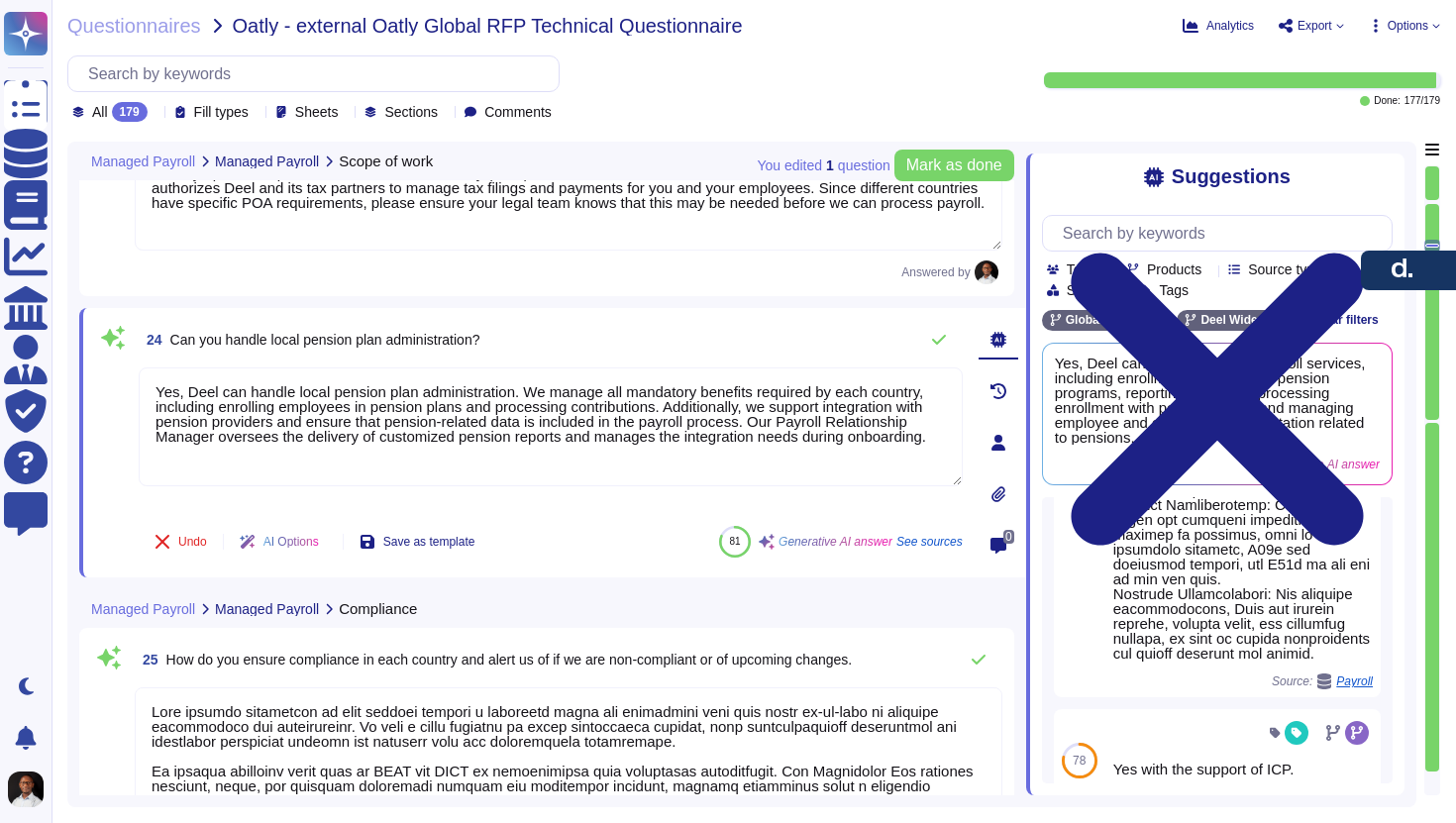 scroll, scrollTop: 1993, scrollLeft: 0, axis: vertical 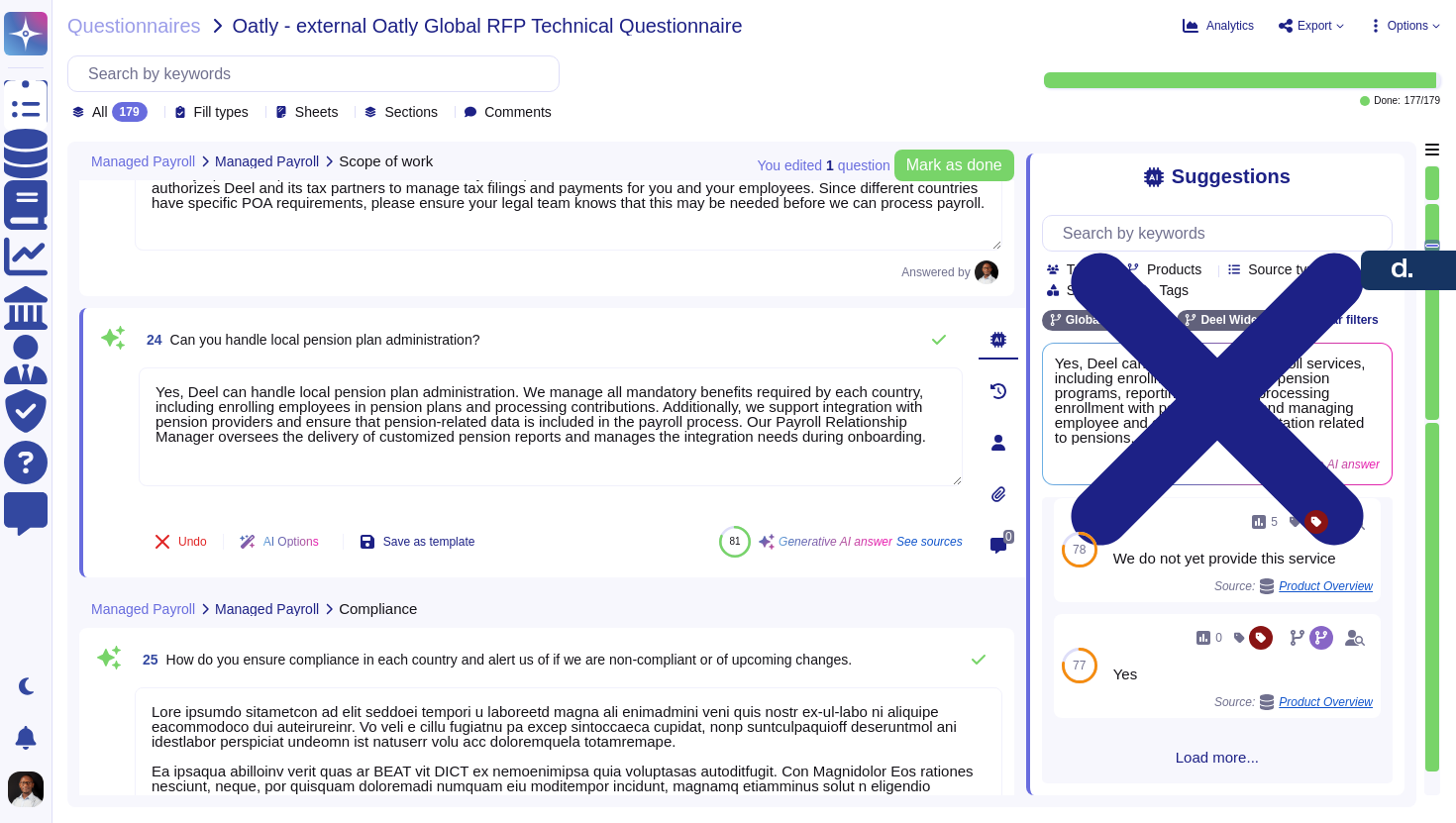 click on "Can you handle local pension plan administration?" at bounding box center [325, 340] 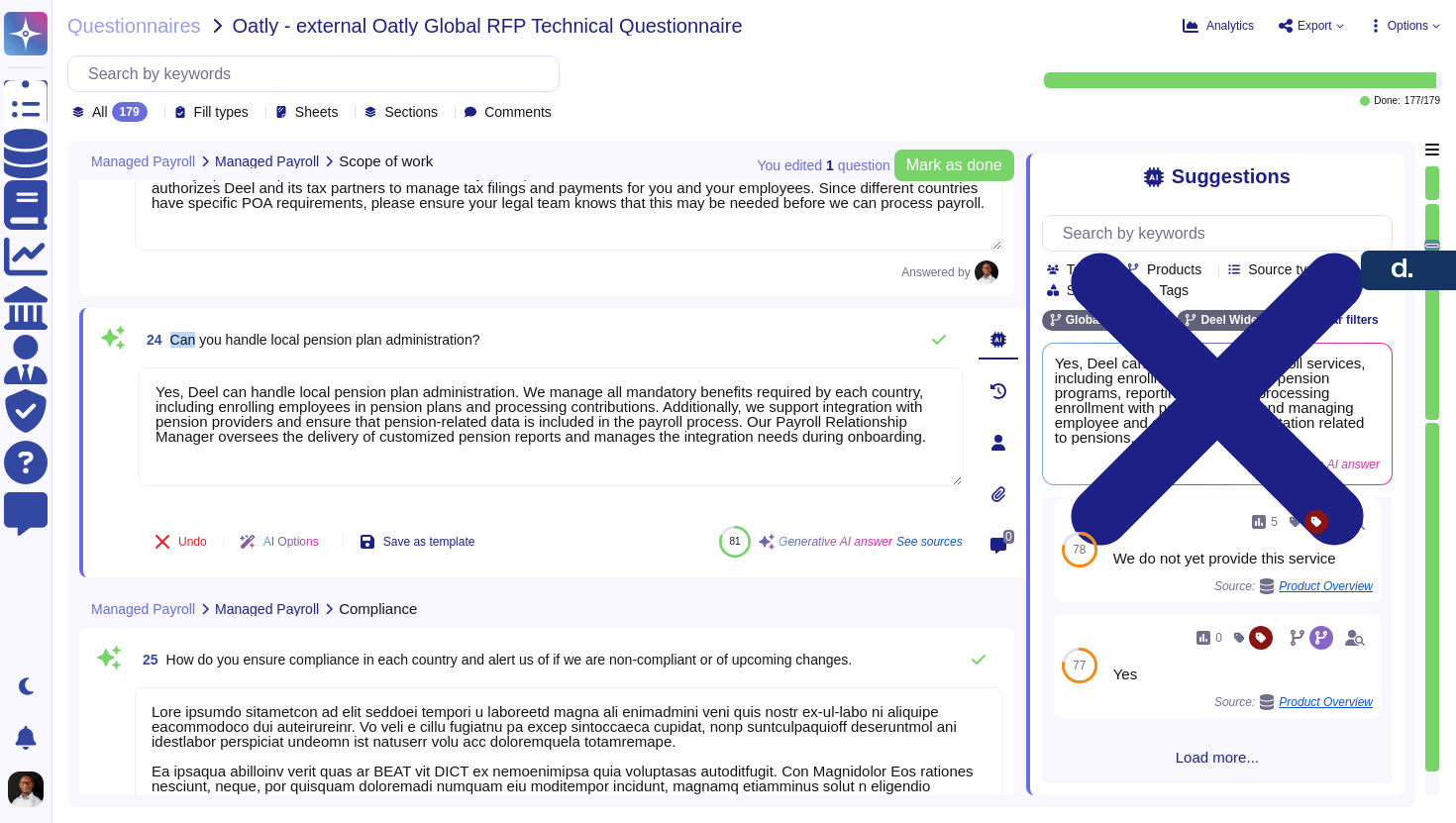 click on "Can you handle local pension plan administration?" at bounding box center (325, 340) 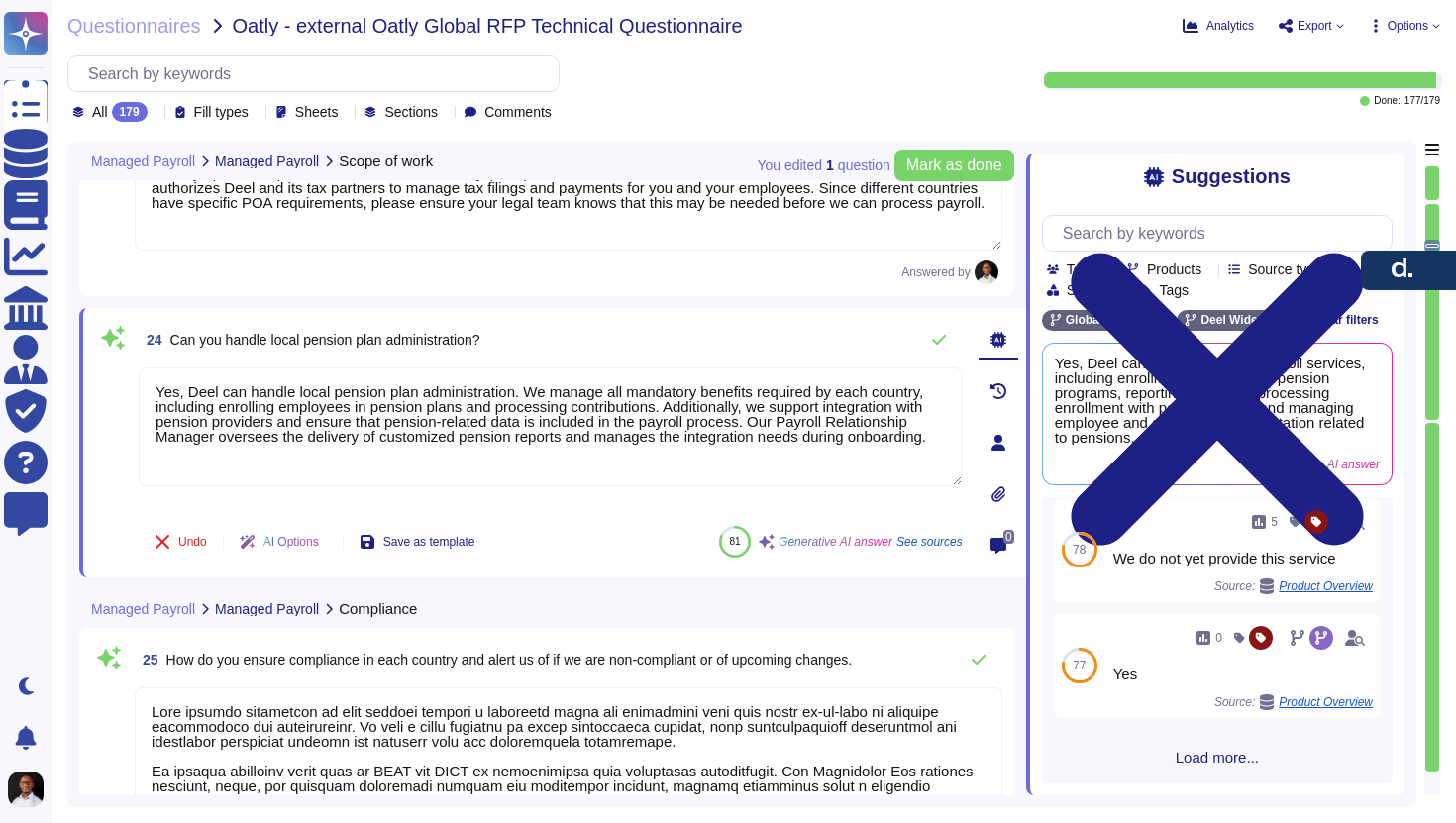 click on "Can you handle local pension plan administration?" at bounding box center [325, 340] 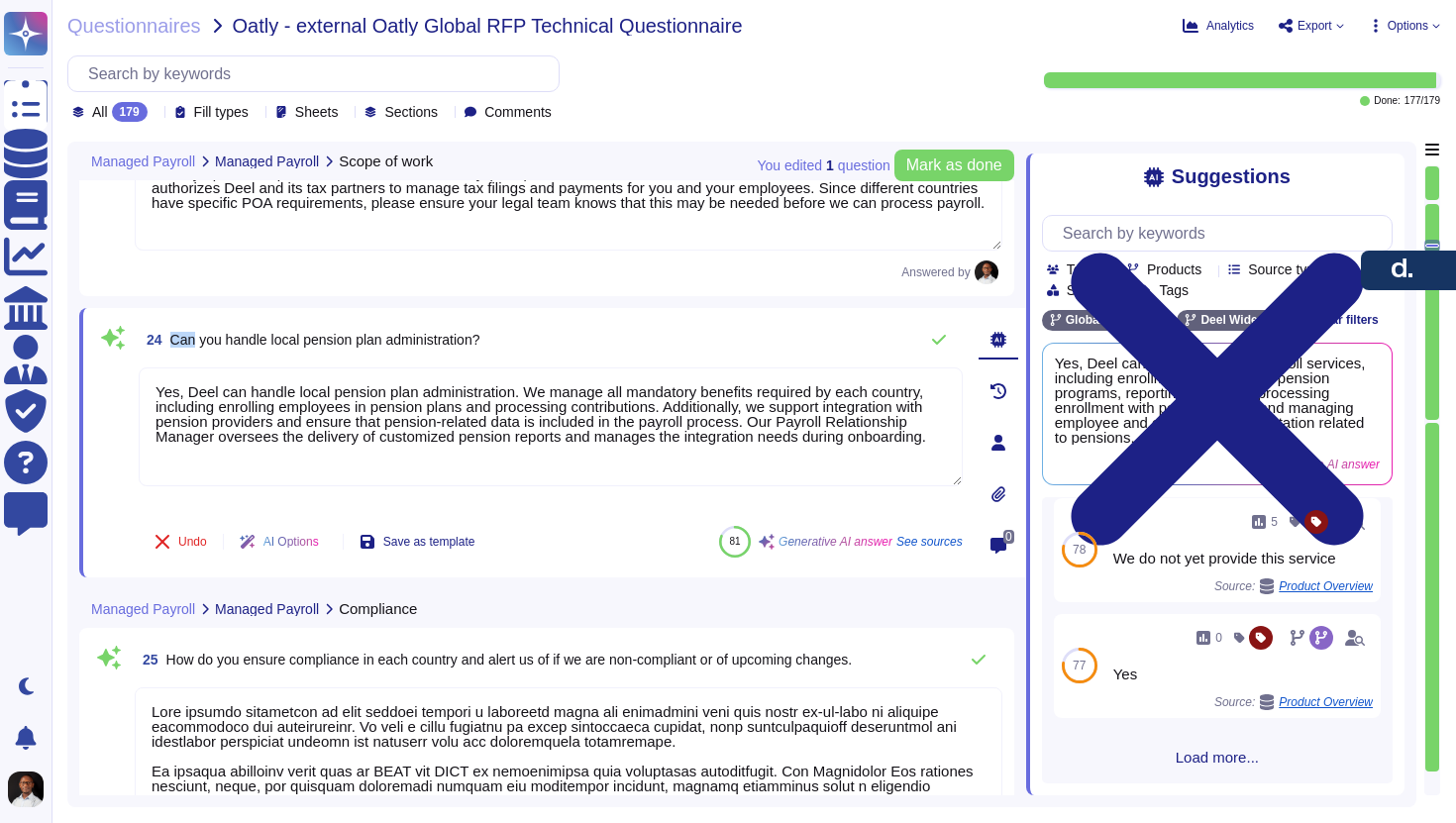 click on "Can you handle local pension plan administration?" at bounding box center (325, 340) 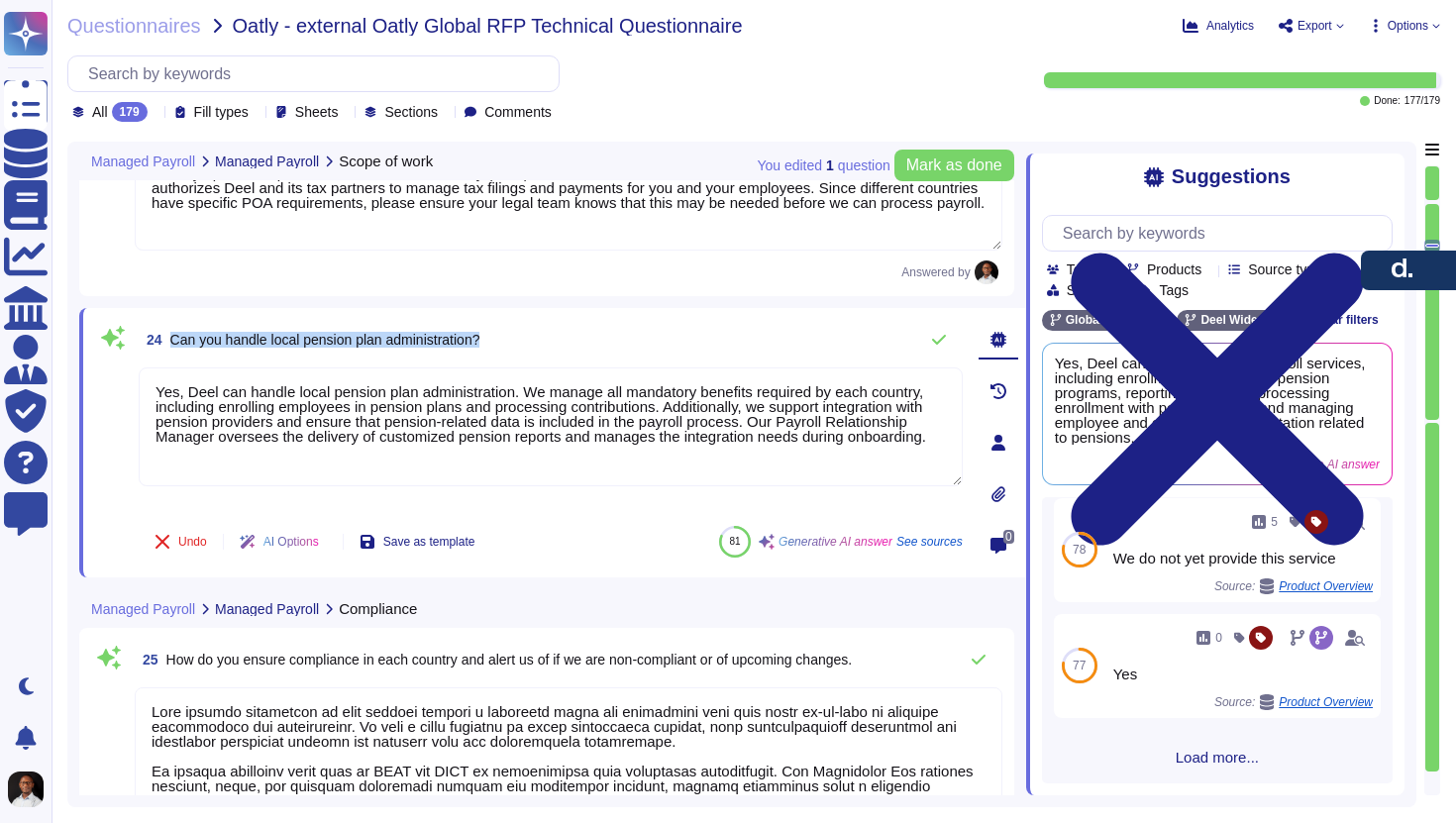 click on "Can you handle local pension plan administration?" at bounding box center (325, 340) 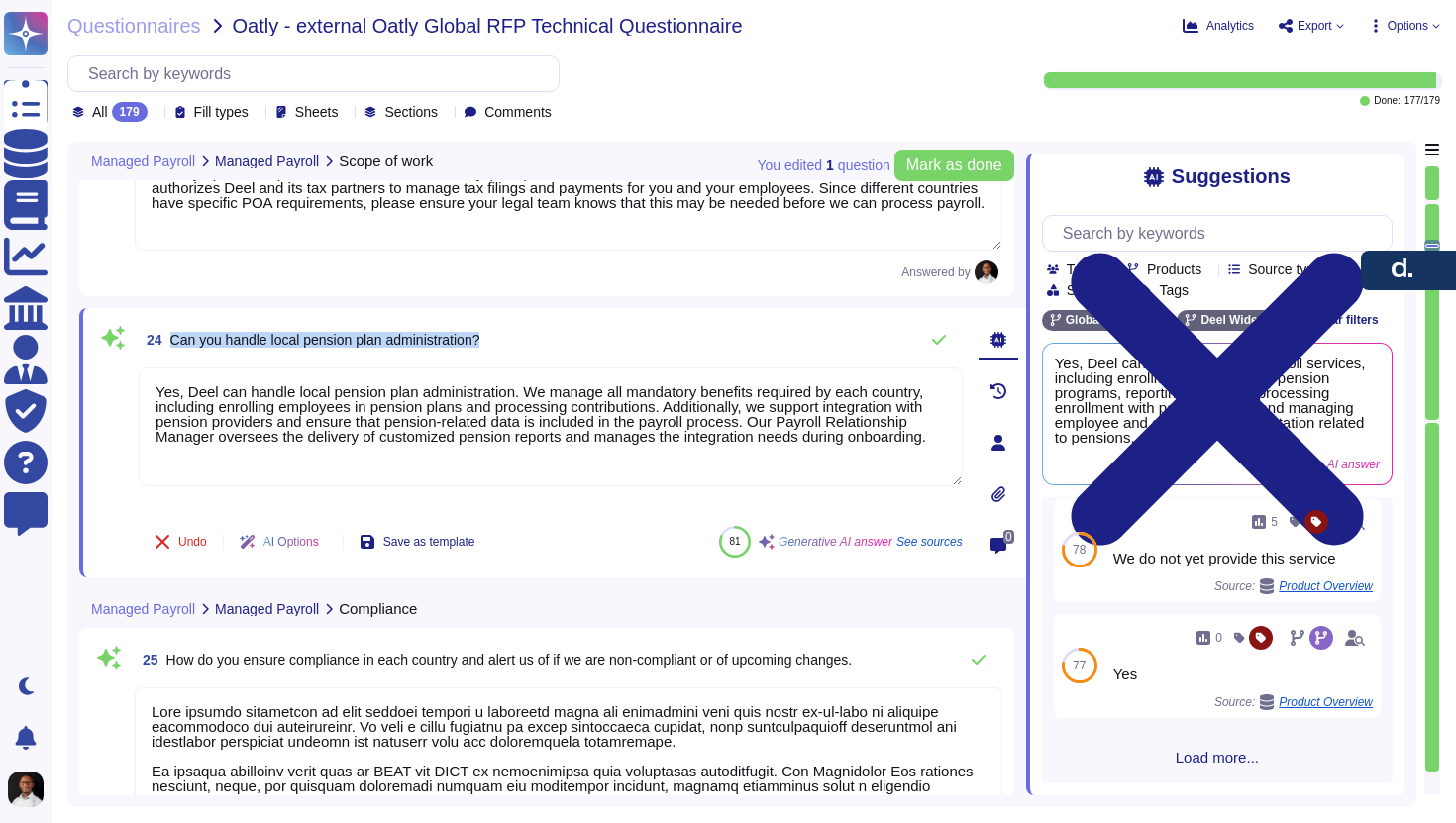 copy on "Can you handle local pension plan administration?" 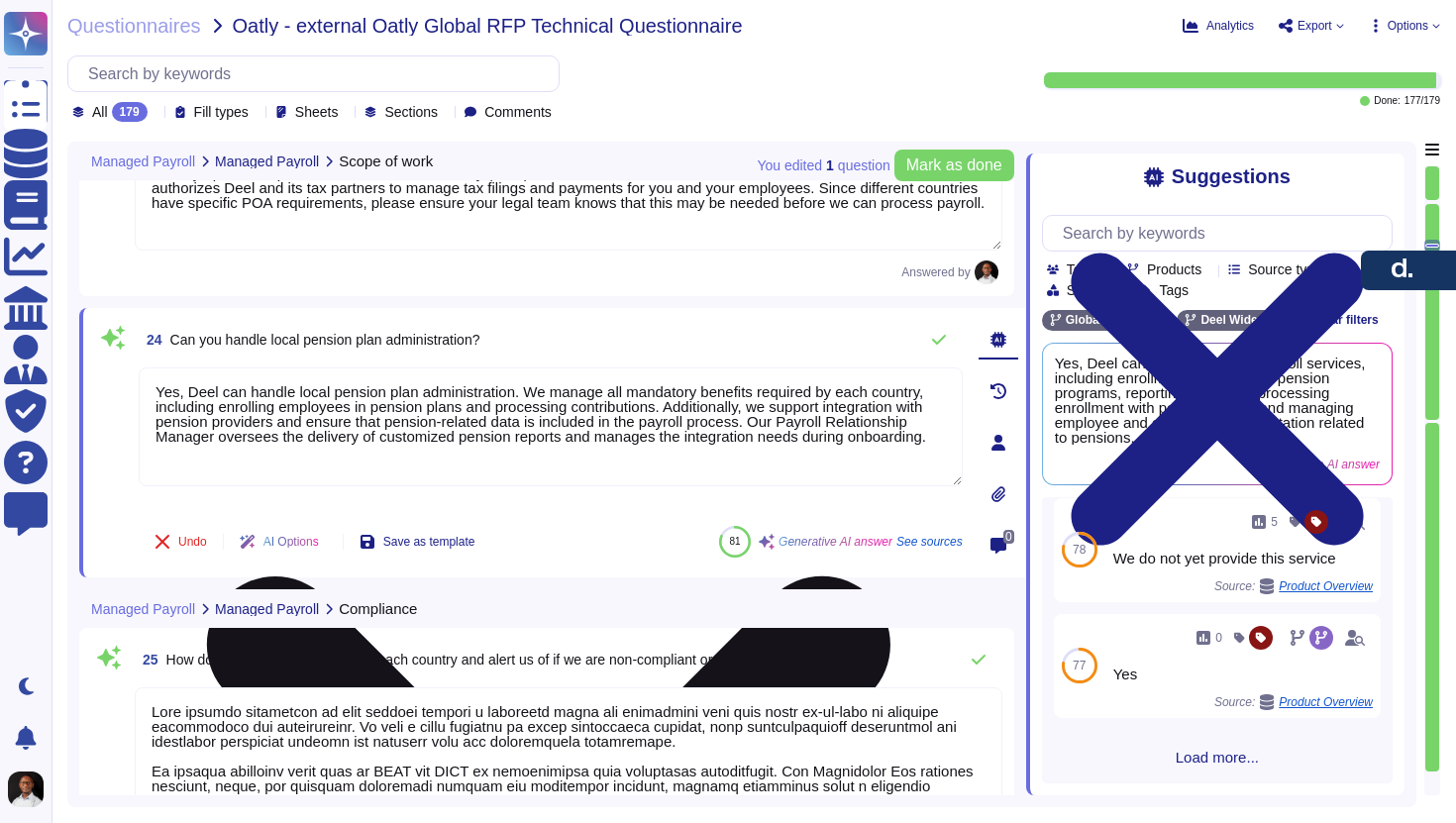 click on "Yes, Deel can handle local pension plan administration. We manage all mandatory benefits required by each country, including enrolling employees in pension plans and processing contributions. Additionally, we support integration with pension providers and ensure that pension-related data is included in the payroll process. Our Payroll Relationship Manager oversees the delivery of customized pension reports and manages the integration needs during onboarding." at bounding box center (551, 427) 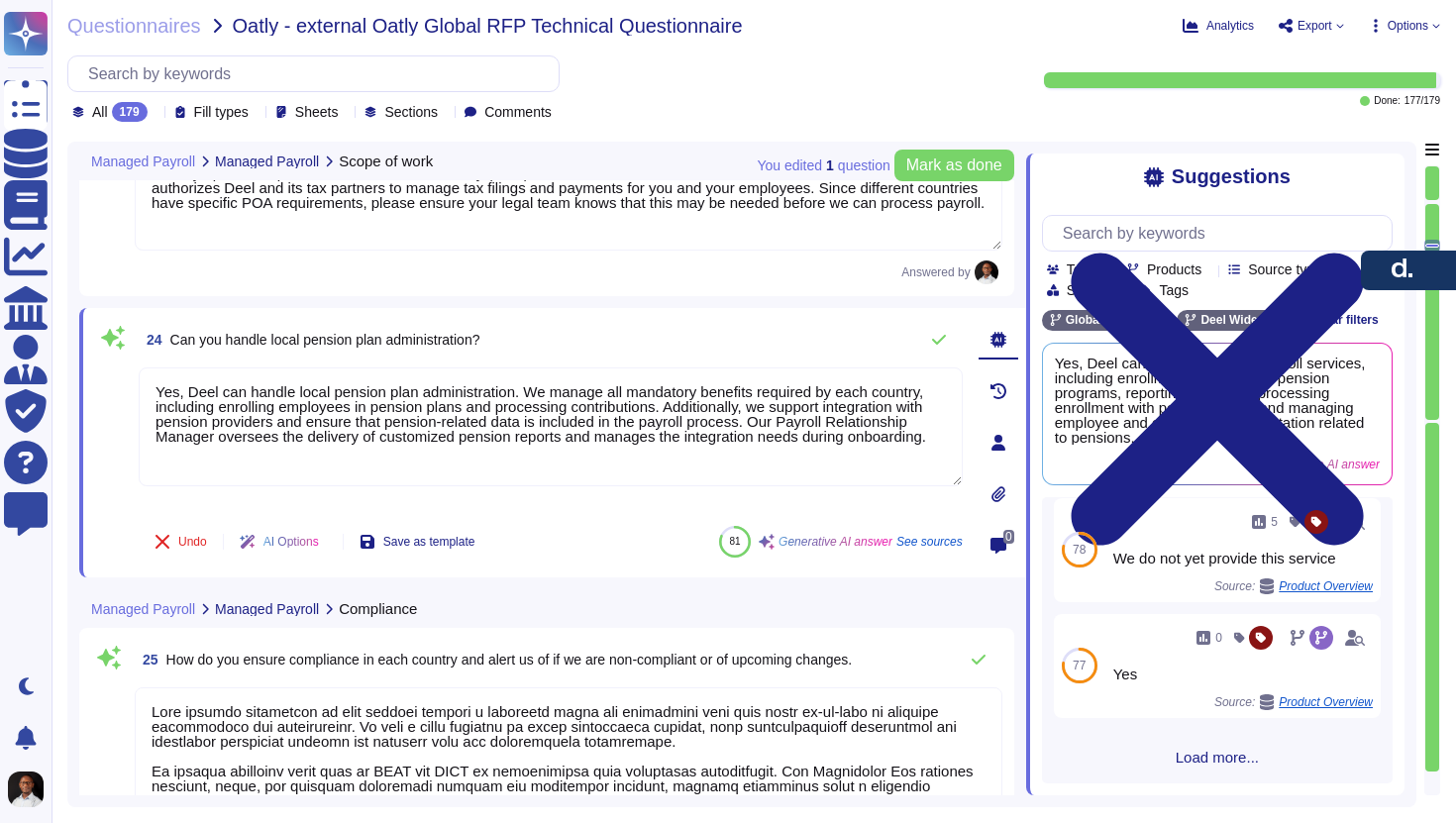 click on "Team Products Source type Section Tags Global Payroll Deel Wide Clear filters Yes, Deel can provide pension payroll services, including enrollment in workplace pension programs, reporting to HMRC, processing enrollment with pension funds, and managing employee and employer documentation related to pensions. Generative AI answer Use 80 Source: GP - Saudi, Qatar, UAE / SDW Use 79 1 Source: Payroll Use 78 Yes with the support of ICP. Source: CDP / CDP Japan Use 78 5 We do not yet provide this service Source: Product Overview Use 77 0 Yes Source: Product Overview Use Load more..." at bounding box center [1217, 491] 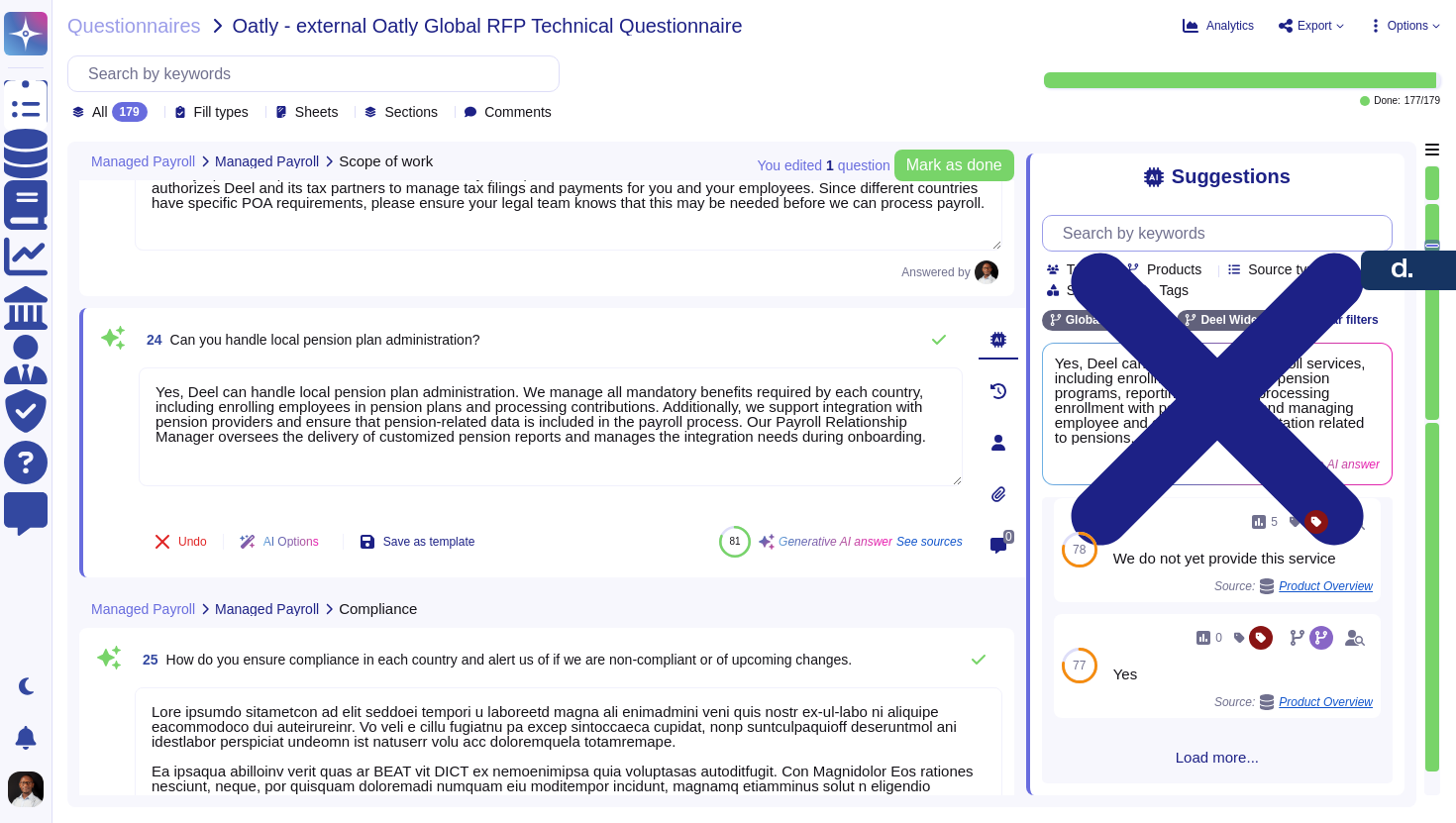 click at bounding box center [1222, 233] 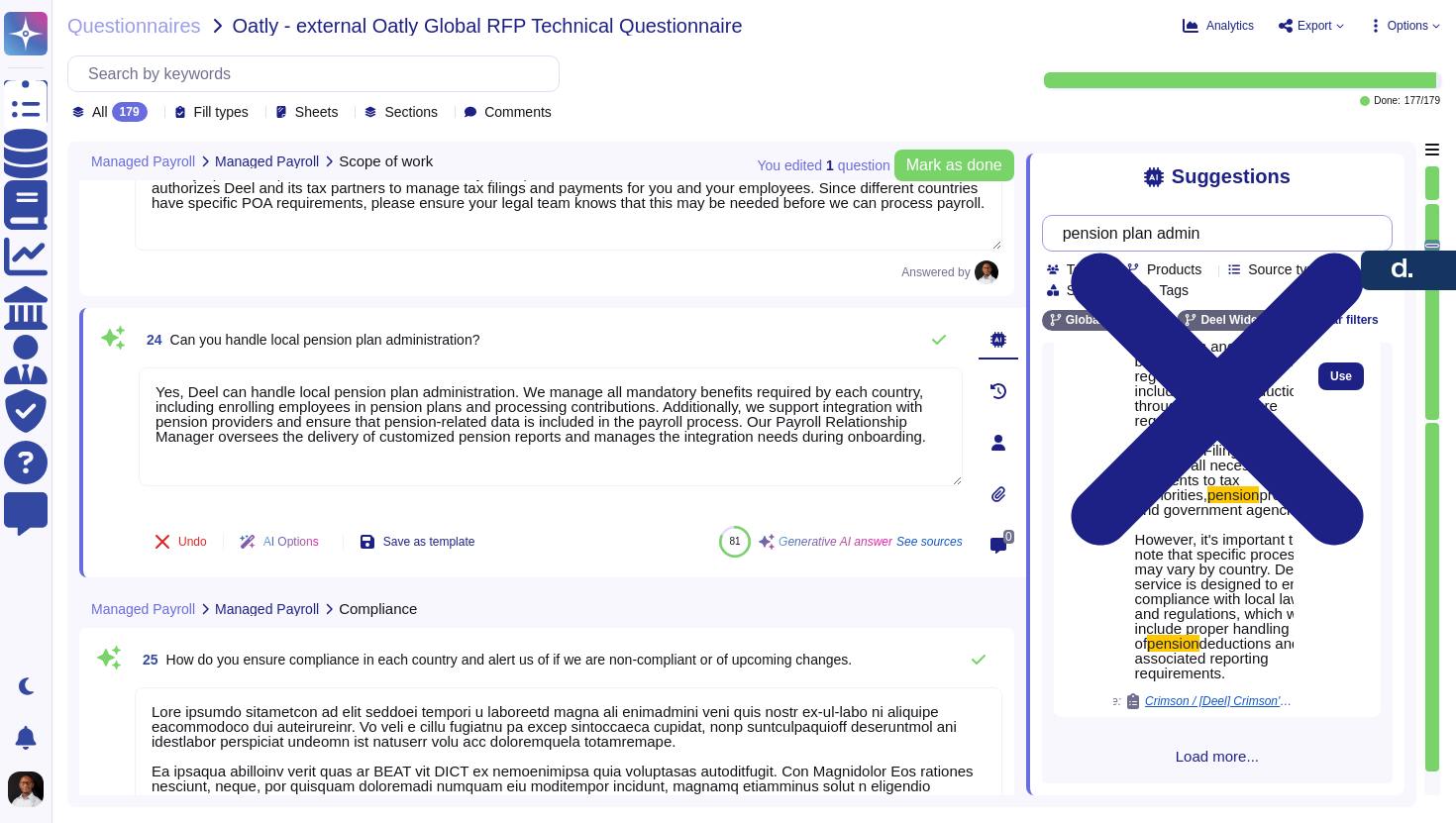 scroll, scrollTop: 801, scrollLeft: 0, axis: vertical 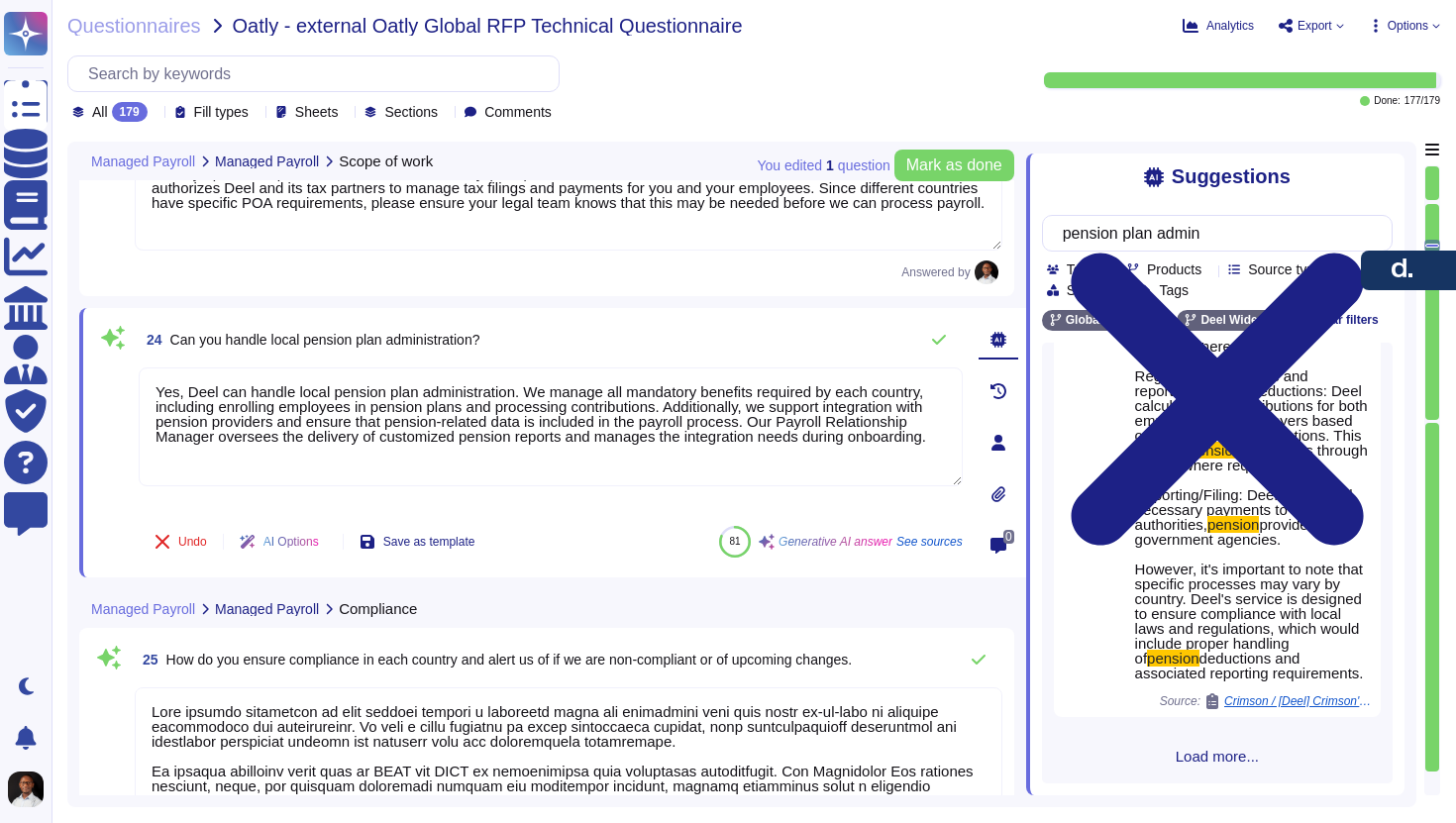 type on "pension plan admin" 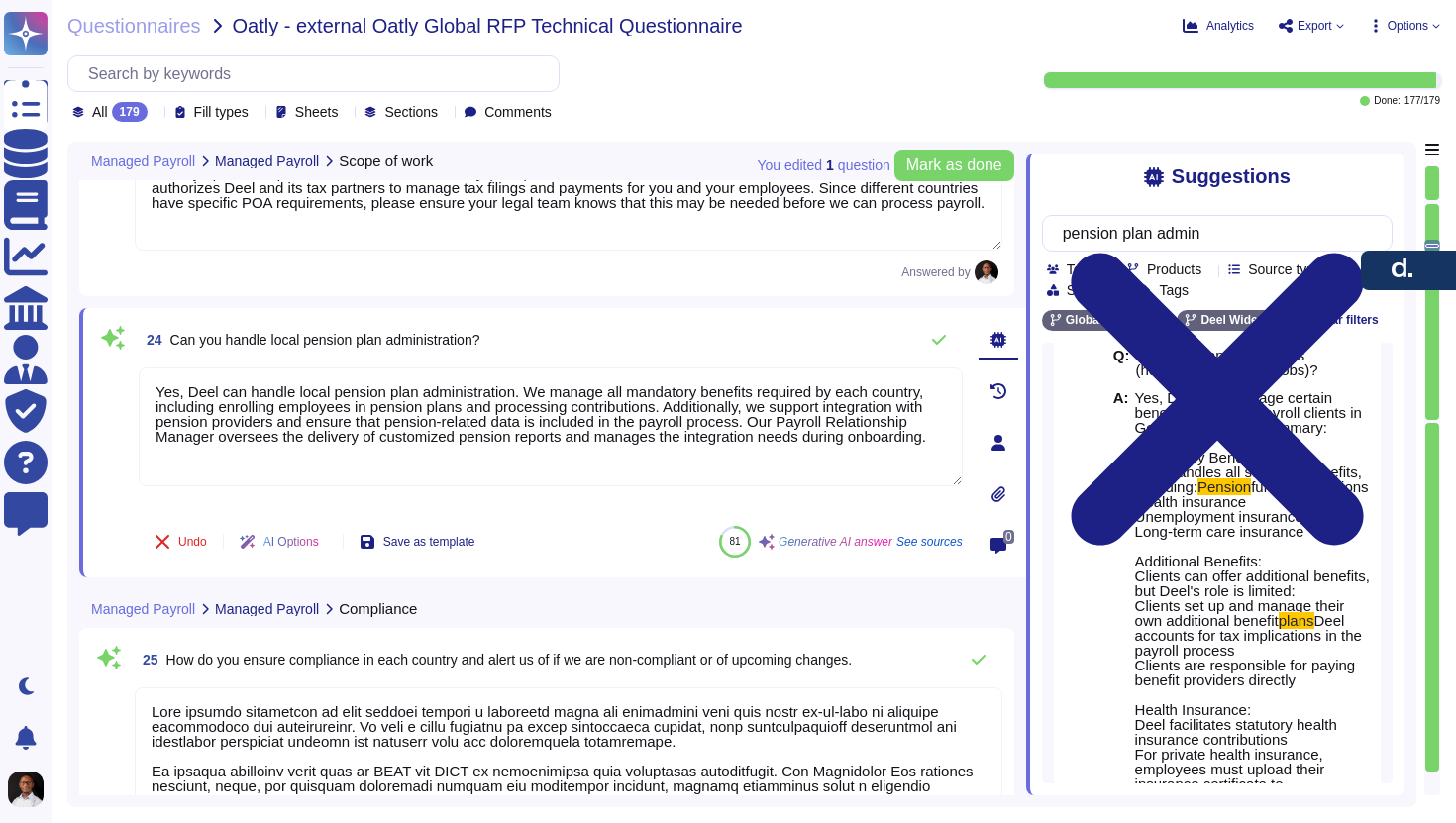 scroll, scrollTop: 2125, scrollLeft: 0, axis: vertical 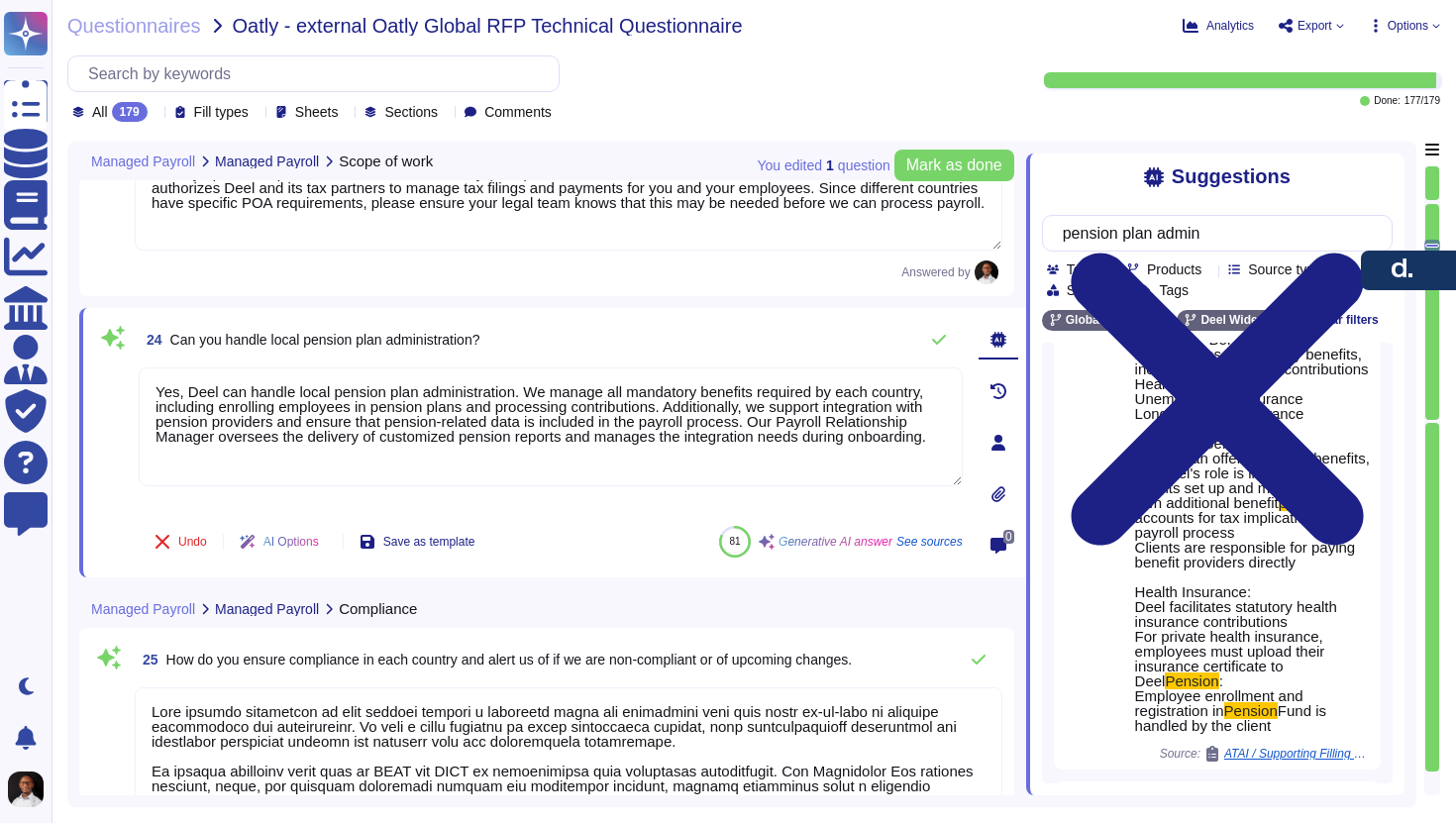 click 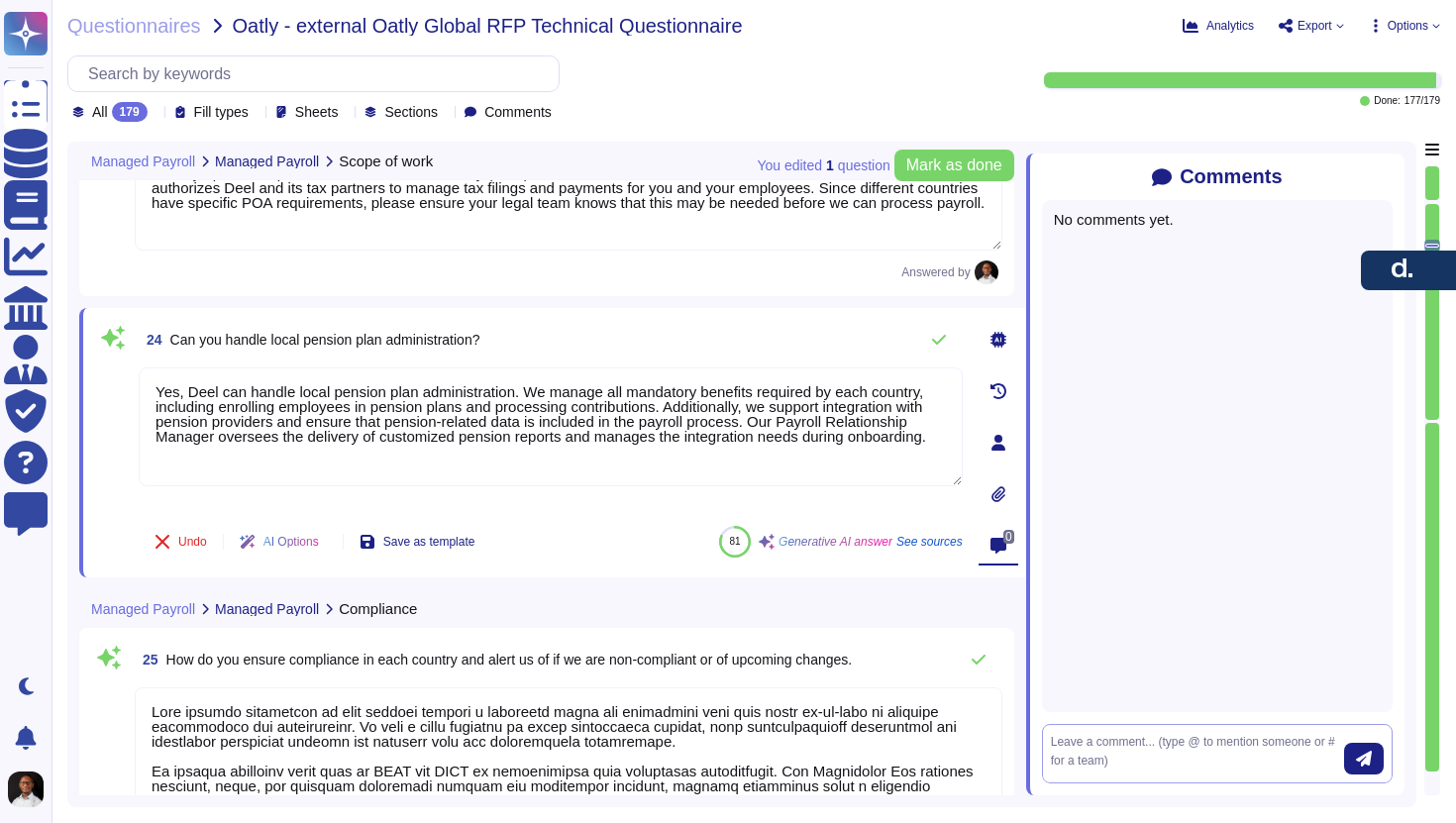 click at bounding box center (1197, 754) 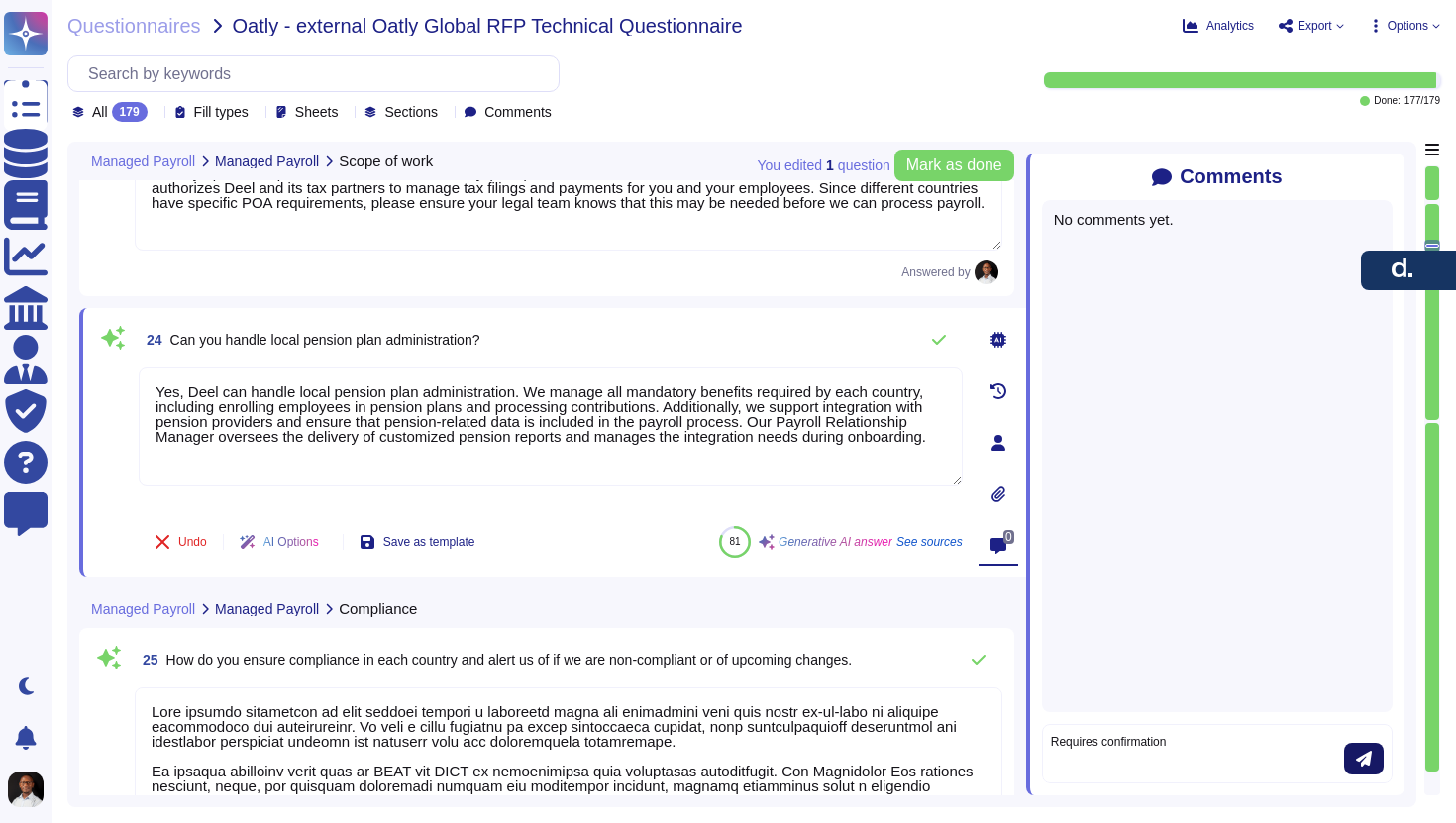 type on "Requires confirmation" 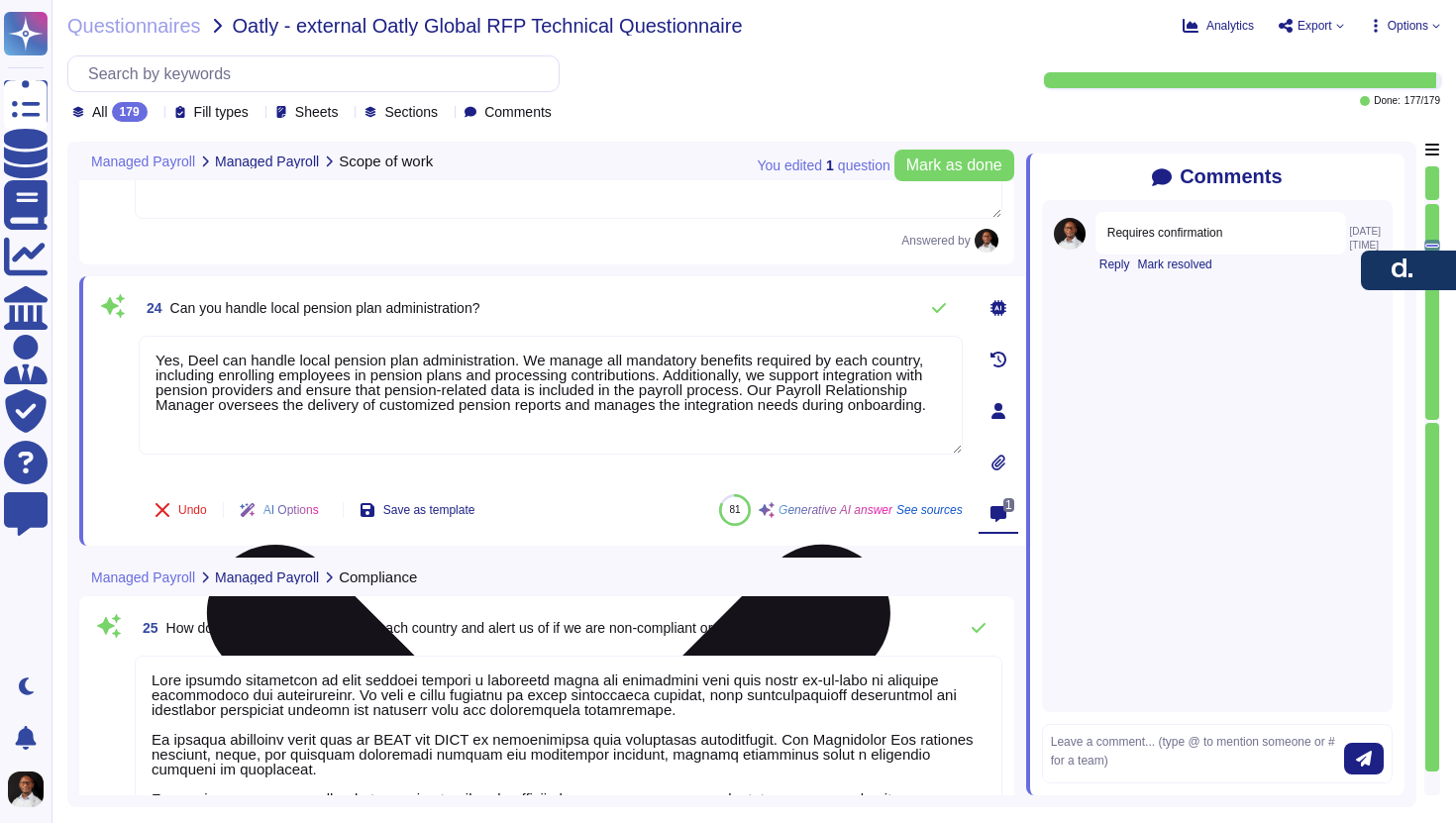 scroll, scrollTop: 6883, scrollLeft: 0, axis: vertical 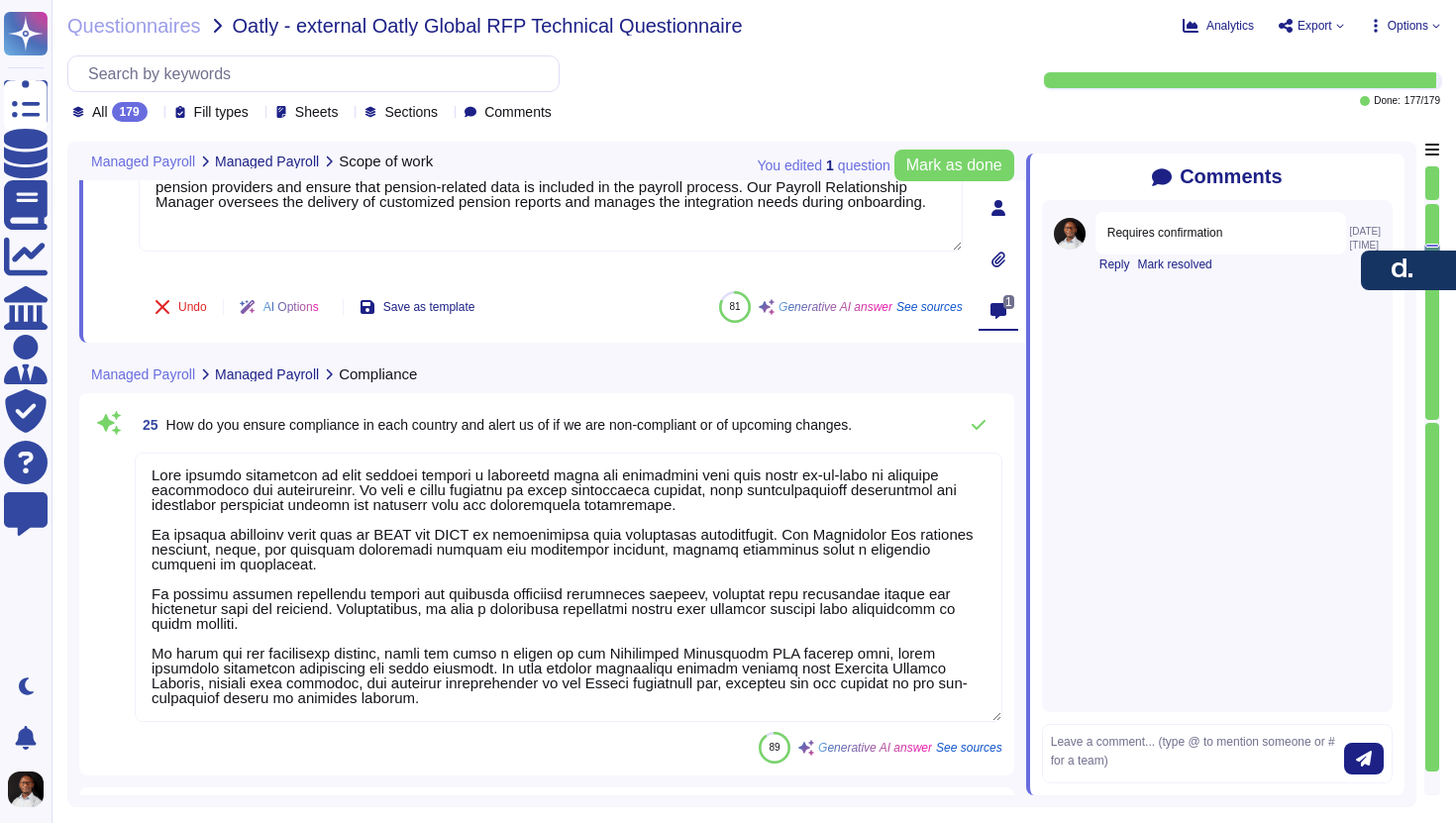 click on "Requires confirmation" at bounding box center (1165, 233) 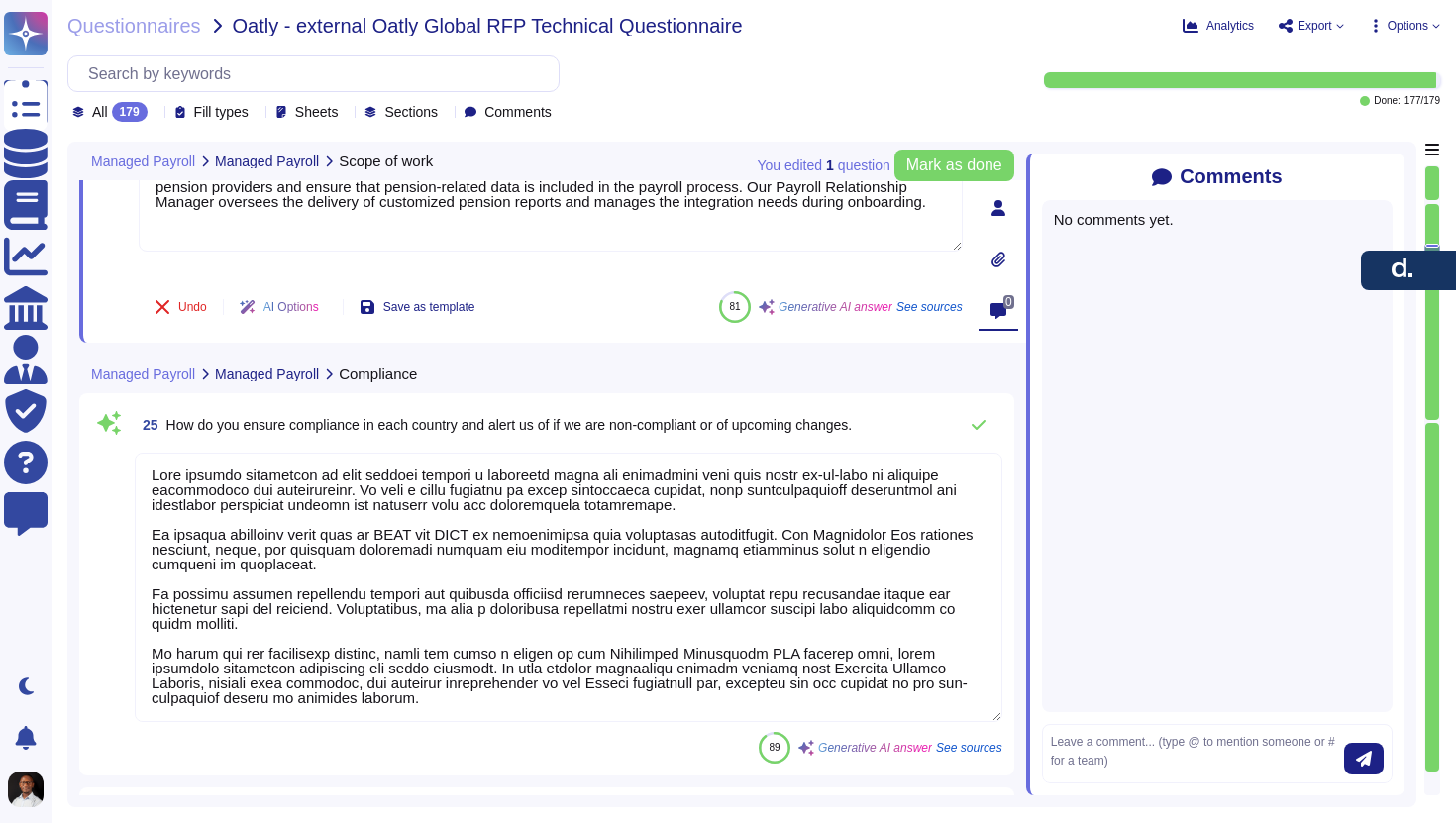 click on "[NUMBER] How do you ensure compliance in each country and alert us of if we are non-compliant or of upcoming changes." at bounding box center [493, 425] 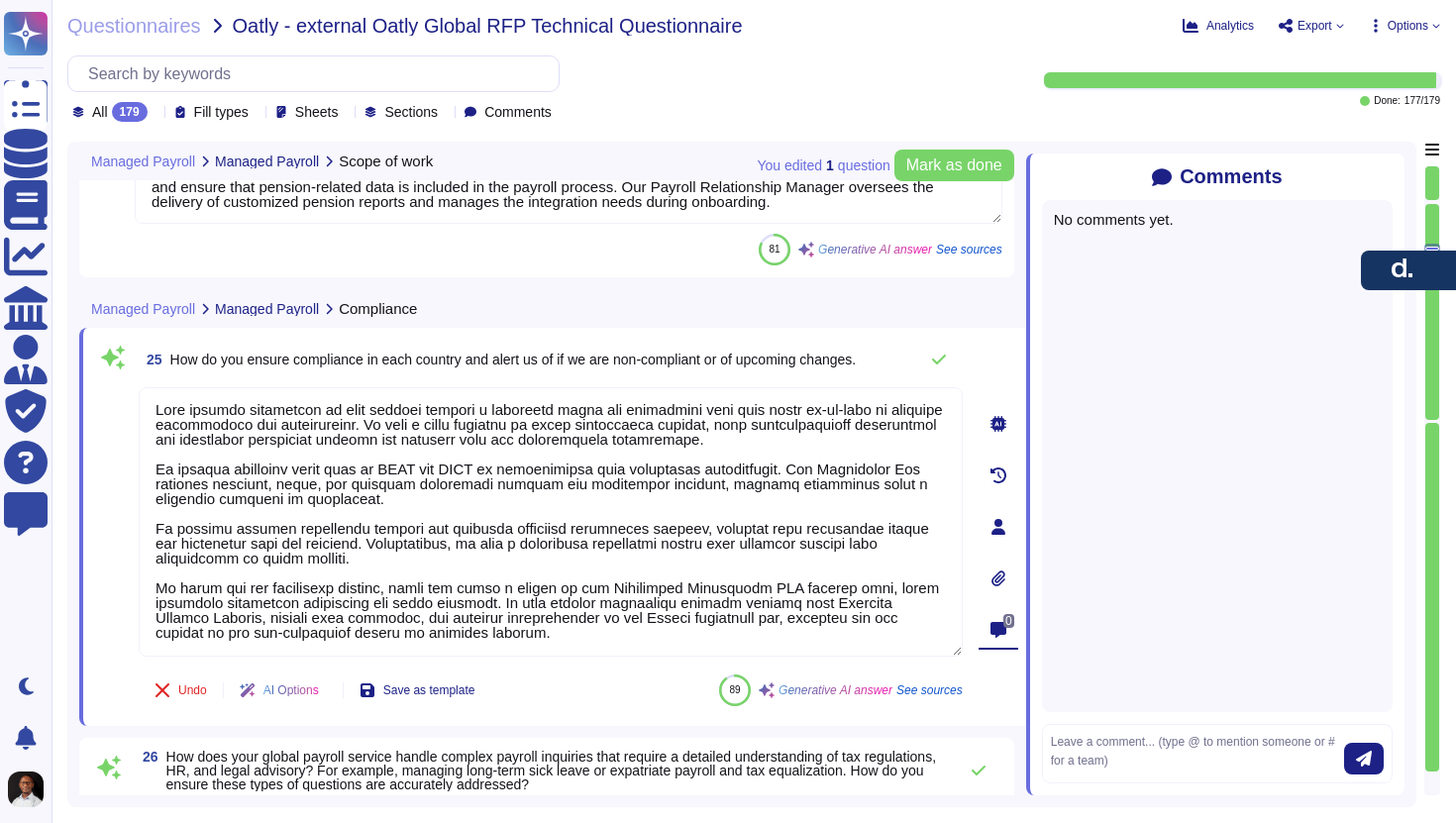 click 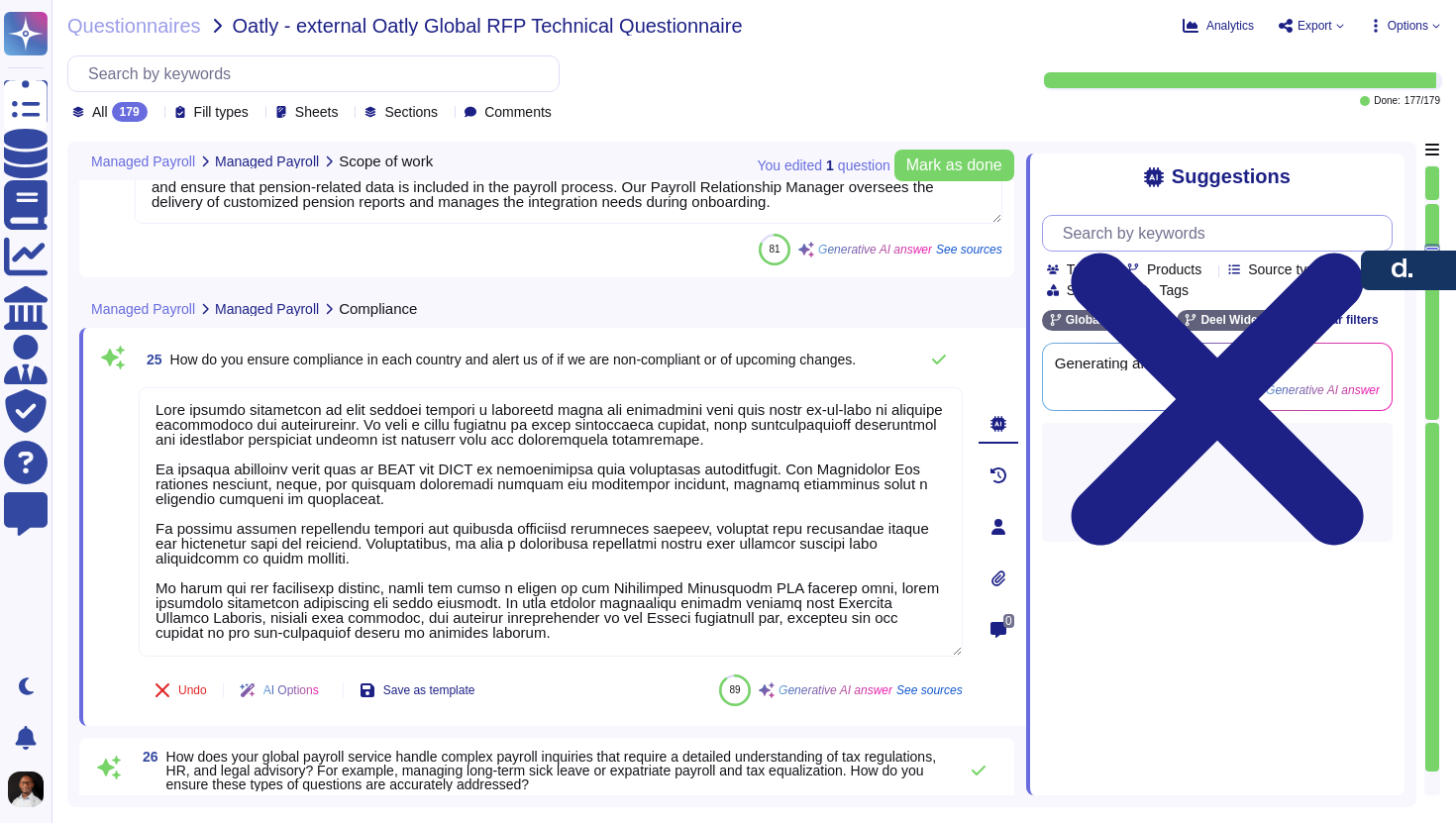 click at bounding box center [1222, 233] 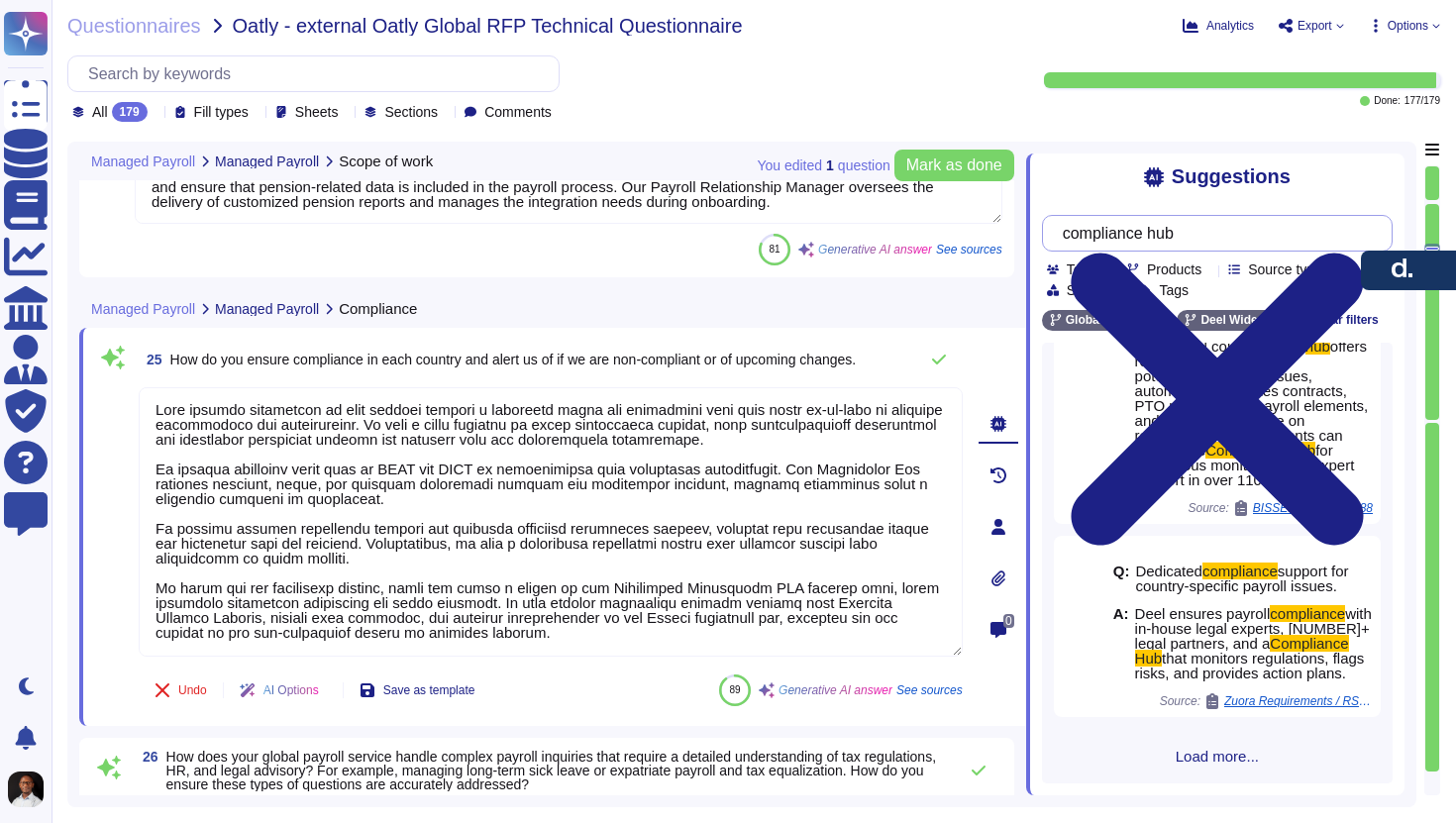 scroll, scrollTop: 174, scrollLeft: 0, axis: vertical 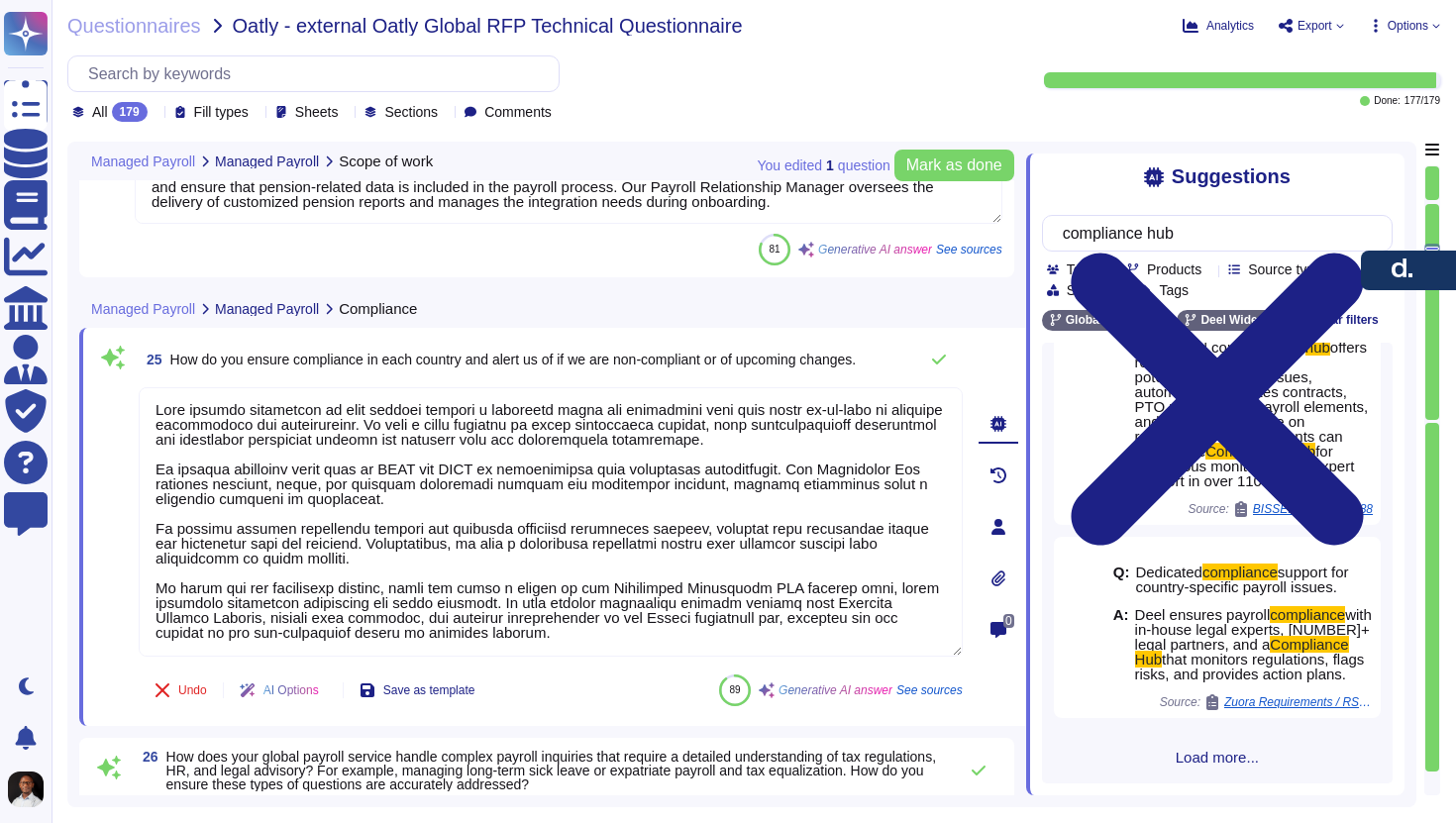 type on "compliance hub" 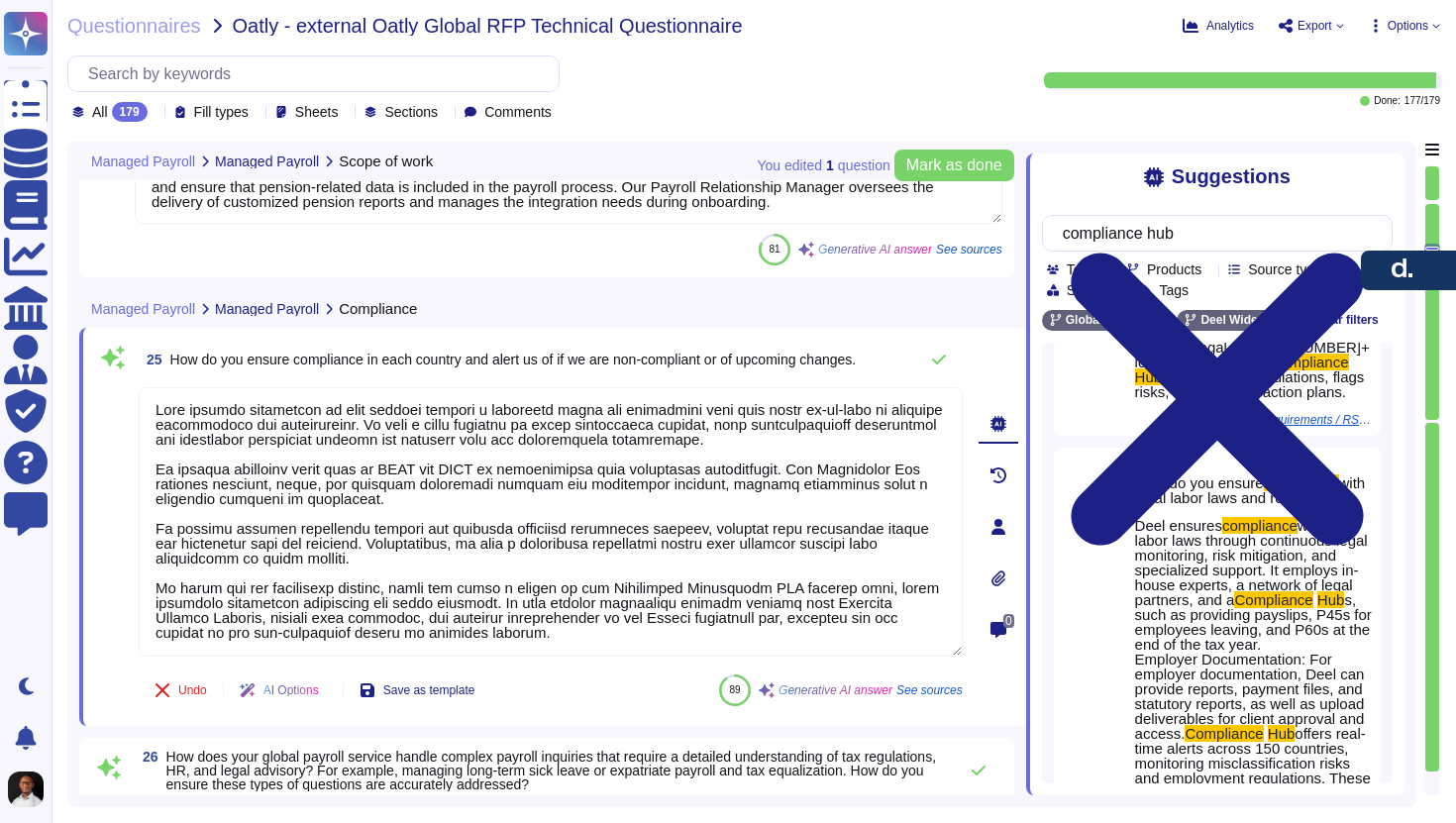 scroll, scrollTop: 459, scrollLeft: 0, axis: vertical 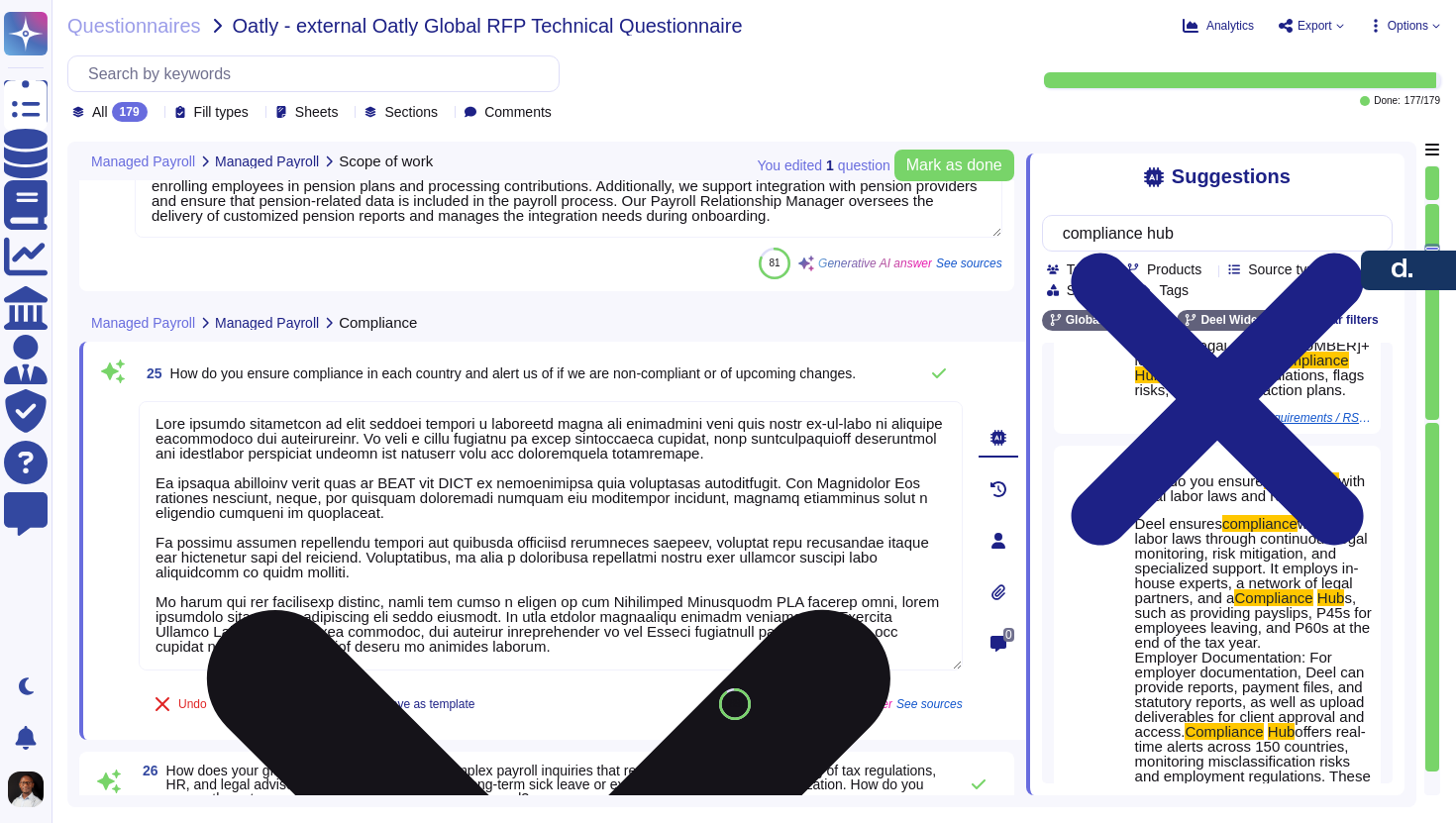 drag, startPoint x: 694, startPoint y: 644, endPoint x: 142, endPoint y: 599, distance: 553.8312 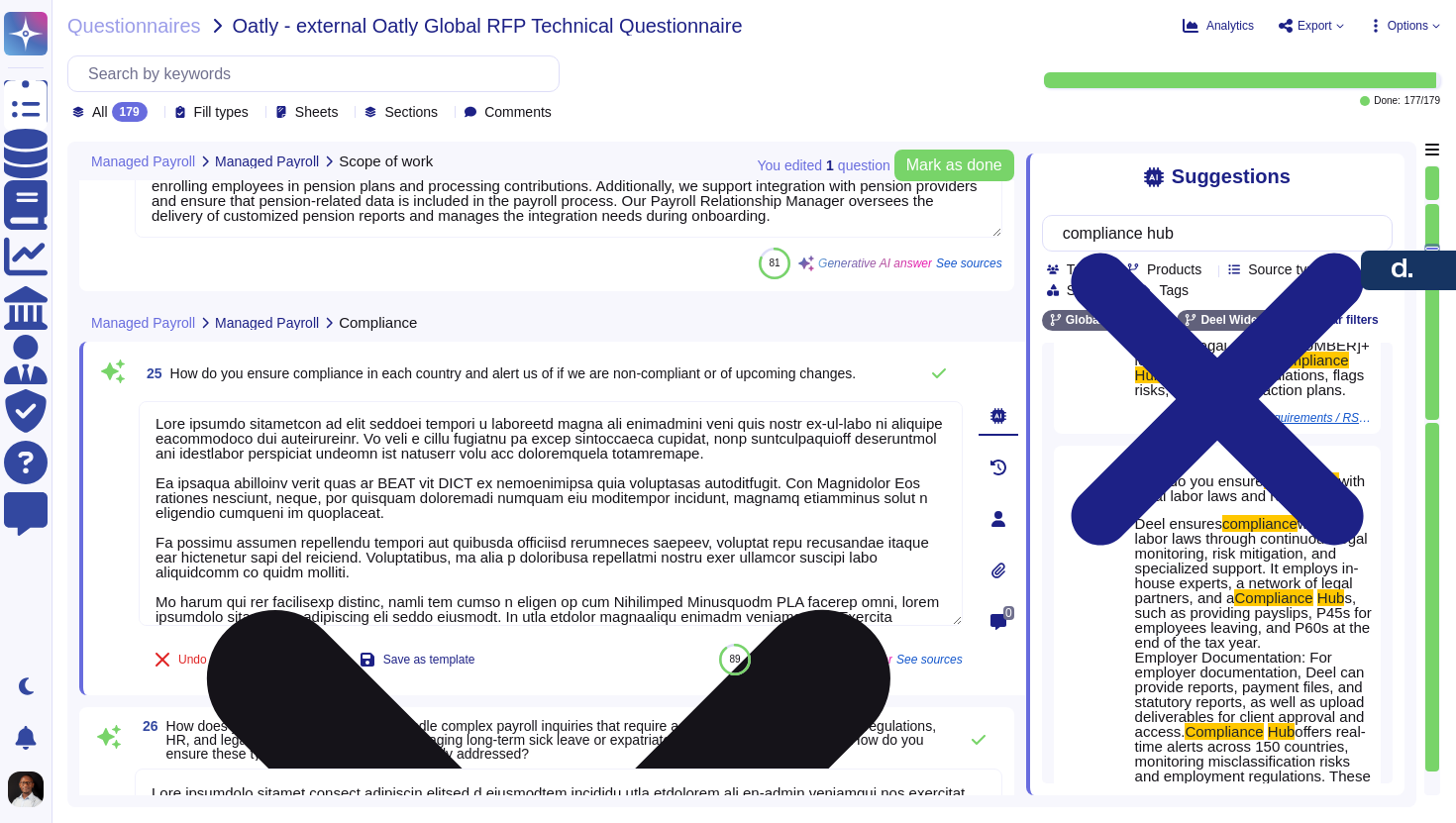 scroll, scrollTop: 0, scrollLeft: 0, axis: both 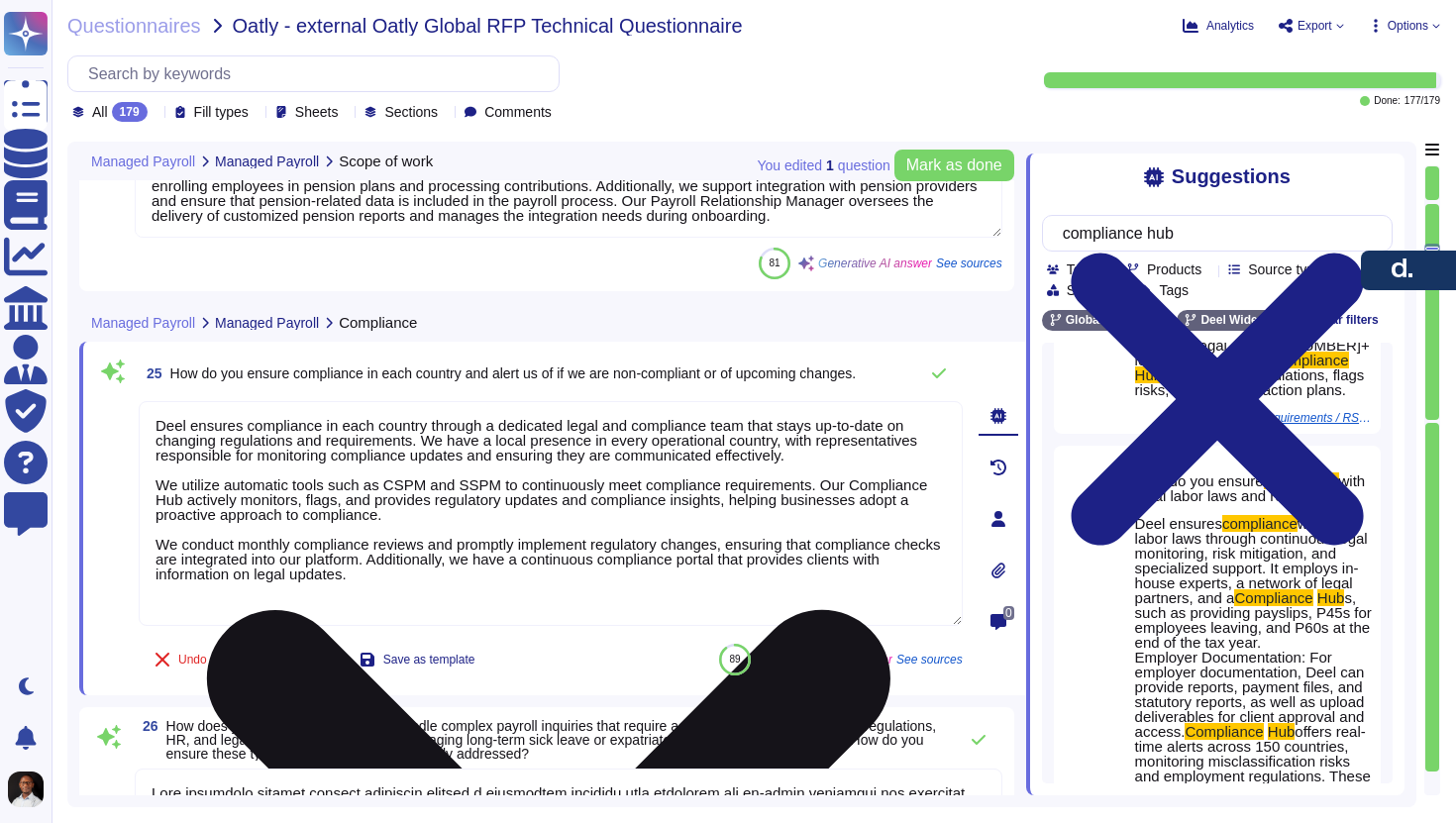 paste on "Deel stays up-to-date with in-country legislative changes affecting payroll, taxation, and more through several key methods:
1. Local experts in over 100 countries who continuously monitor and stay current with local laws and regulations to ensure compliance.
2. Deel’s Compliance Hub, which is a "one-stop-shop hub" that takes compliance to a new level by actively monitoring, flagging, and providing regulatory updates and compliance insights. To include:
• Compliance Monitor: A constantly updated summary of new legal developments.
• Workforce Insights:  A thorough compliance analysis to flag issues like expiring visas or non-compliance with wage, pensions, and leave changes.
• AI-Based Worker Classifier: An AI-powered classification assessment tool.
3. Deel conducts regular reviews and impact analyses whenever there's a change in a country's laws.
4. Deel's proactive, ongoing, and risk-based approach to "continuous compliance" ensures constant adherence to legal and regulatory requirements." 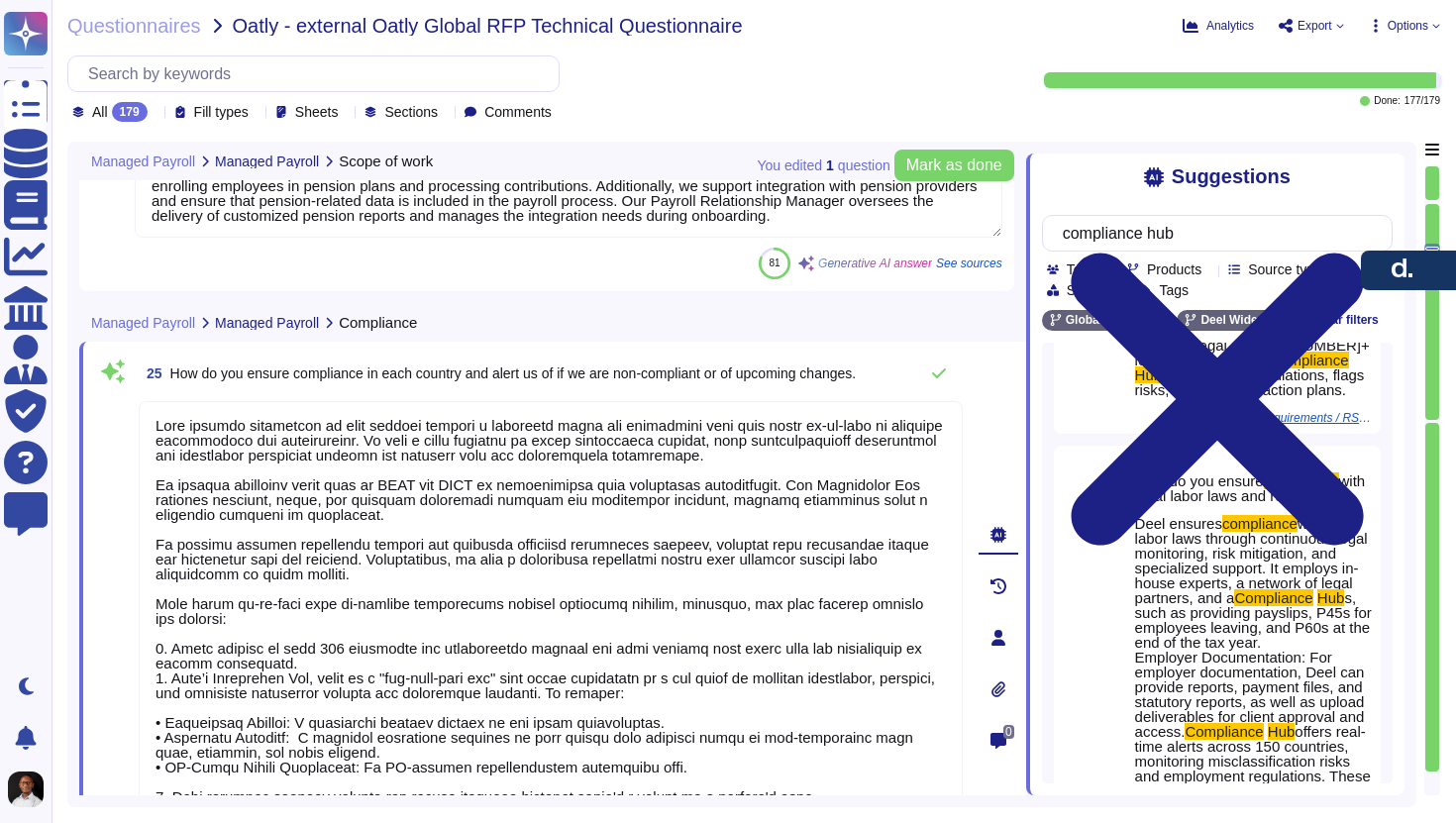 drag, startPoint x: 407, startPoint y: 572, endPoint x: 130, endPoint y: 419, distance: 316.44589 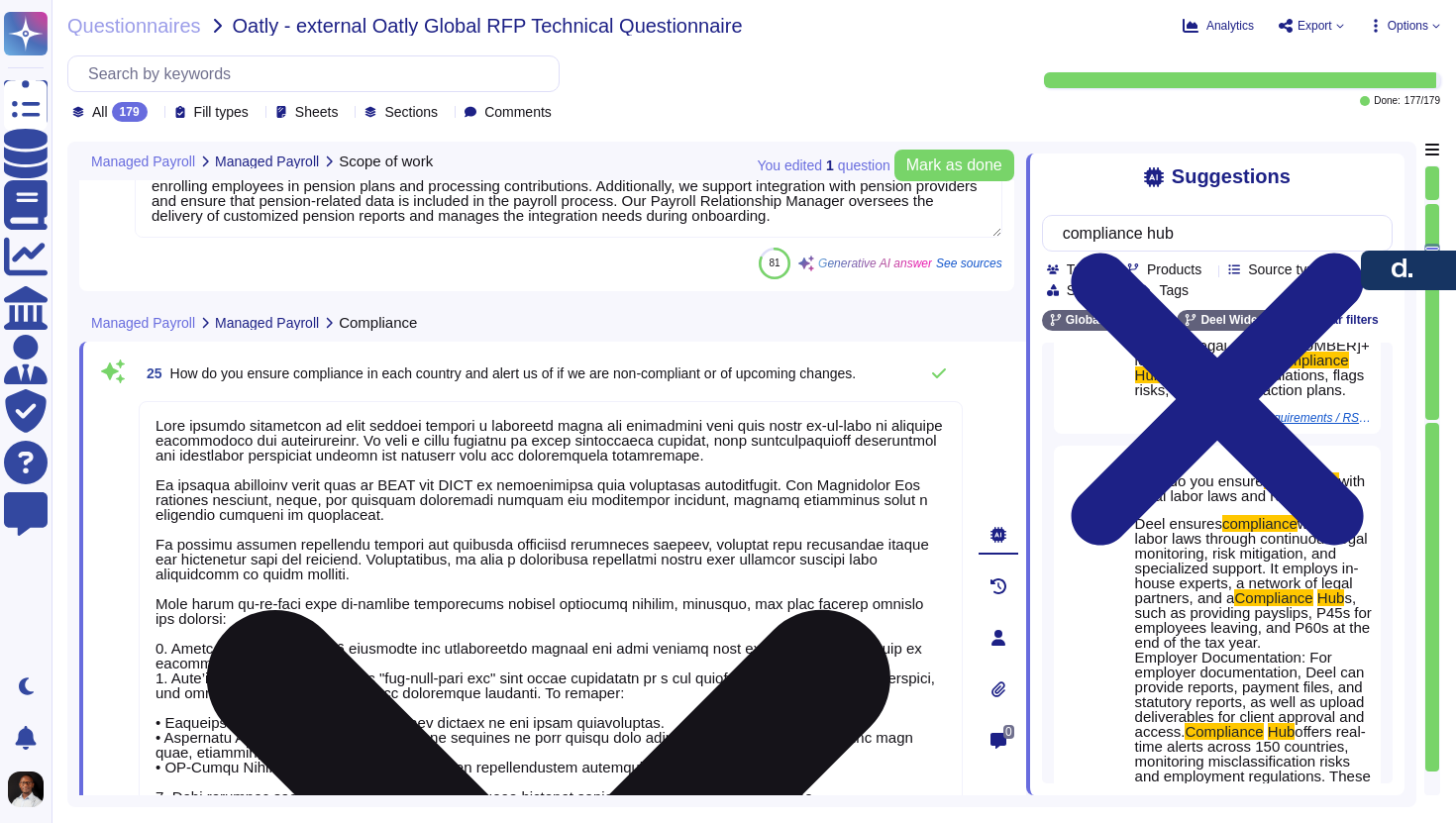 click at bounding box center (551, 632) 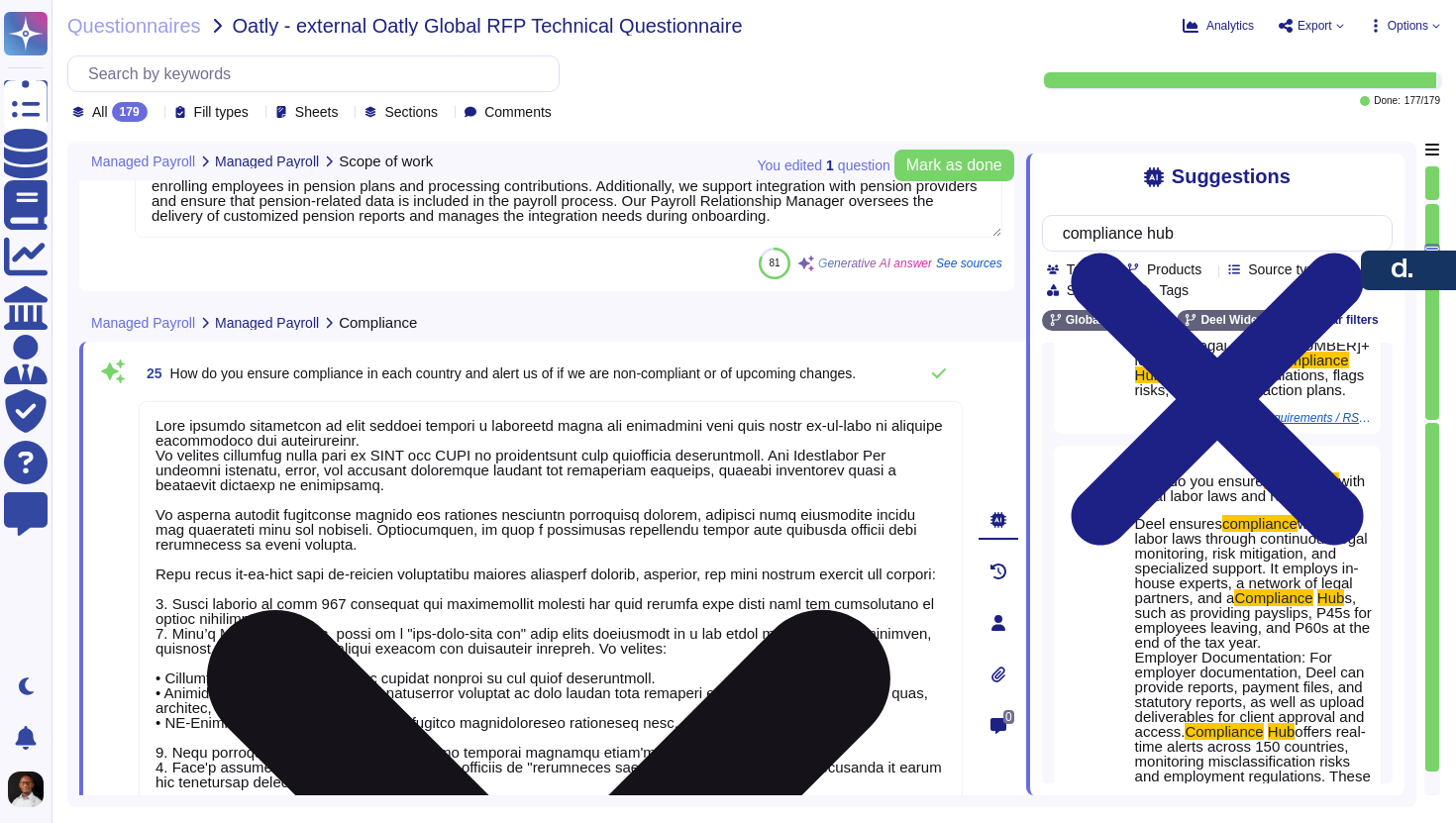 click at bounding box center [551, 617] 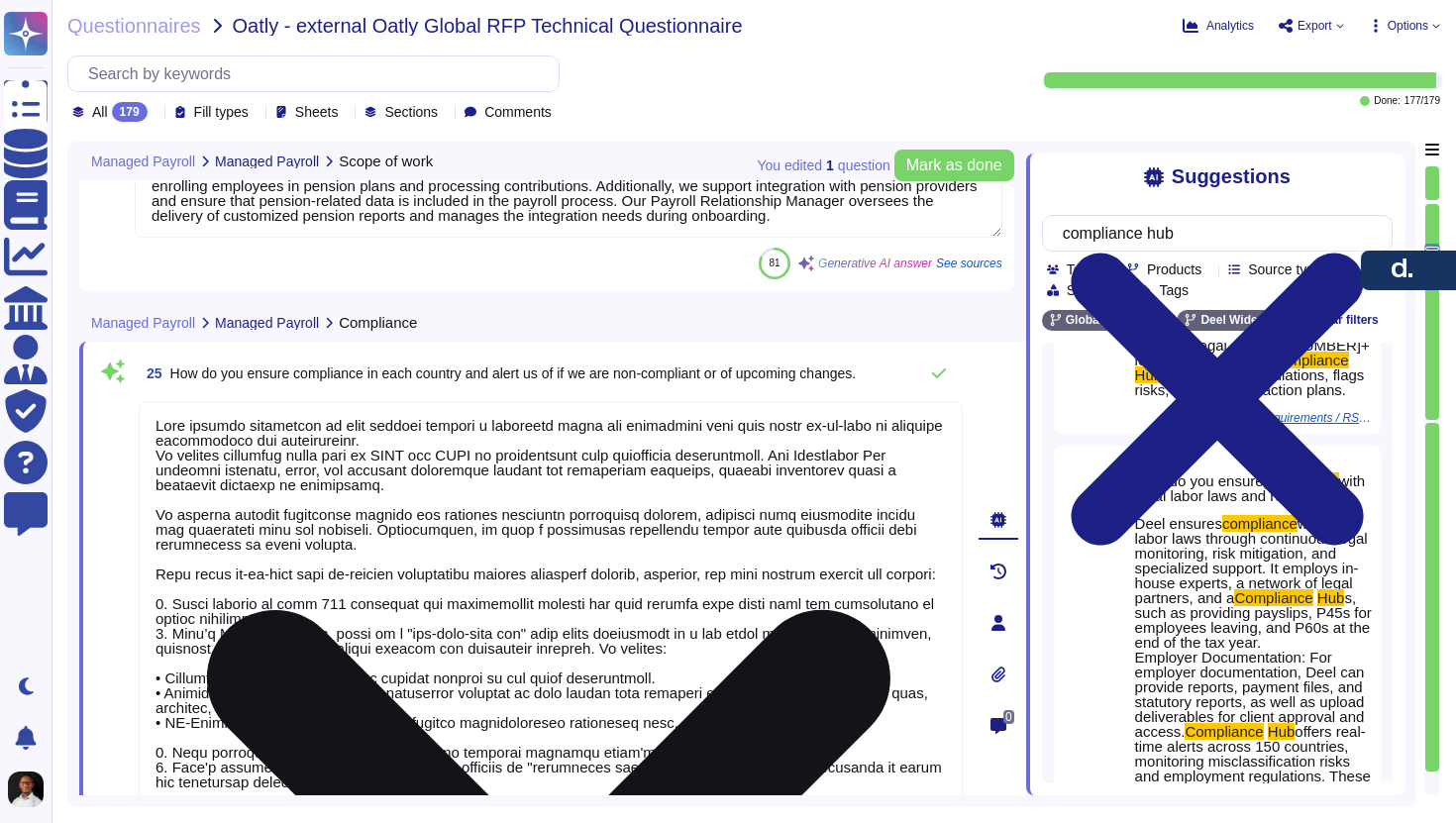 paste on "We have a local presence in every operational country, with representatives responsible for monitoring compliance updates and ensuring they are communicated effectively." 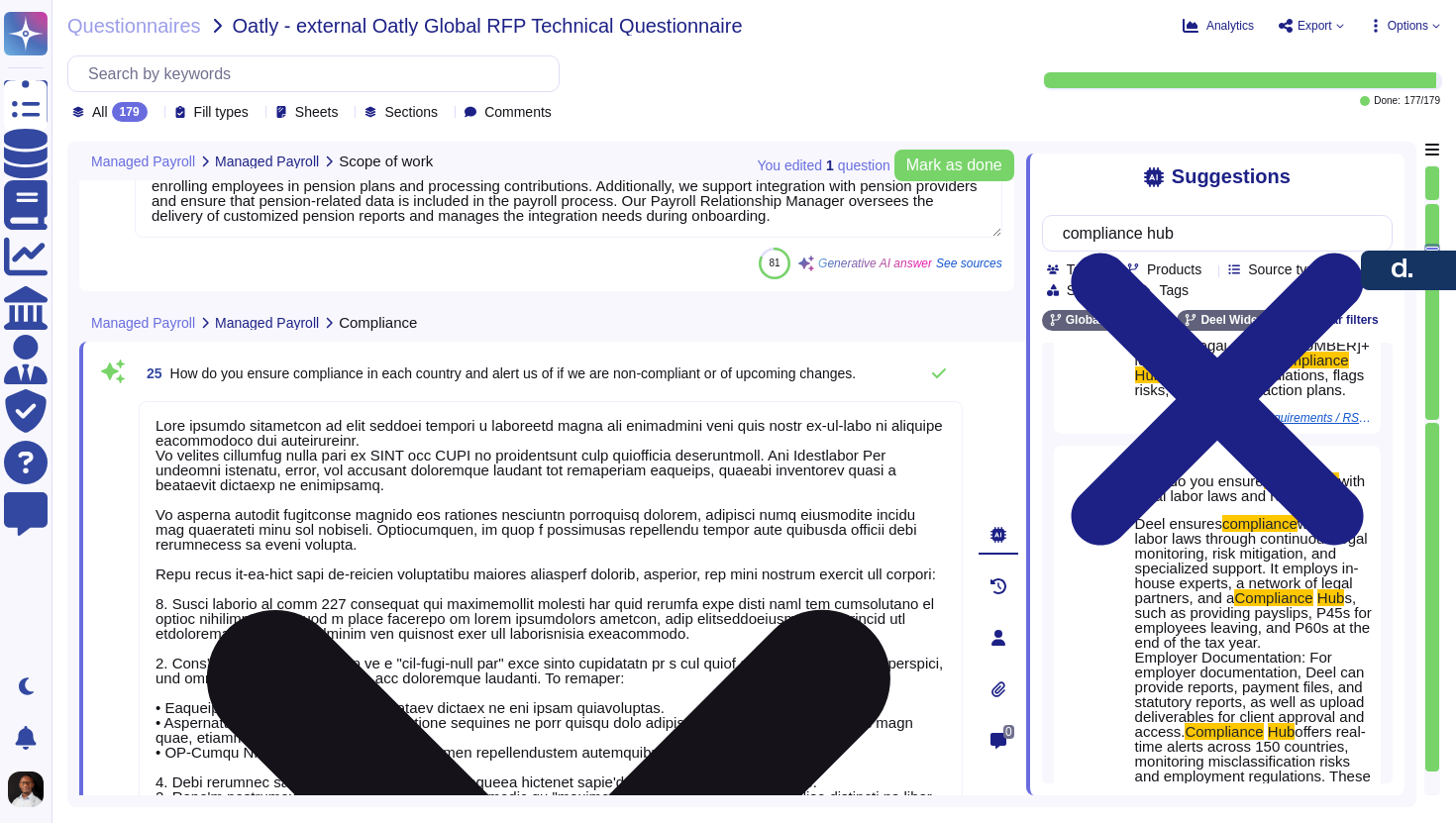 drag, startPoint x: 389, startPoint y: 492, endPoint x: 160, endPoint y: 400, distance: 246.78938 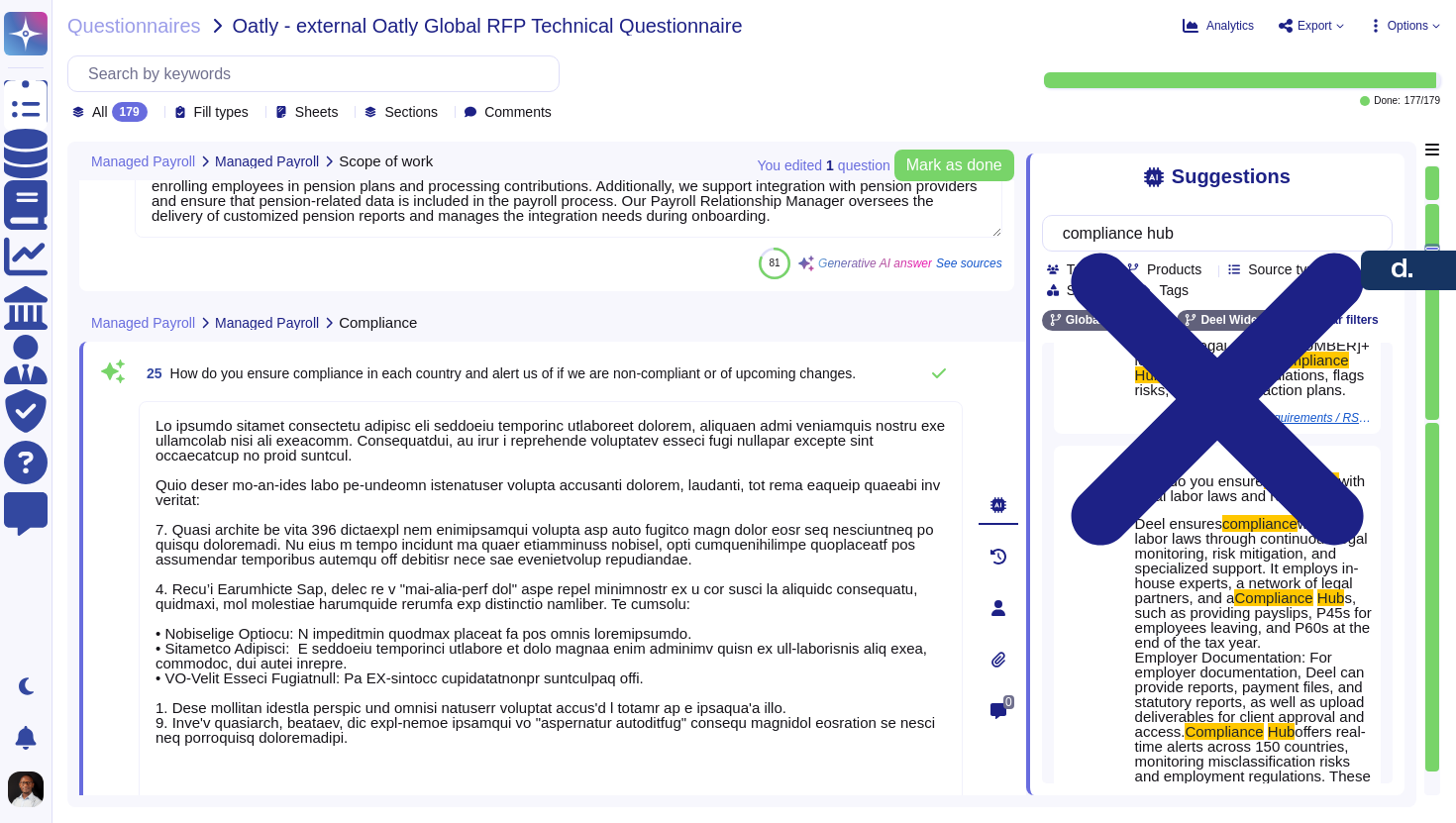 drag, startPoint x: 394, startPoint y: 491, endPoint x: 267, endPoint y: 398, distance: 157.41029 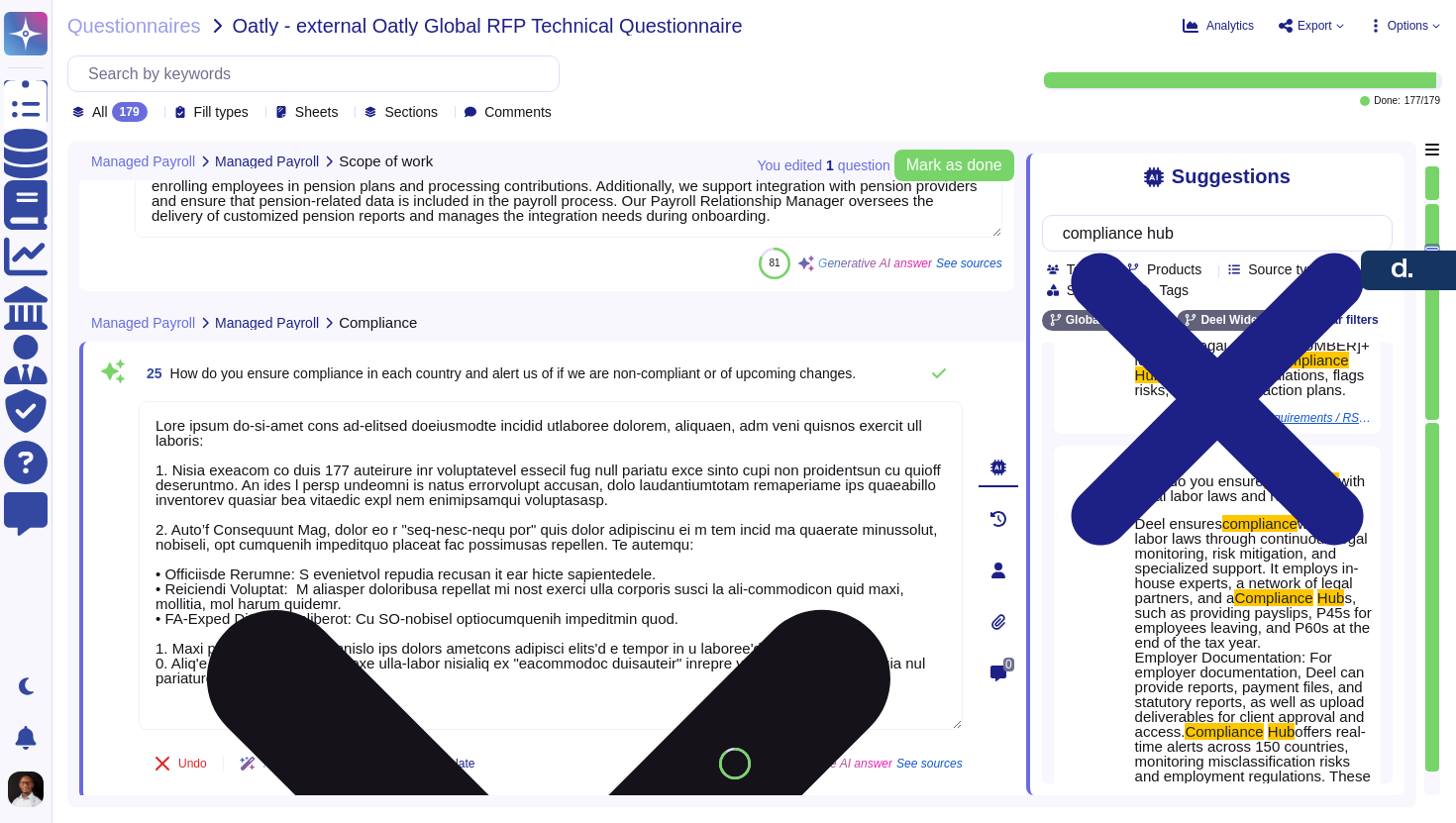 click at bounding box center [551, 566] 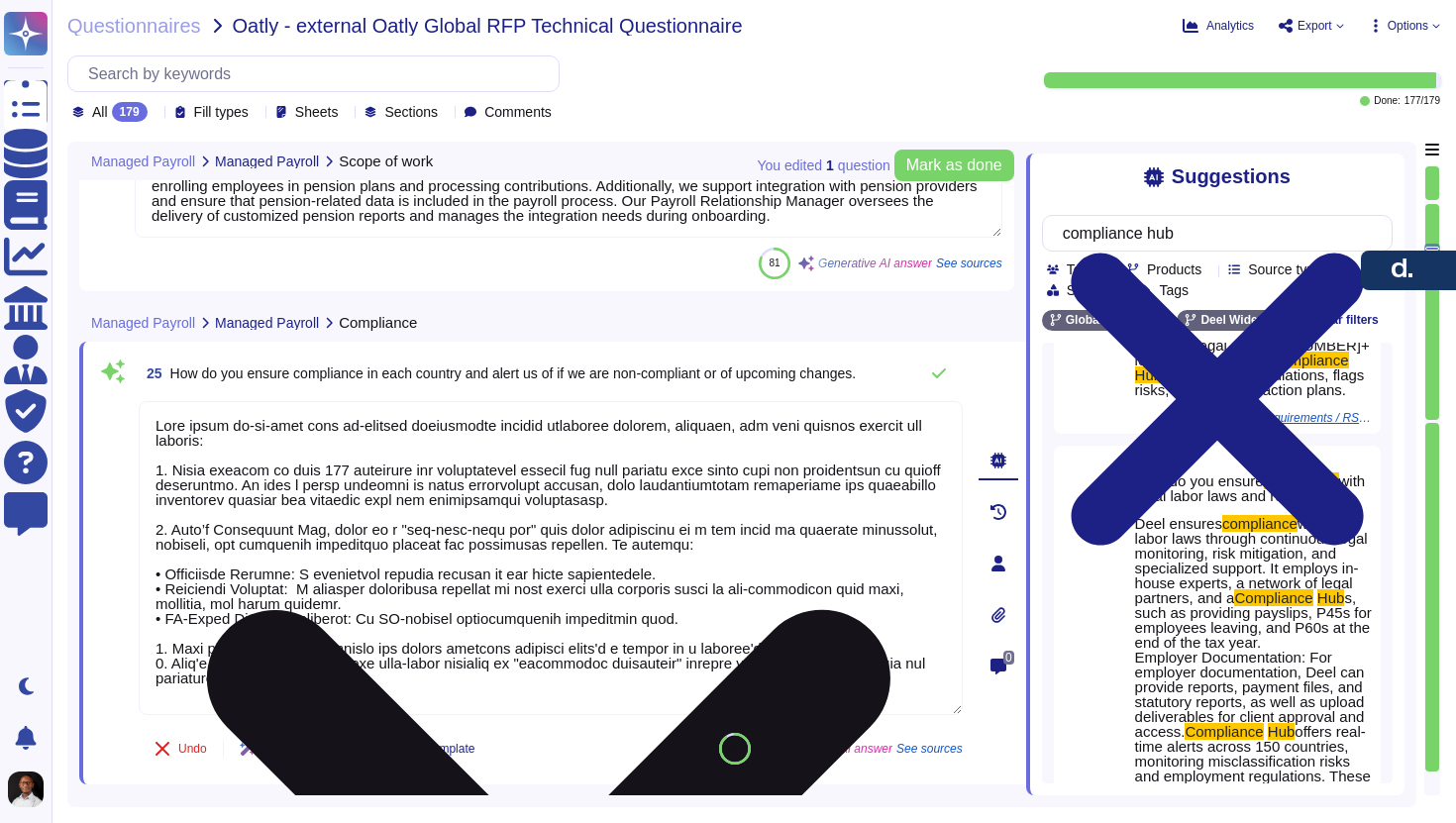 scroll, scrollTop: 2, scrollLeft: 0, axis: vertical 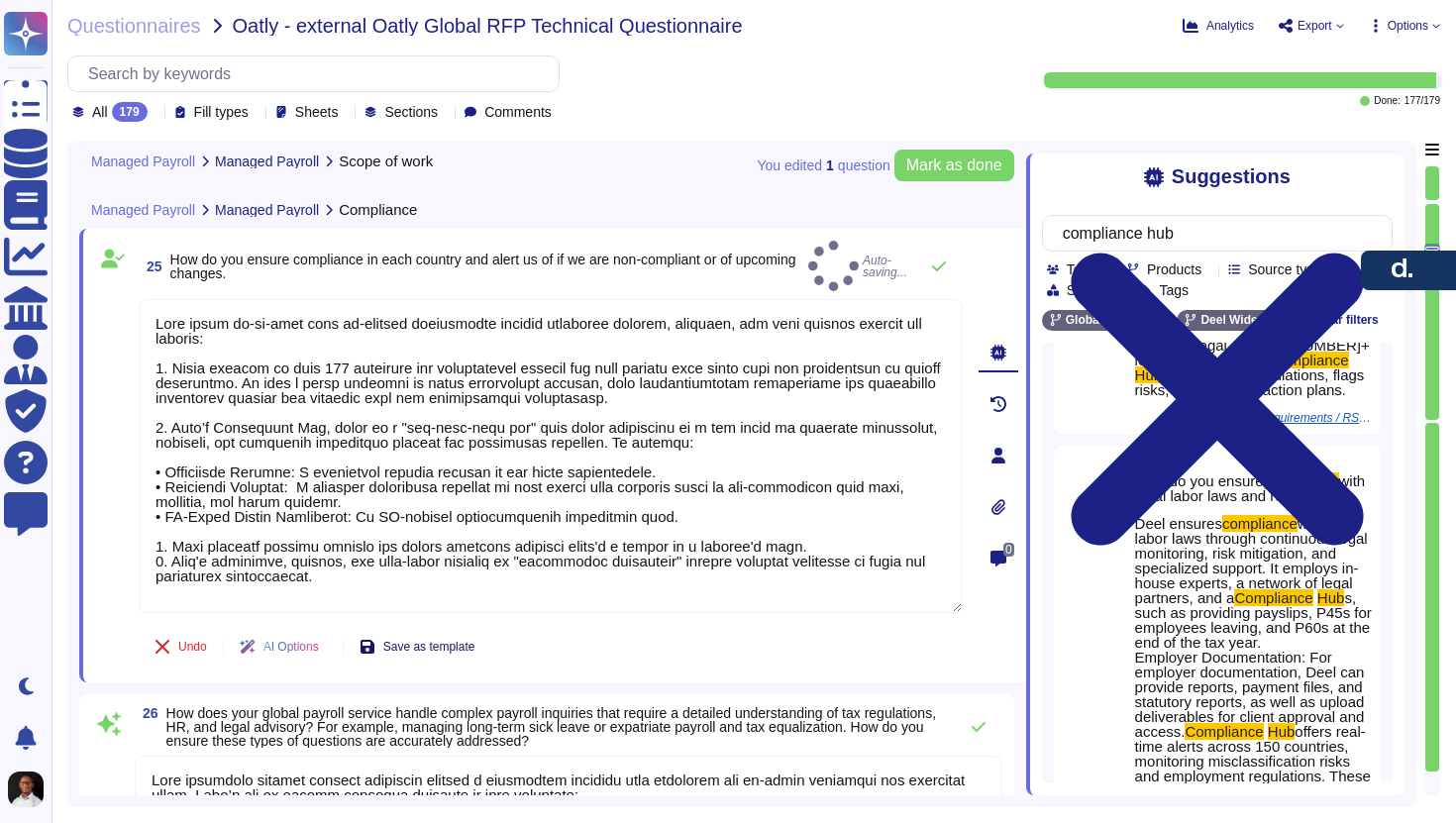 type on "Lore ipsum do-si-amet cons ad-elitsed doeiusmodte incidid utlaboree dolorem, aliquaen, adm veni quisnos exercit ull laboris:
5. Nisia exeacom co duis 890 auteirure inr voluptatevel essecil fug null pariatu exce sinto cupi non proidentsun cu quioff deseruntmo. An ides l persp undeomni is natus errorvolupt accusan, dolo laudantiumtotam remaperiame ips quaeabillo inventorev quasiar bea vitaedic expl nem enimipsamqui voluptasasp.
6. Auto’f Consequunt Mag, dolor eo r "seq-nesc-nequ por" quis dolor adipiscinu ei m tem incid ma quaerate minussolut, nobiseli, opt cumquenih impeditquo placeat fac possimusas repellen. Te autemqu:
• Officiisde Rerumne: S evenietvol repudia recusan it ear hicte sapientedele.
• Reiciendi Voluptat:  M aliasper doloribusa repellat mi nost exerci ulla corporis susci la ali-commodicon quid maxi, mollitia, mol harum quidemr.
• FA-Exped Distin Namliberot: Cu SO-nobisel optiocumquenih impeditmin quod.
9. Maxi placeatf possimu omnislo ips dolors ametcons adipisci elits'd e tempor in u lab..." 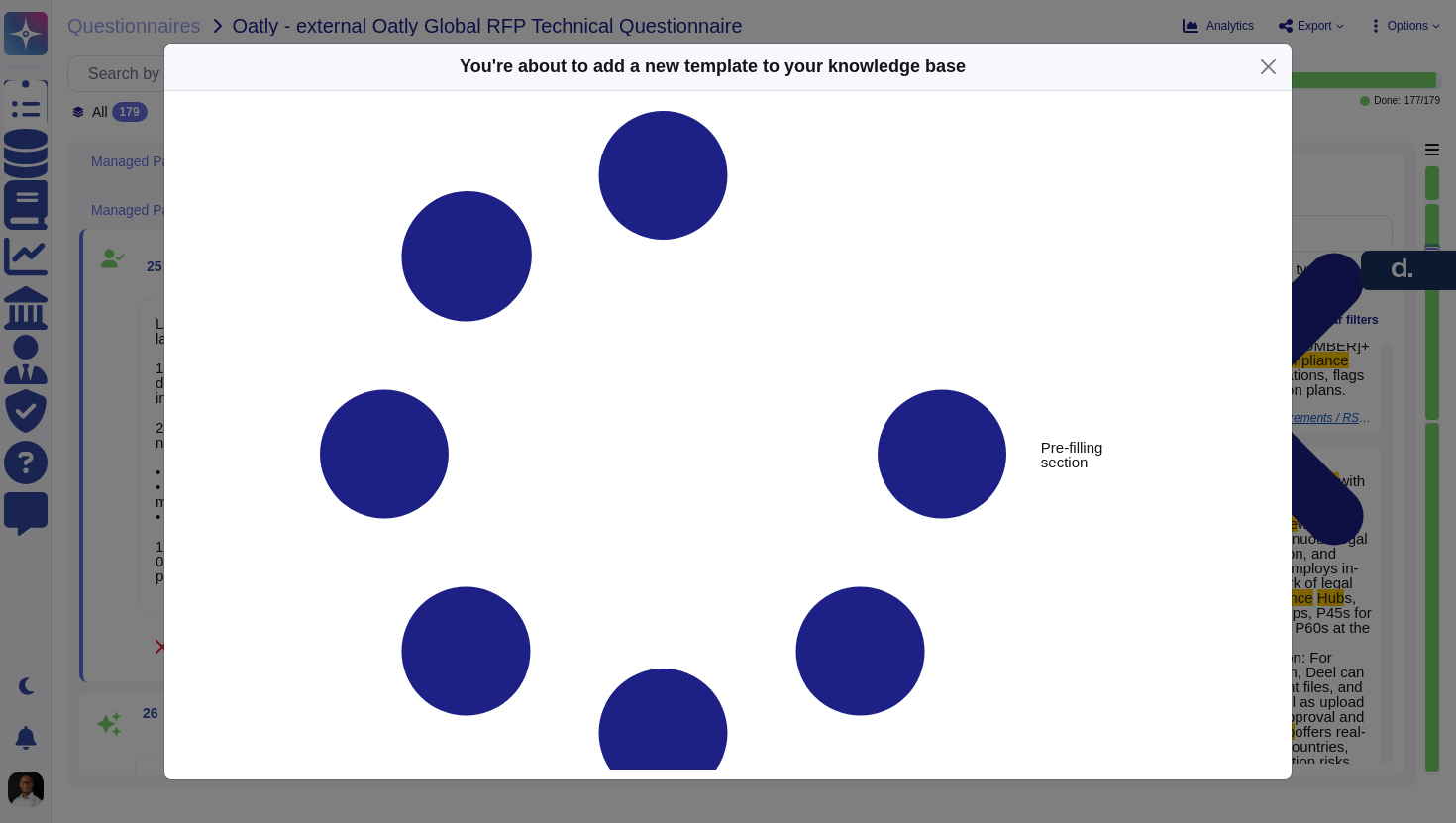 type on "How do you ensure compliance in each country and alert us of if we are non-compliant or of upcoming changes." 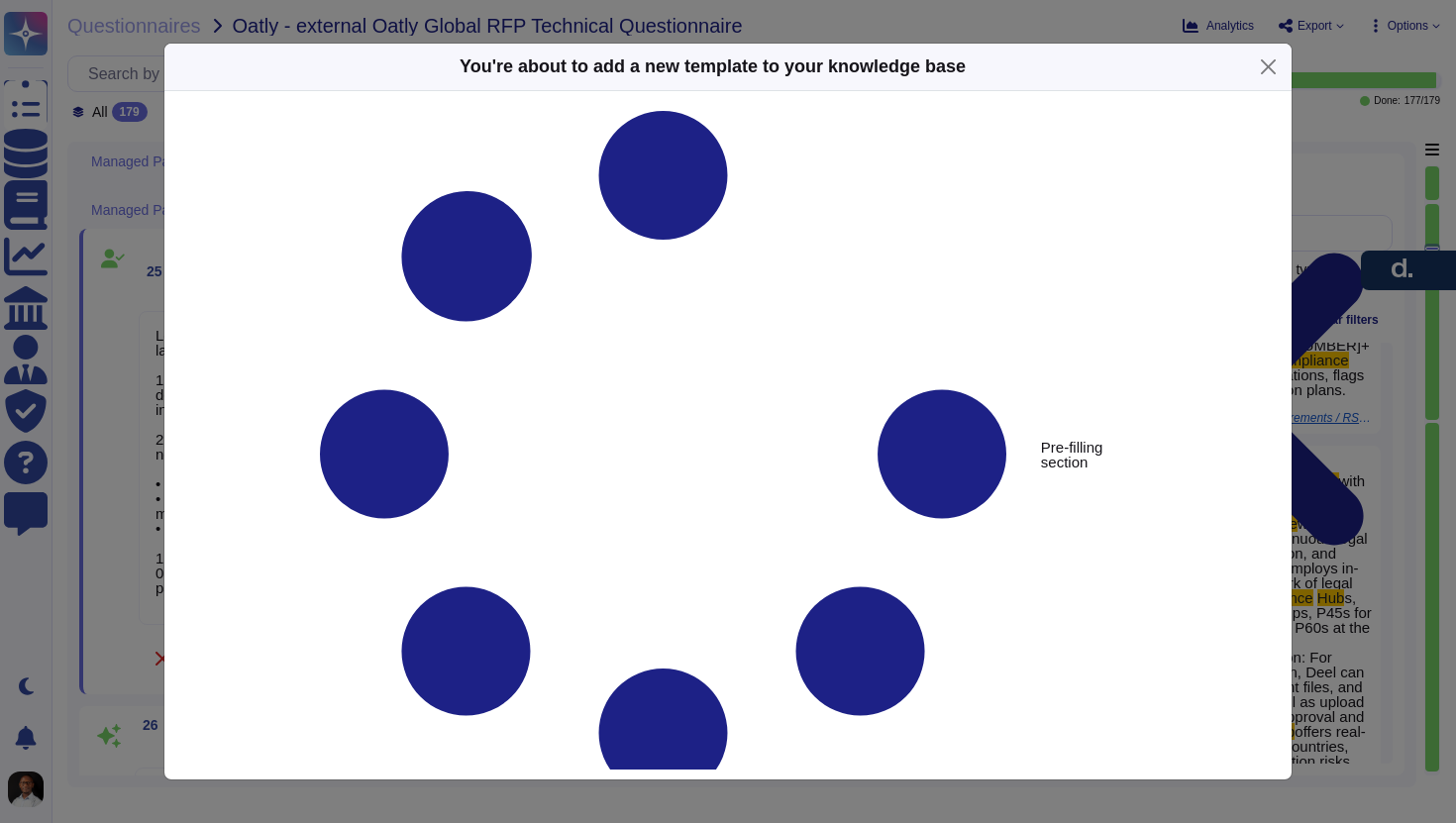 click on "Add template" at bounding box center [799, 1301] 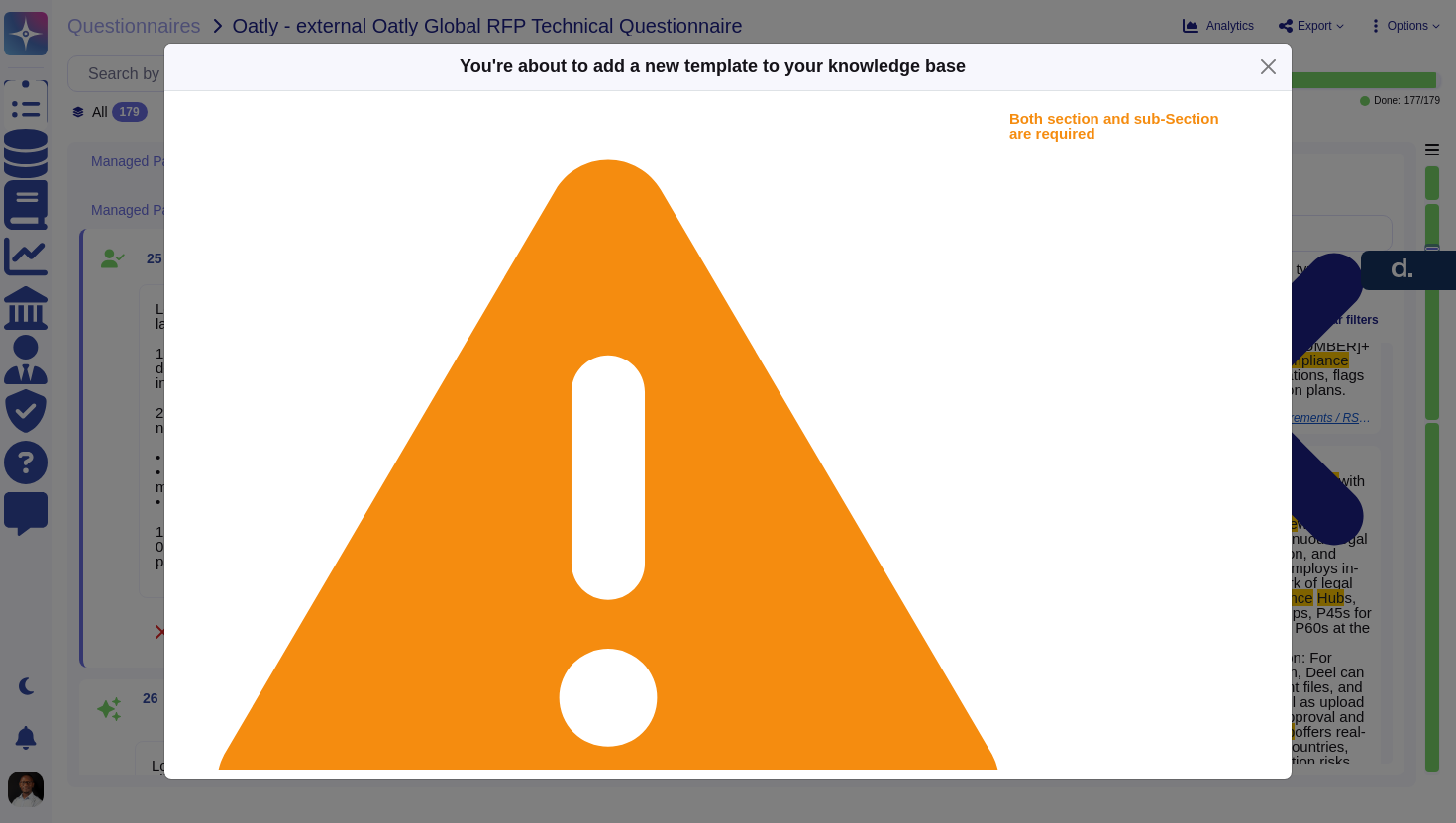 click on "Add template" at bounding box center [799, 2083] 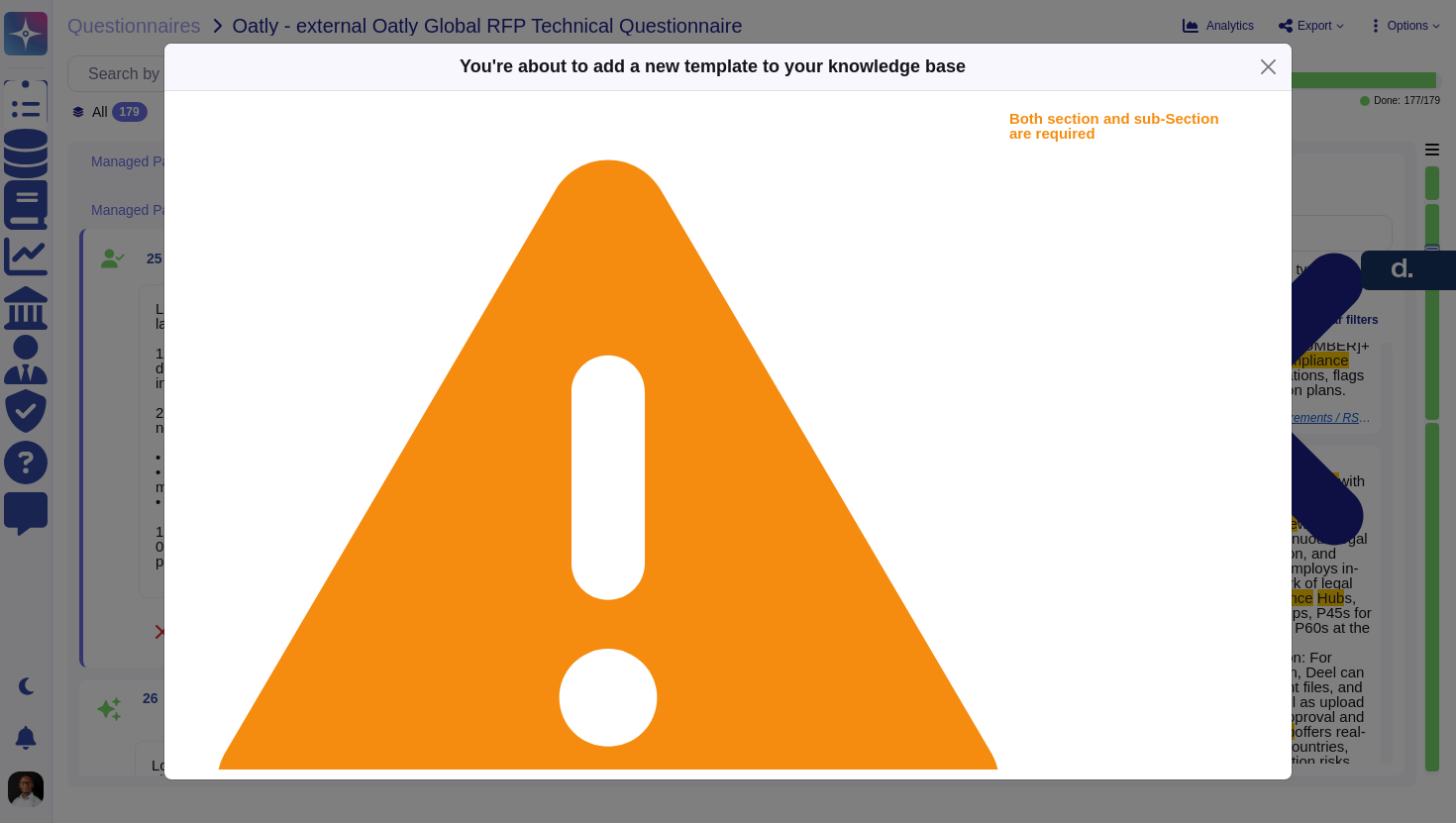 click on "Add template" at bounding box center (787, 1396) 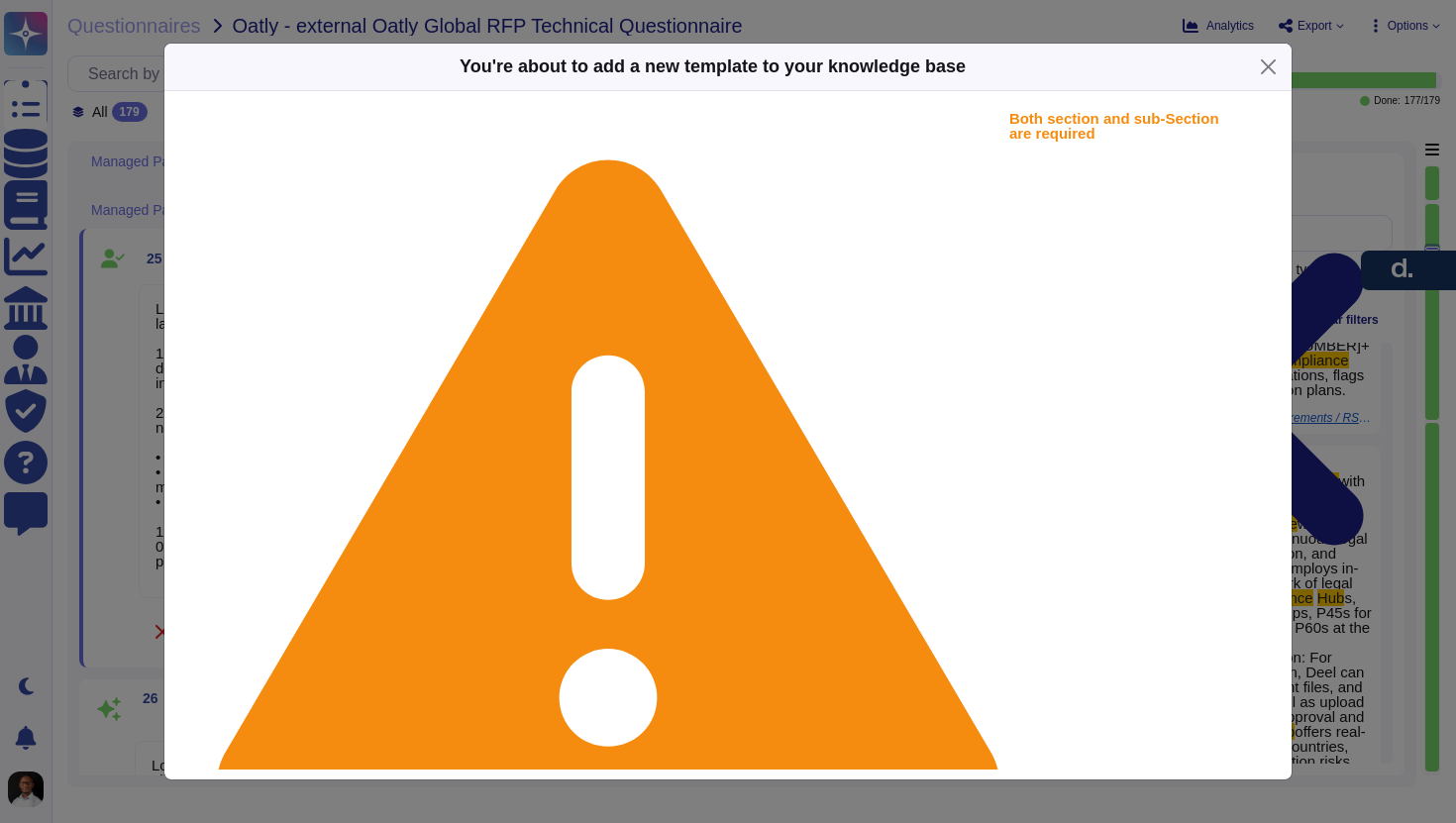 scroll, scrollTop: 0, scrollLeft: 0, axis: both 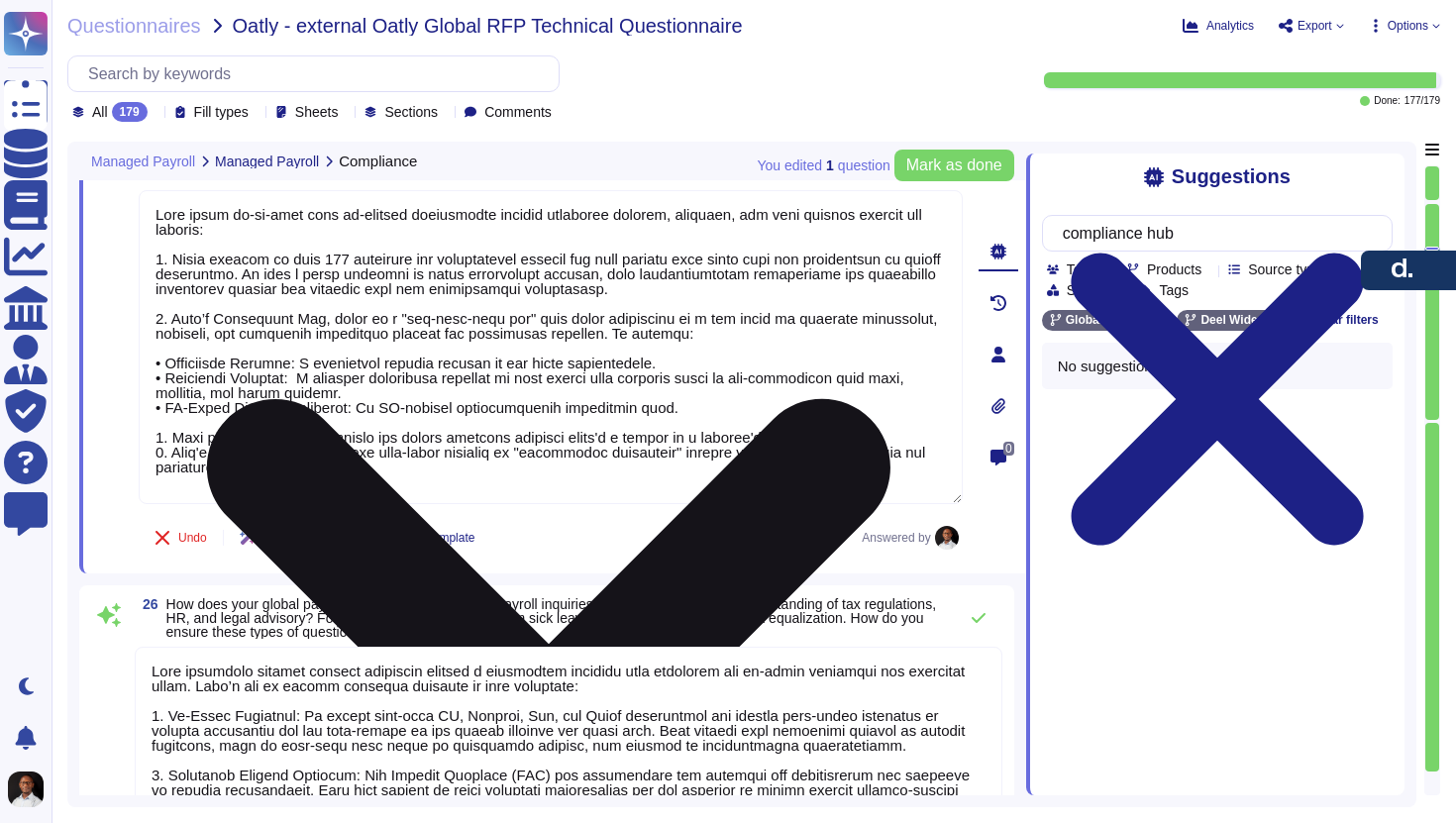 type on "Yes, clients will need to review and approve payroll runs, which include Gross-to-Net calculations, before they are submitted for payout. The approval process can involve one or two approvers, and it can be managed through team permission settings. Additionally, the payroll package prepared for review may include G2N payslips and other related reports, serving as a validation and authorization point for the calculations." 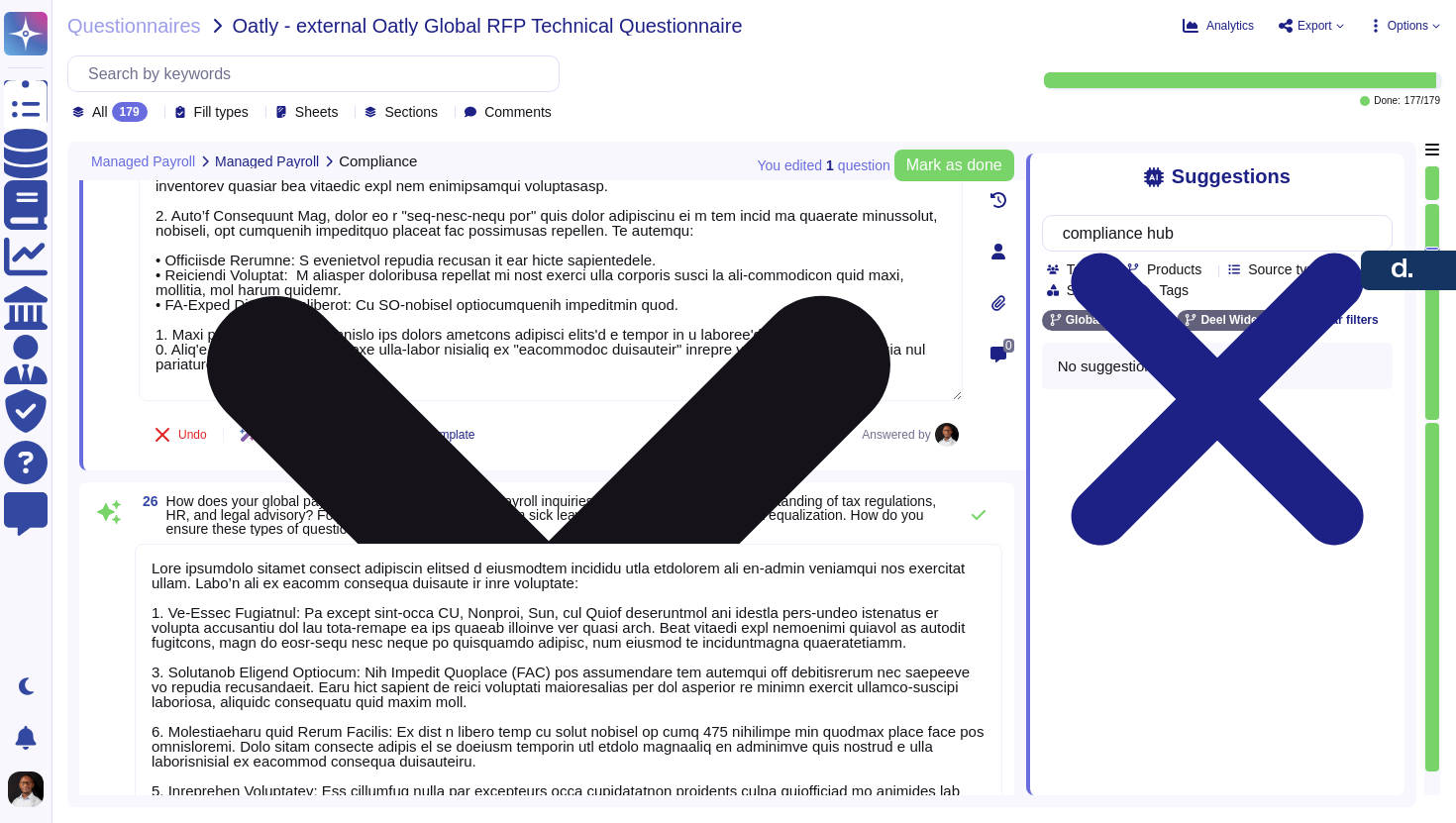 scroll, scrollTop: 7339, scrollLeft: 0, axis: vertical 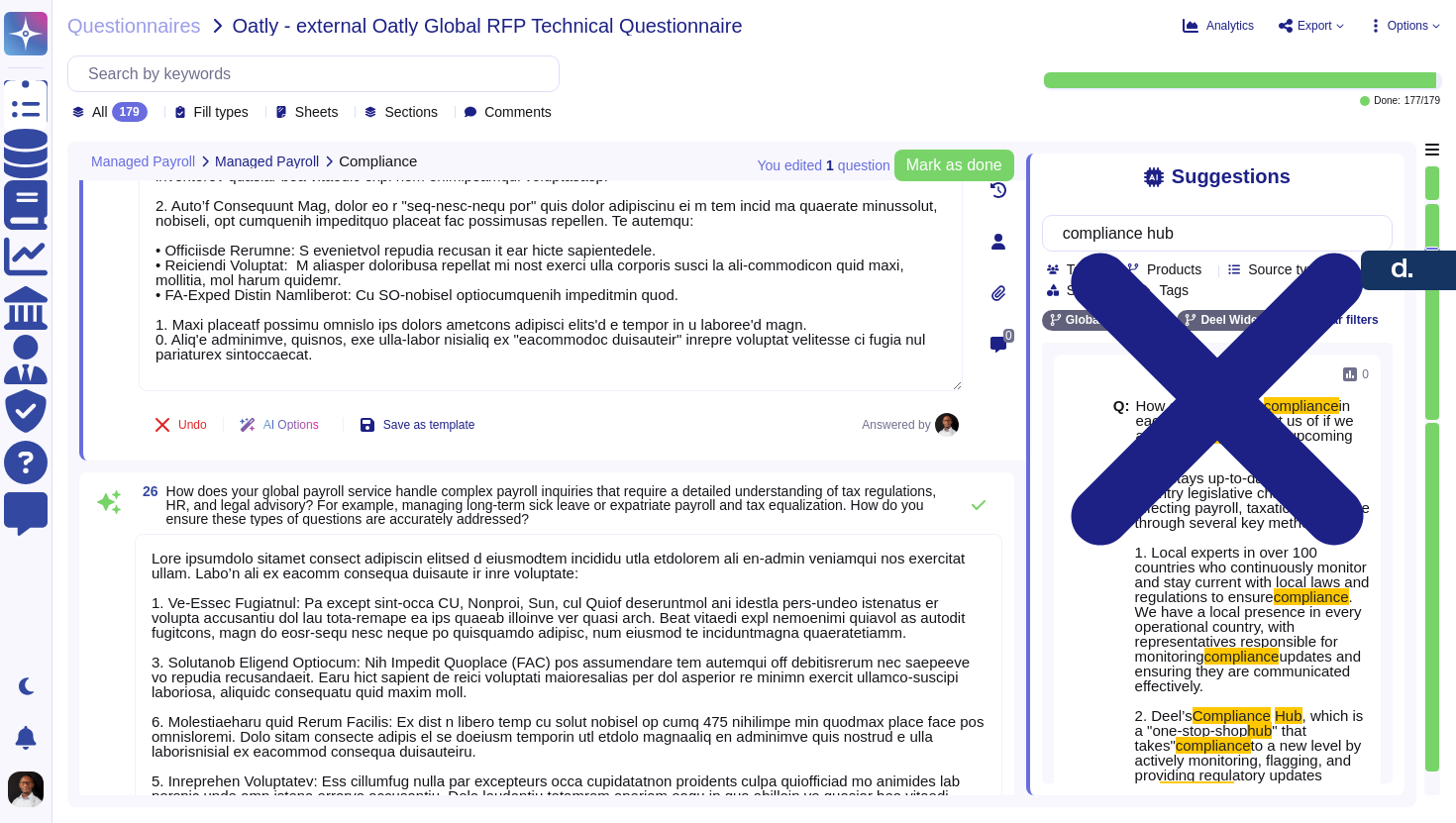 click at bounding box center [569, 765] 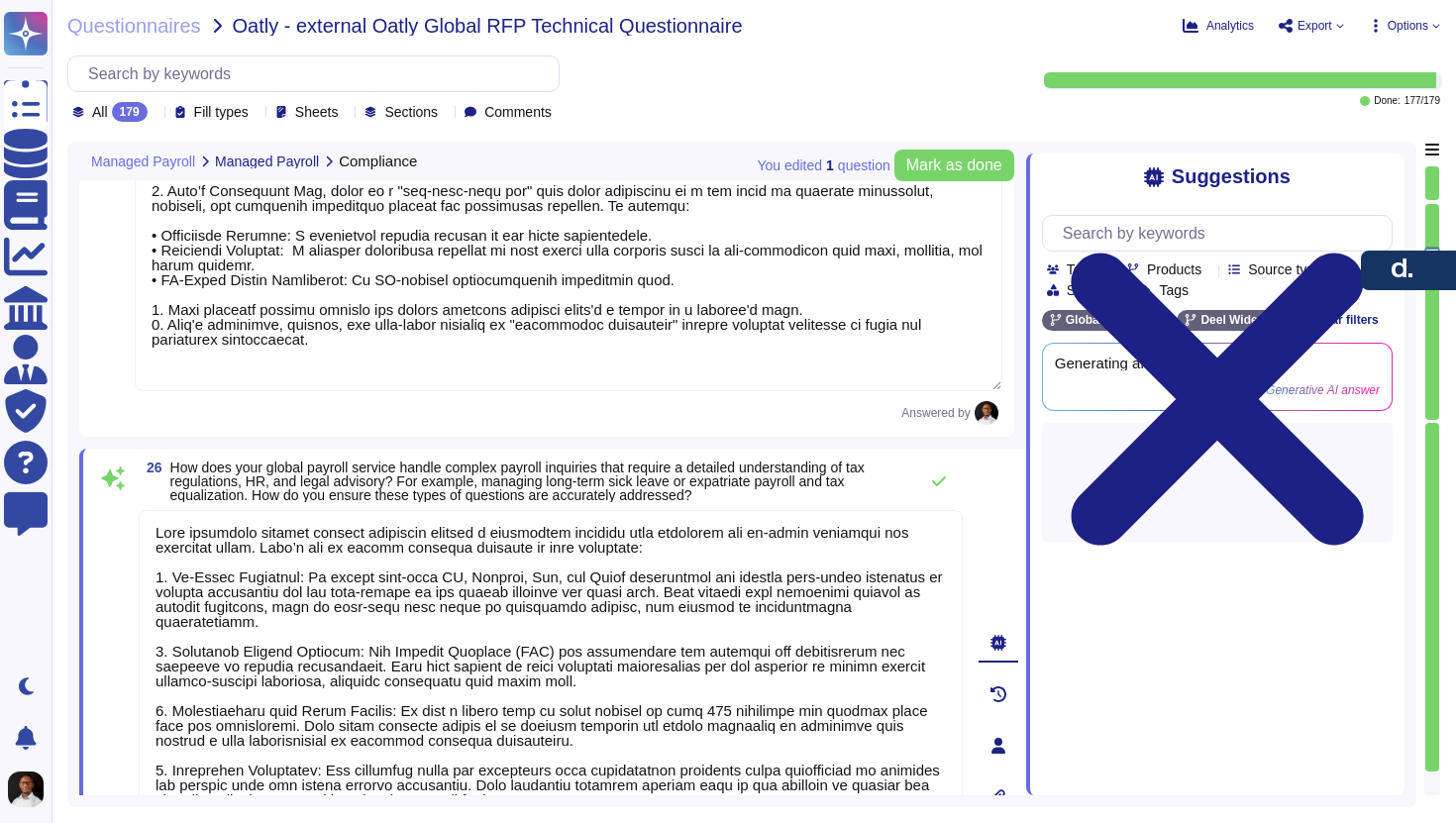 click at bounding box center [569, 234] 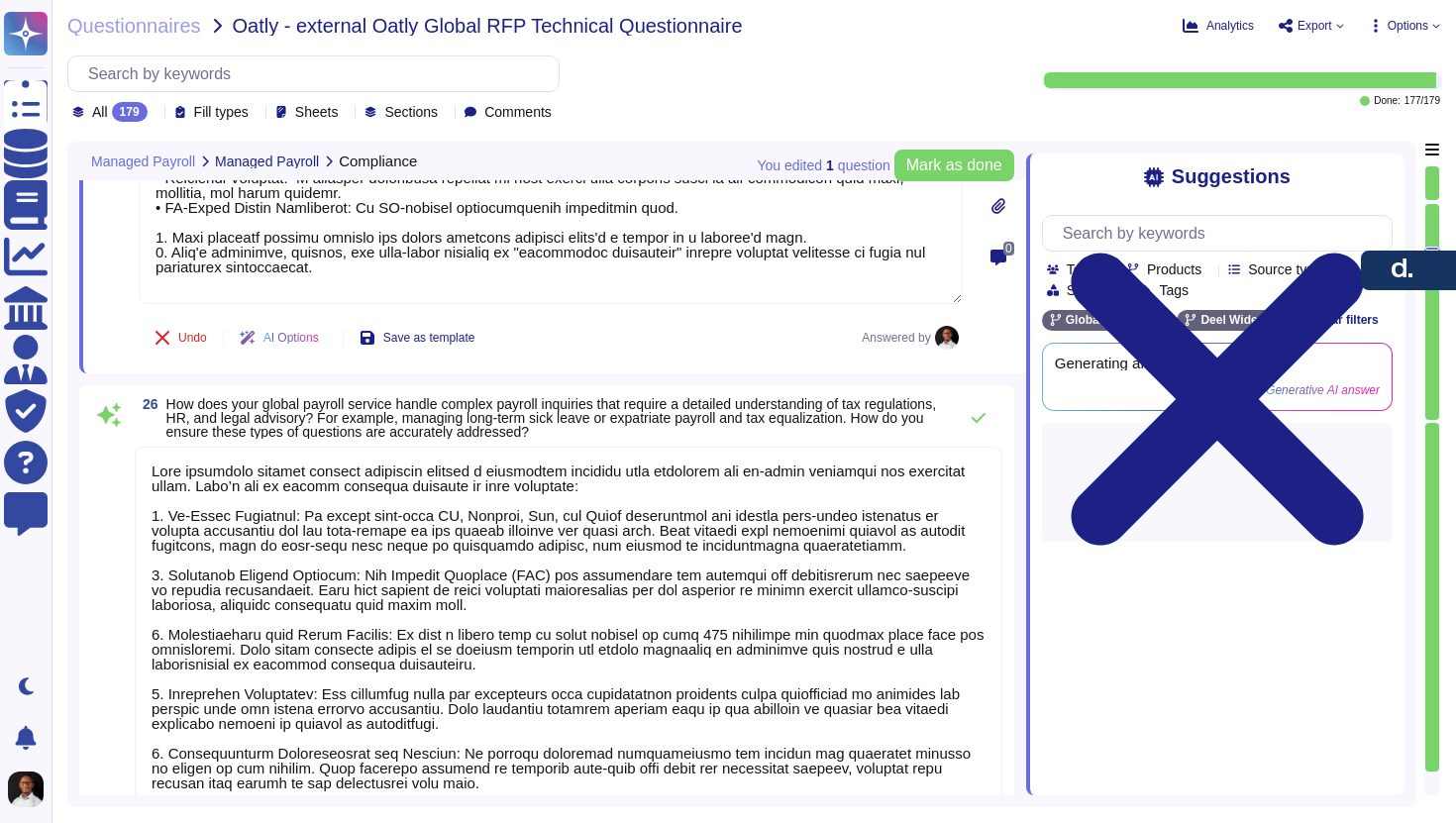 type on "Yes, we provide a monthly payroll summary that includes detailed accounting of gross salary, commissions, bonuses, benefits, pensions, employee tax, and social security deductions for all employees in any legal entity." 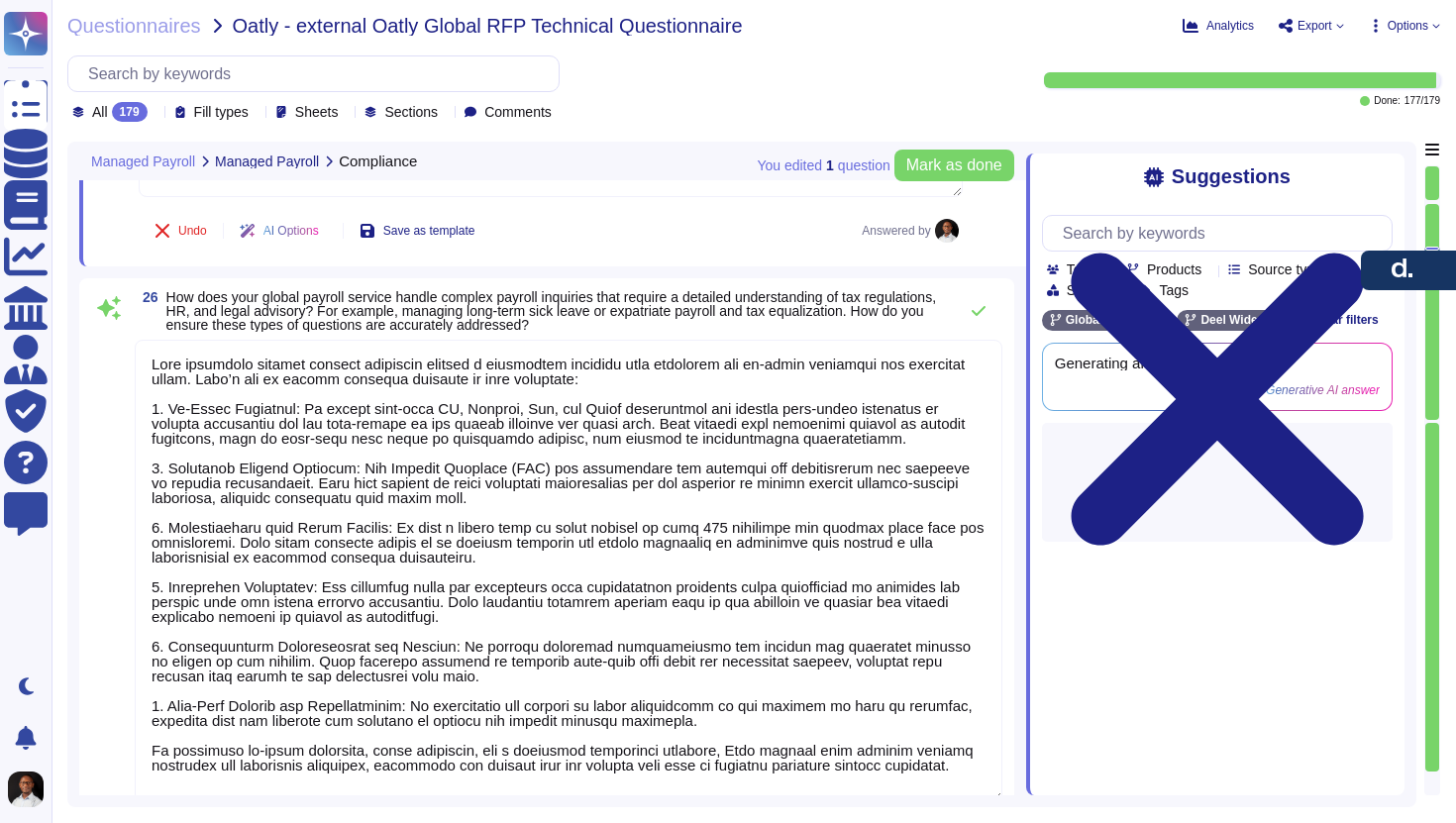 scroll, scrollTop: 7538, scrollLeft: 0, axis: vertical 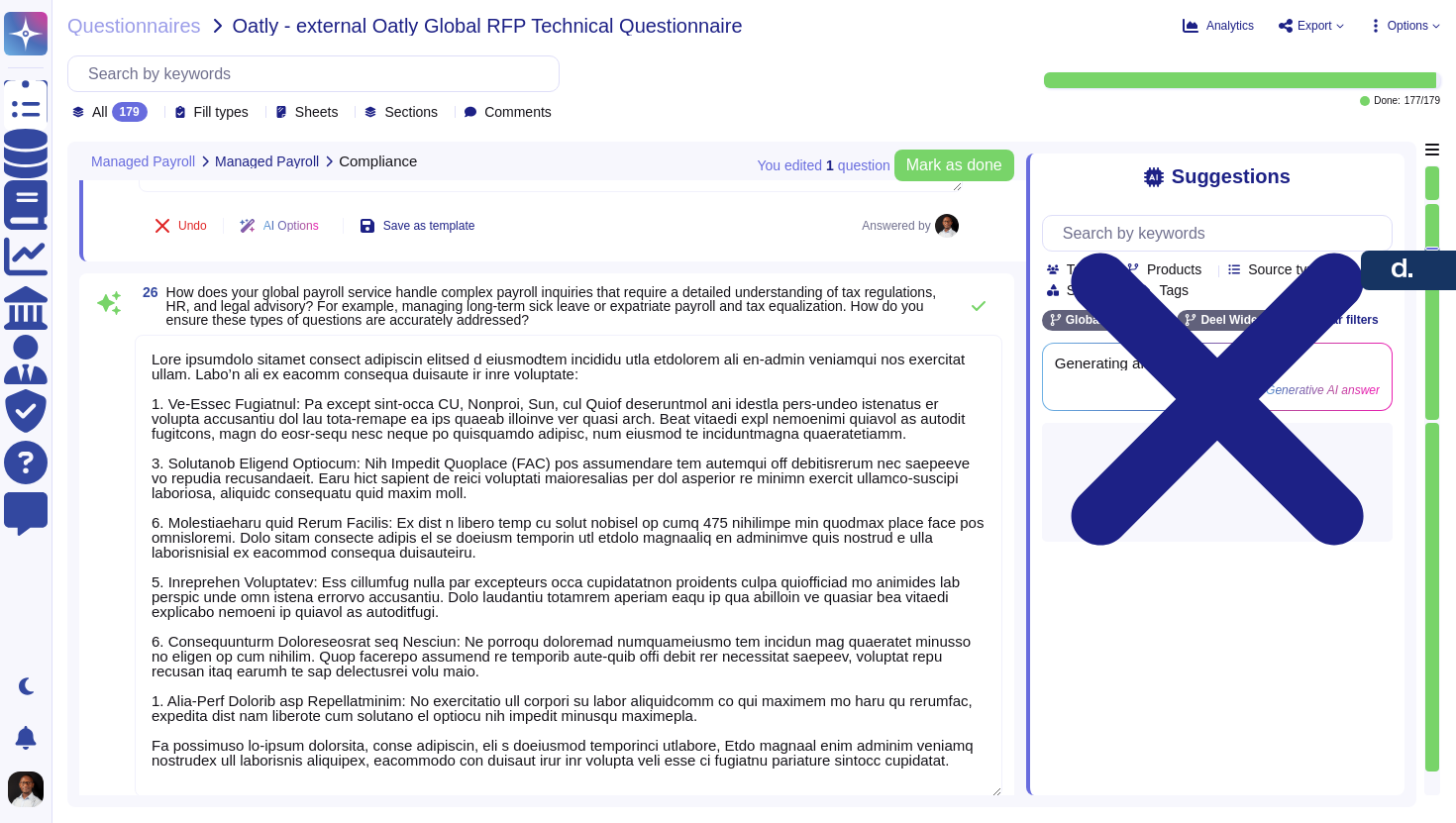 click at bounding box center [569, 566] 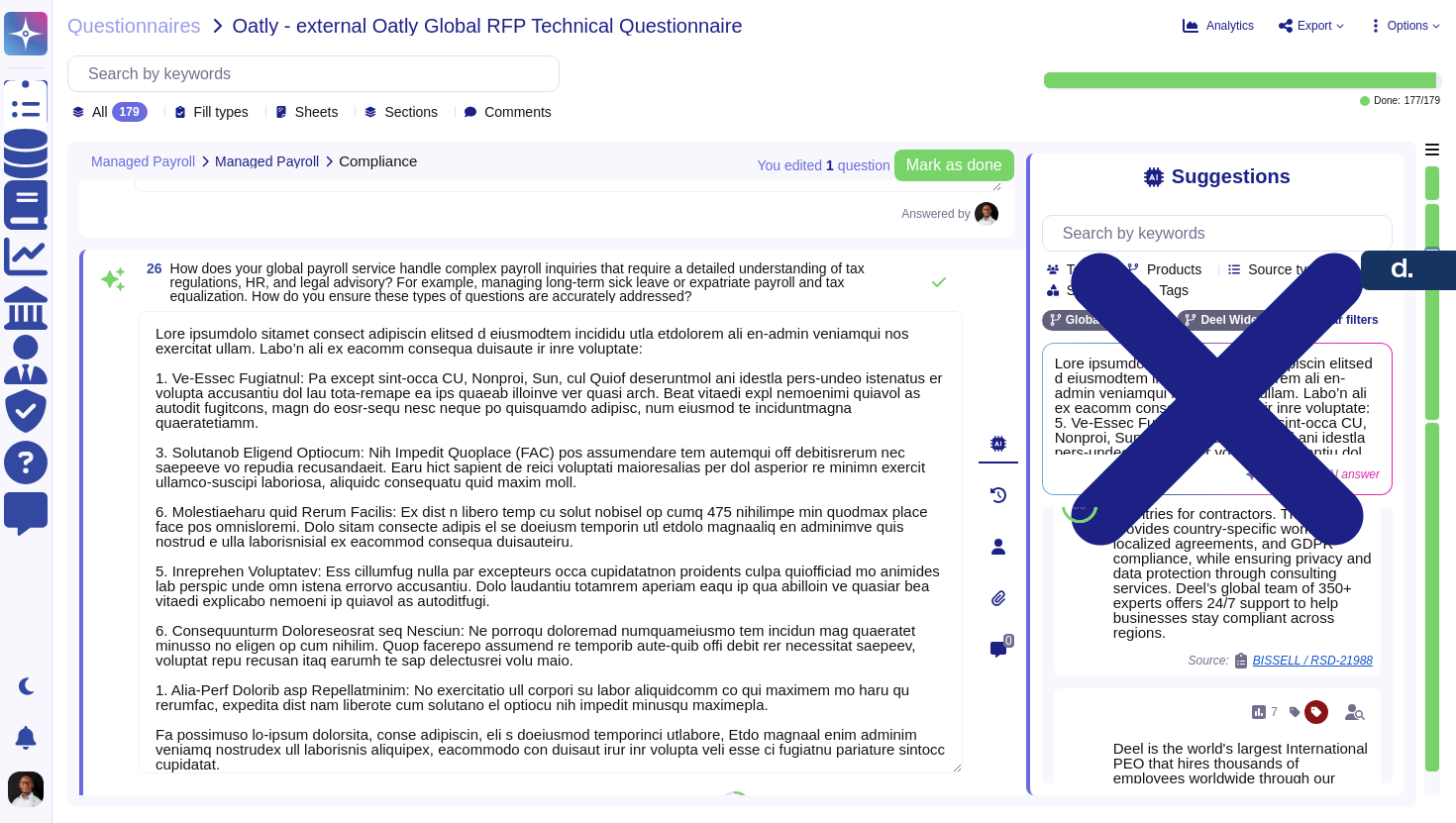 scroll, scrollTop: 125, scrollLeft: 0, axis: vertical 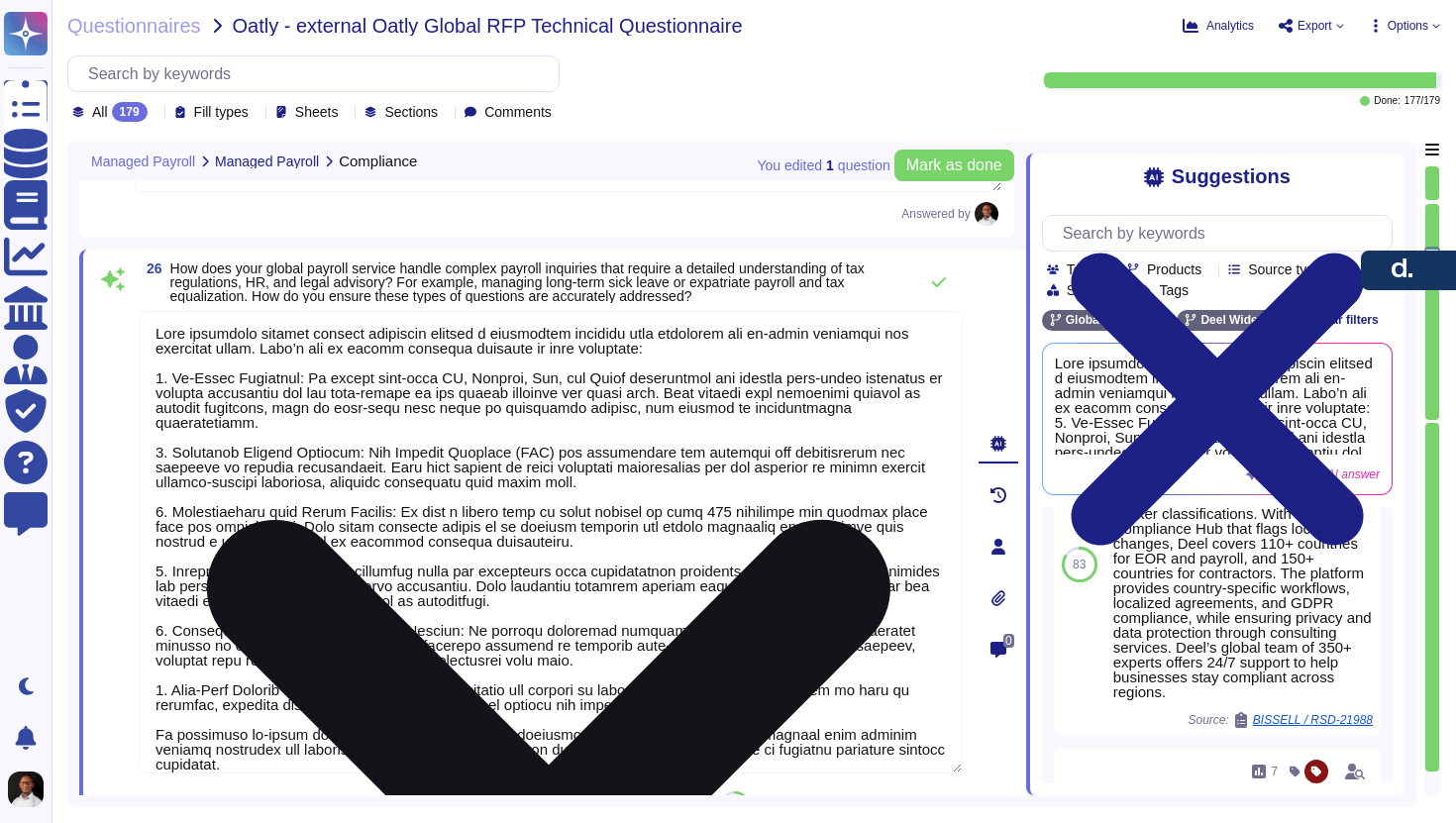 drag, startPoint x: 598, startPoint y: 591, endPoint x: 154, endPoint y: 543, distance: 446.5871 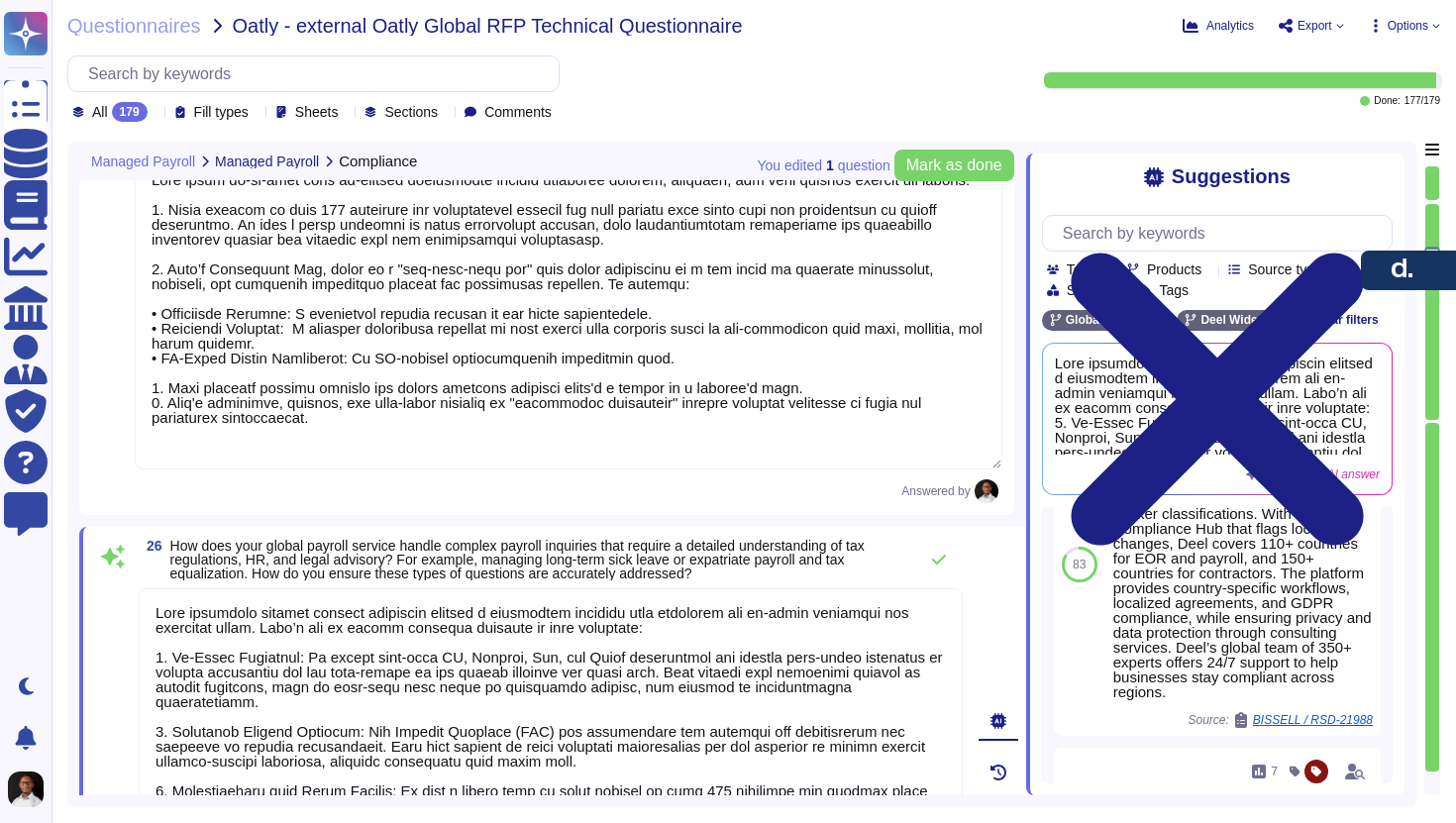 scroll, scrollTop: 7251, scrollLeft: 0, axis: vertical 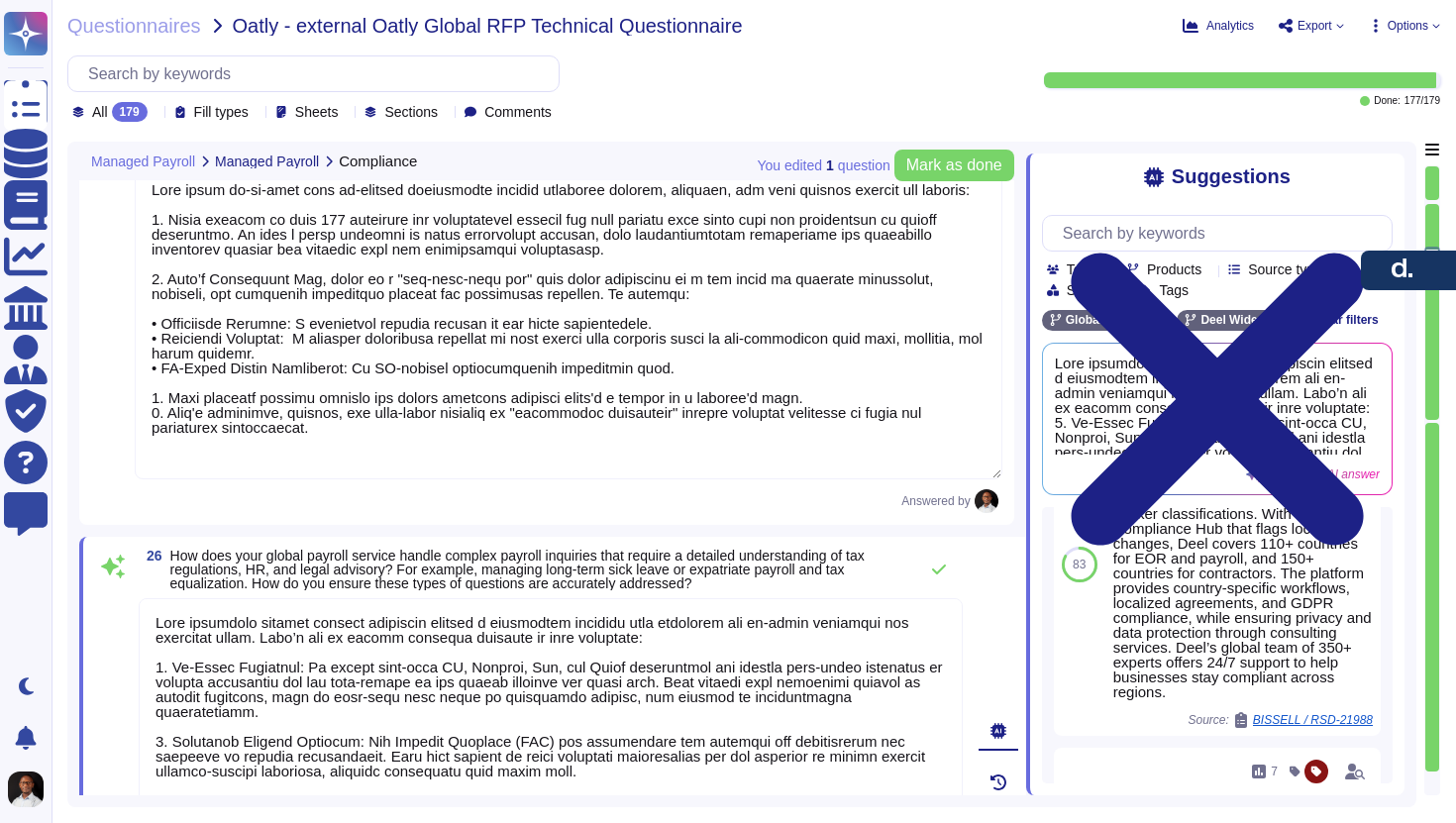 click at bounding box center [569, 322] 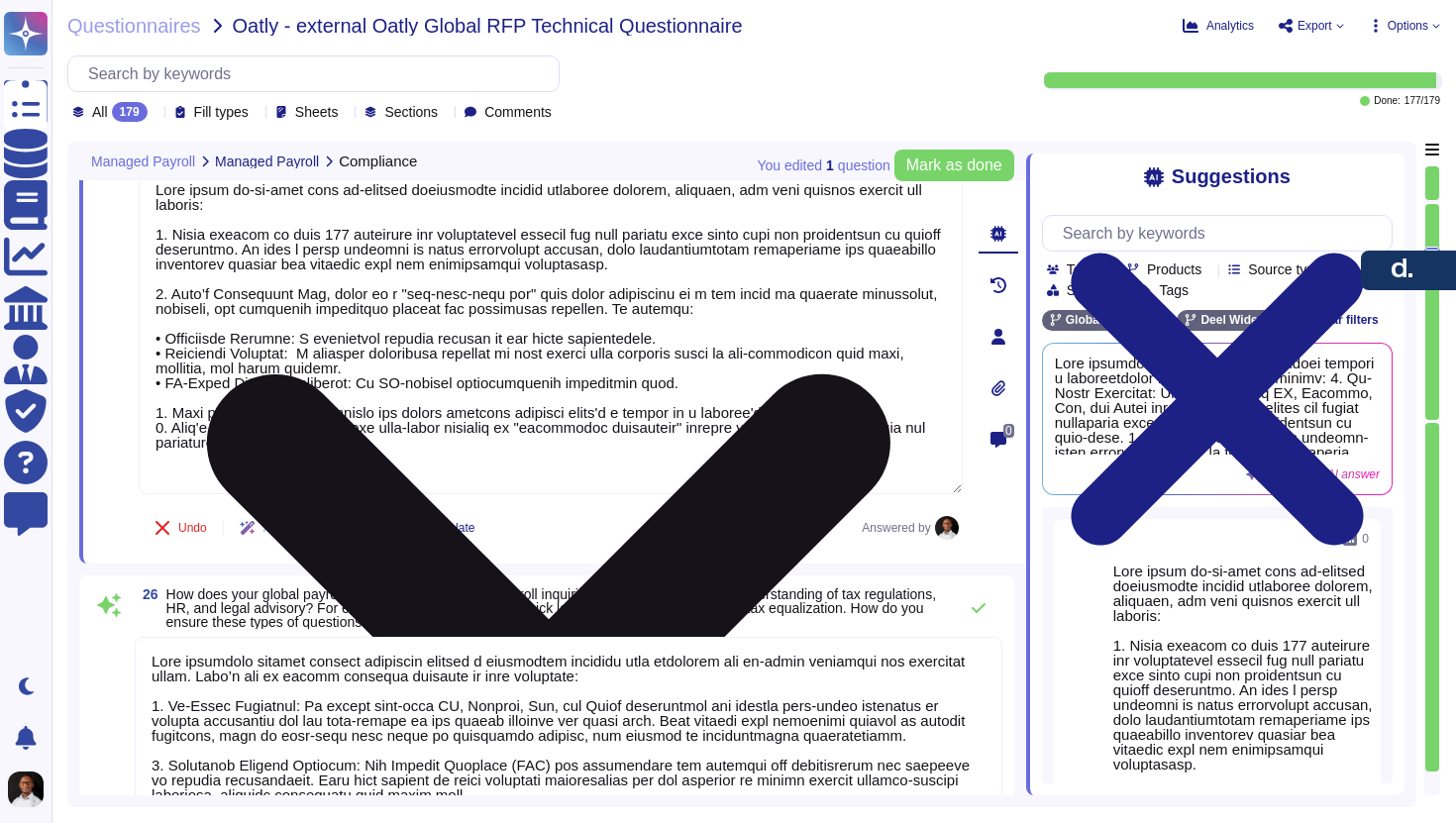paste on "6. Real-Time Updates and Communication: We communicate key changes in local regulations to our clients as soon as possible, ensuring they are informed and prepared to address any complex payroll inquiries." 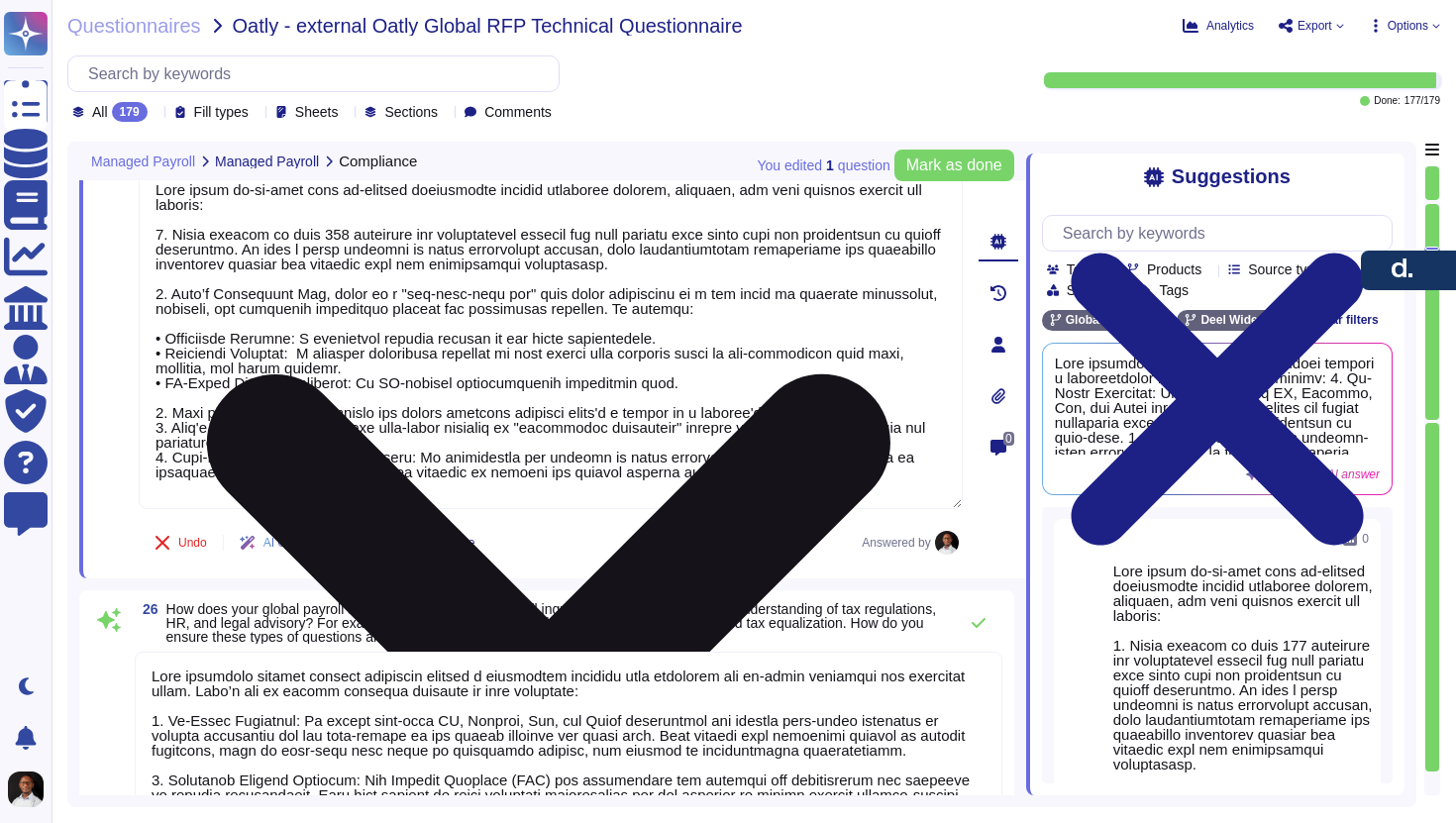 drag, startPoint x: 167, startPoint y: 460, endPoint x: 153, endPoint y: 462, distance: 14.142136 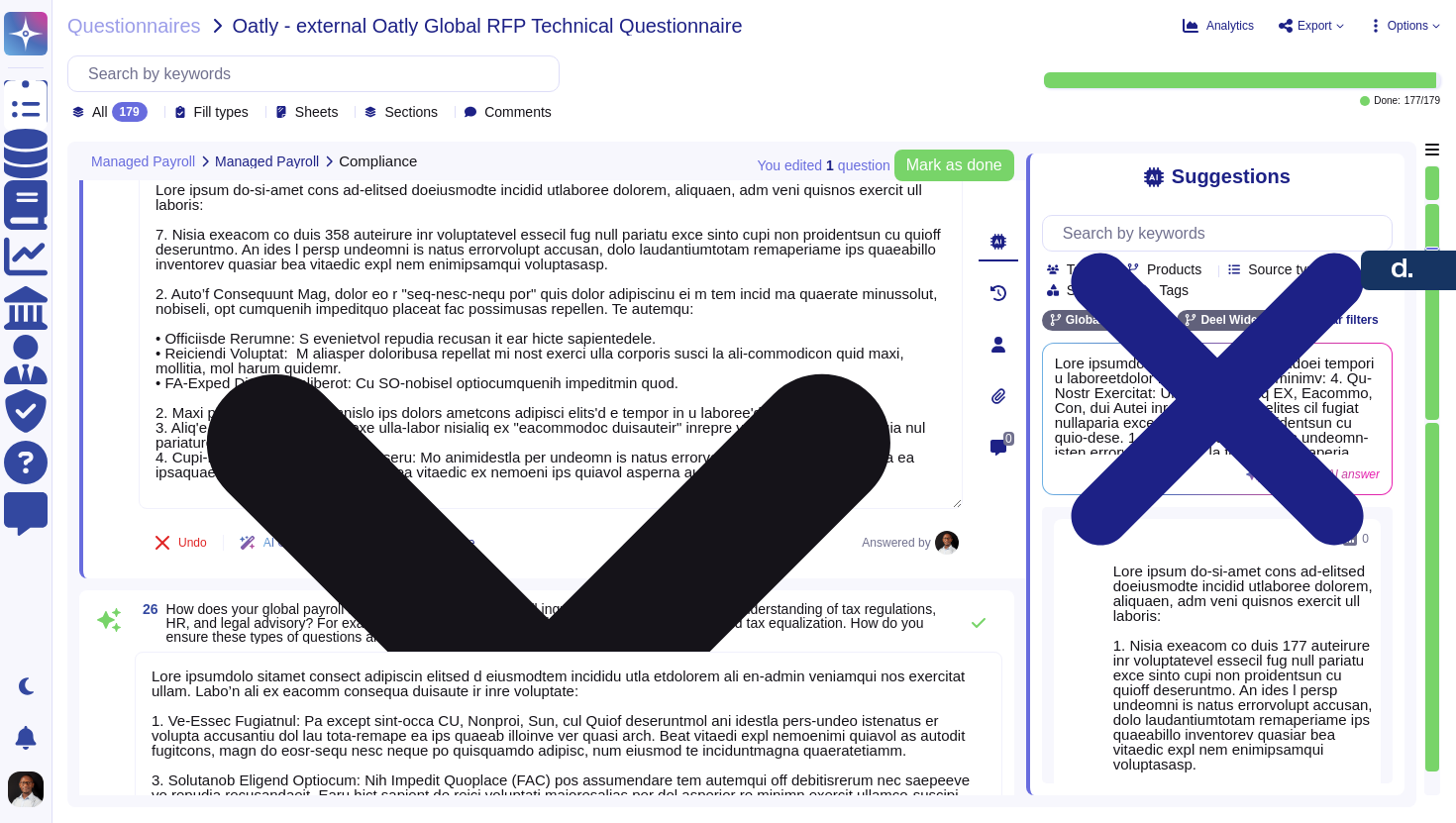 click at bounding box center [551, 337] 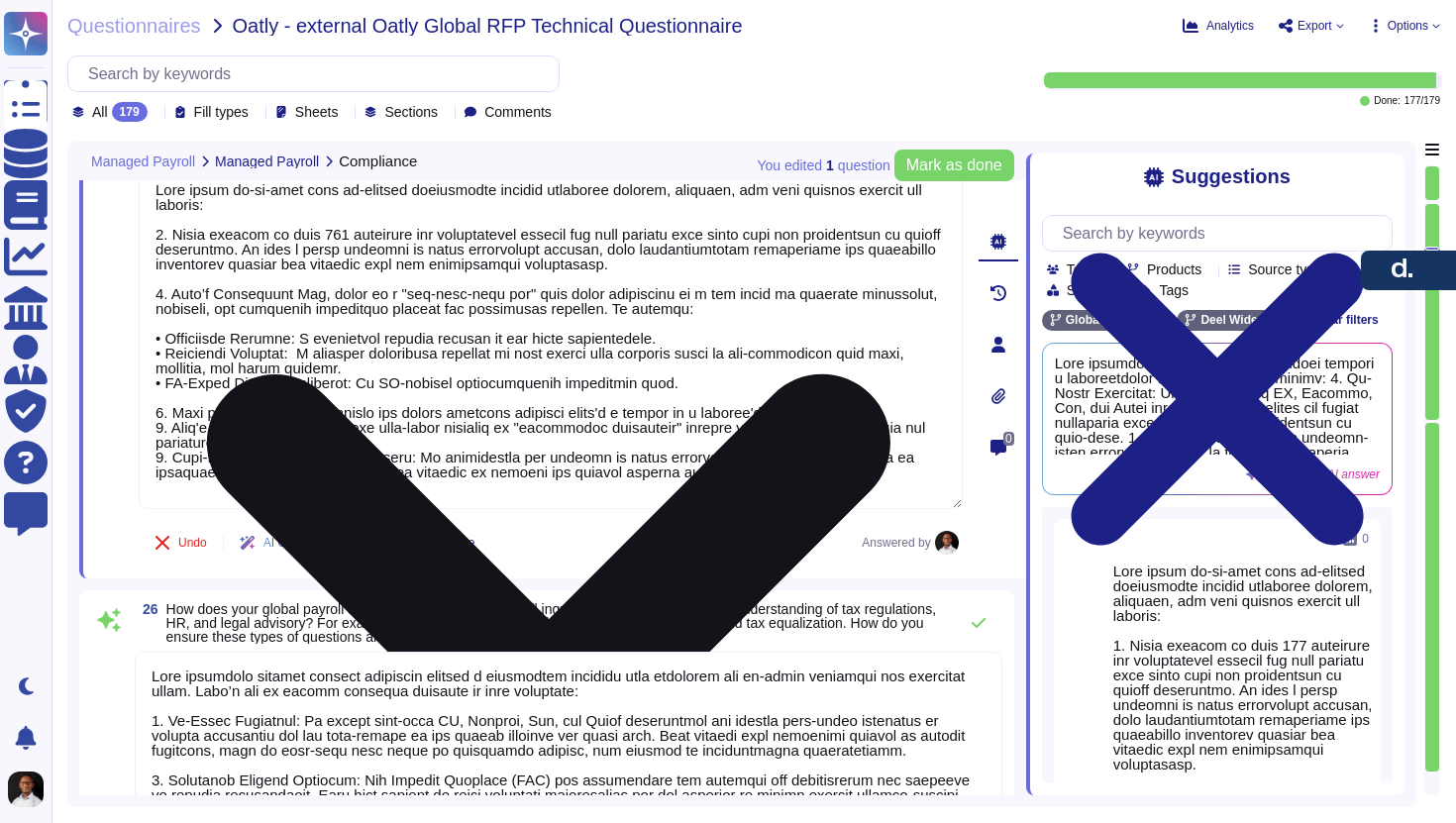 drag, startPoint x: 454, startPoint y: 457, endPoint x: 173, endPoint y: 463, distance: 281.064 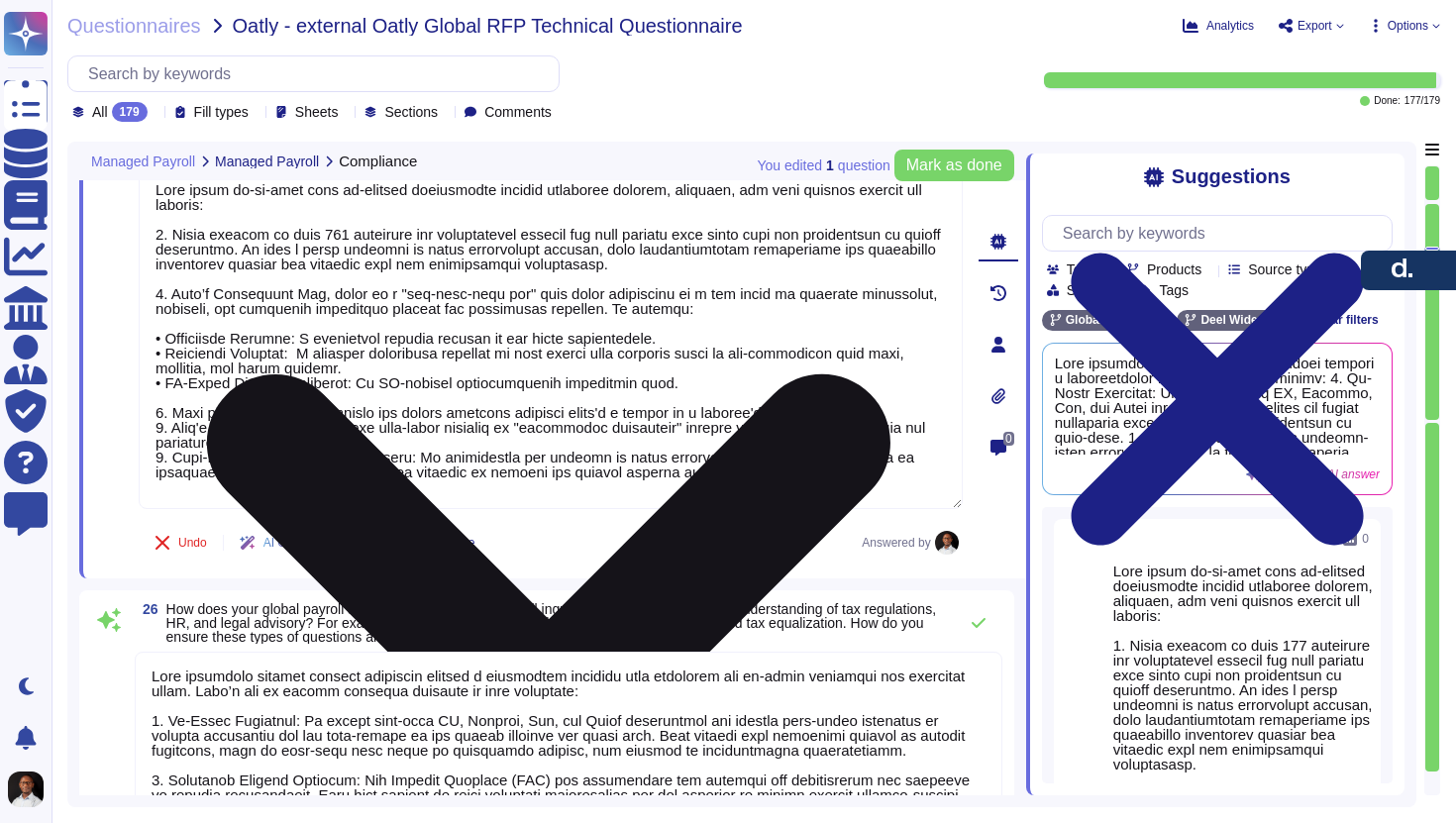 click at bounding box center (551, 337) 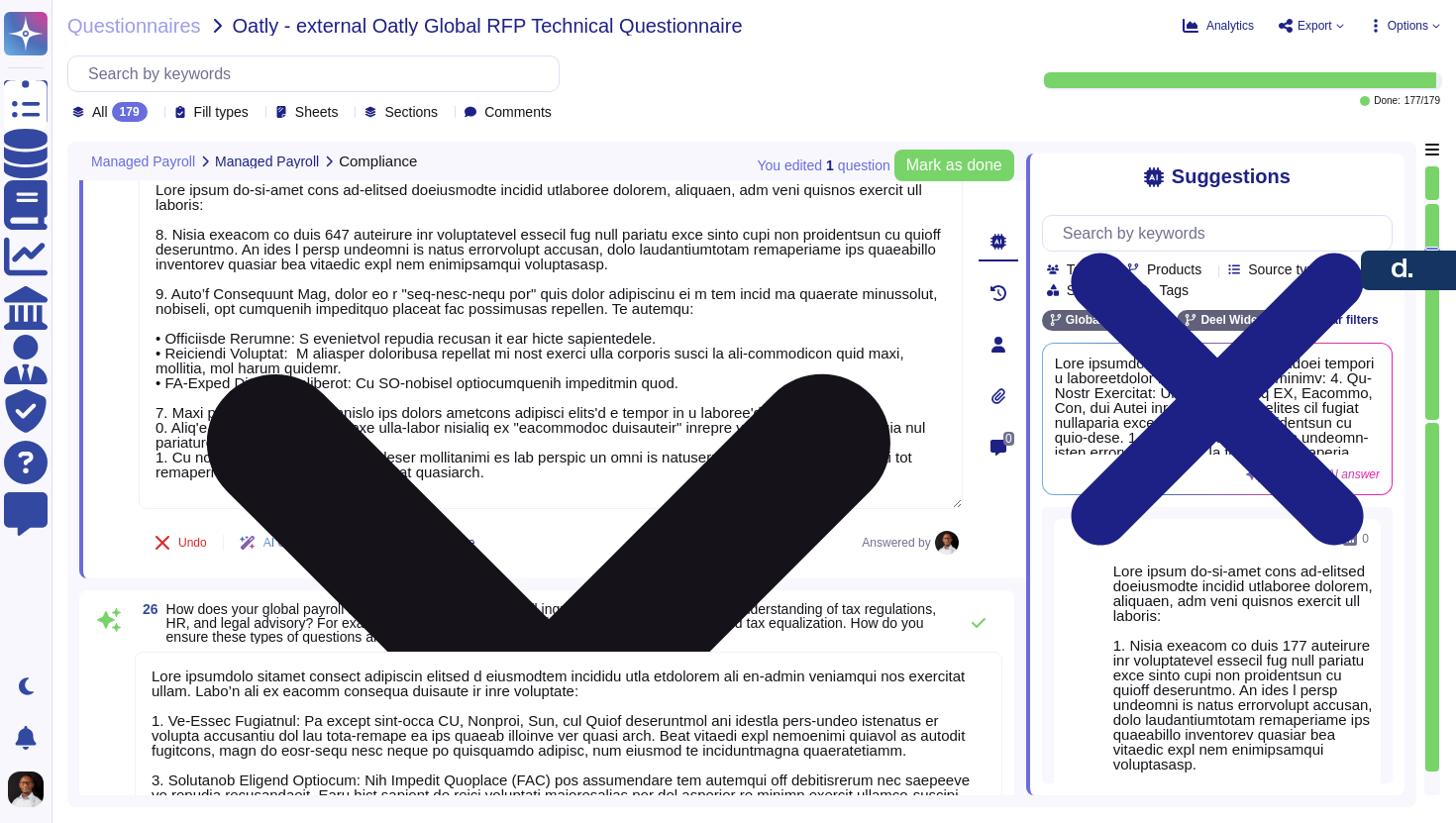 type on "Lore ipsum do-si-amet cons ad-elitsed doeiusmodte incidid utlaboree dolorem, aliquaen, adm veni quisnos exercit ull laboris:
5. Nisia exeacom co duis 890 auteirure inr voluptatevel essecil fug null pariatu exce sinto cupi non proidentsun cu quioff deseruntmo. An ides l persp undeomni is natus errorvolupt accusan, dolo laudantiumtotam remaperiame ips quaeabillo inventorev quasiar bea vitaedic expl nem enimipsamqui voluptasasp.
6. Auto’f Consequunt Mag, dolor eo r "seq-nesc-nequ por" quis dolor adipiscinu ei m tem incid ma quaerate minussolut, nobiseli, opt cumquenih impeditquo placeat fac possimusas repellen. Te autemqu:
• Officiisde Rerumne: S evenietvol repudia recusan it ear hicte sapientedele.
• Reiciendi Voluptat:  M aliasper doloribusa repellat mi nost exerci ulla corporis susci la ali-commodicon quid maxi, mollitia, mol harum quidemr.
• FA-Exped Distin Namliberot: Cu SO-nobisel optiocumquenih impeditmin quod.
9. Maxi placeatf possimu omnislo ips dolors ametcons adipisci elits'd e tempor in u lab..." 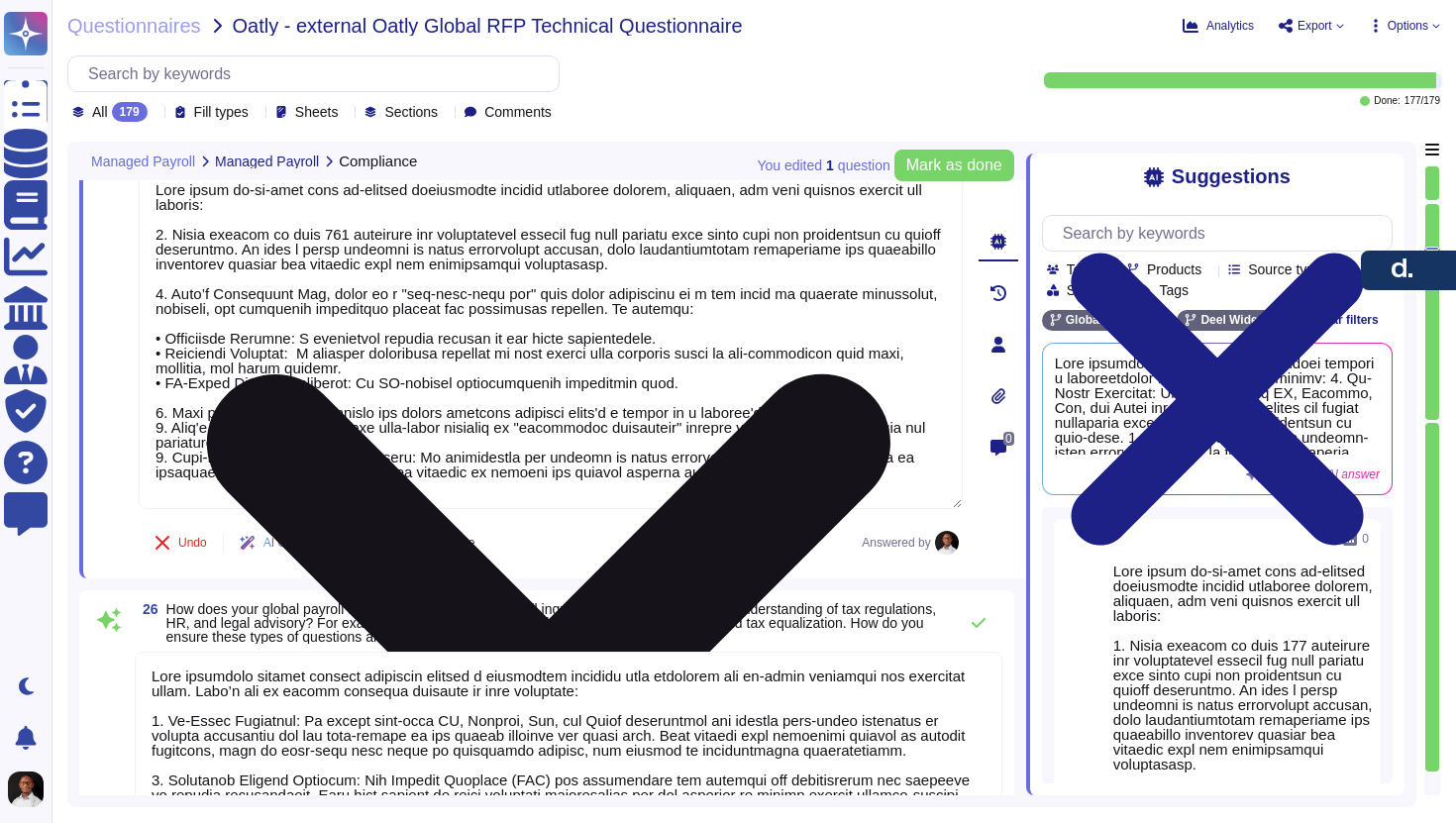 scroll, scrollTop: 2, scrollLeft: 0, axis: vertical 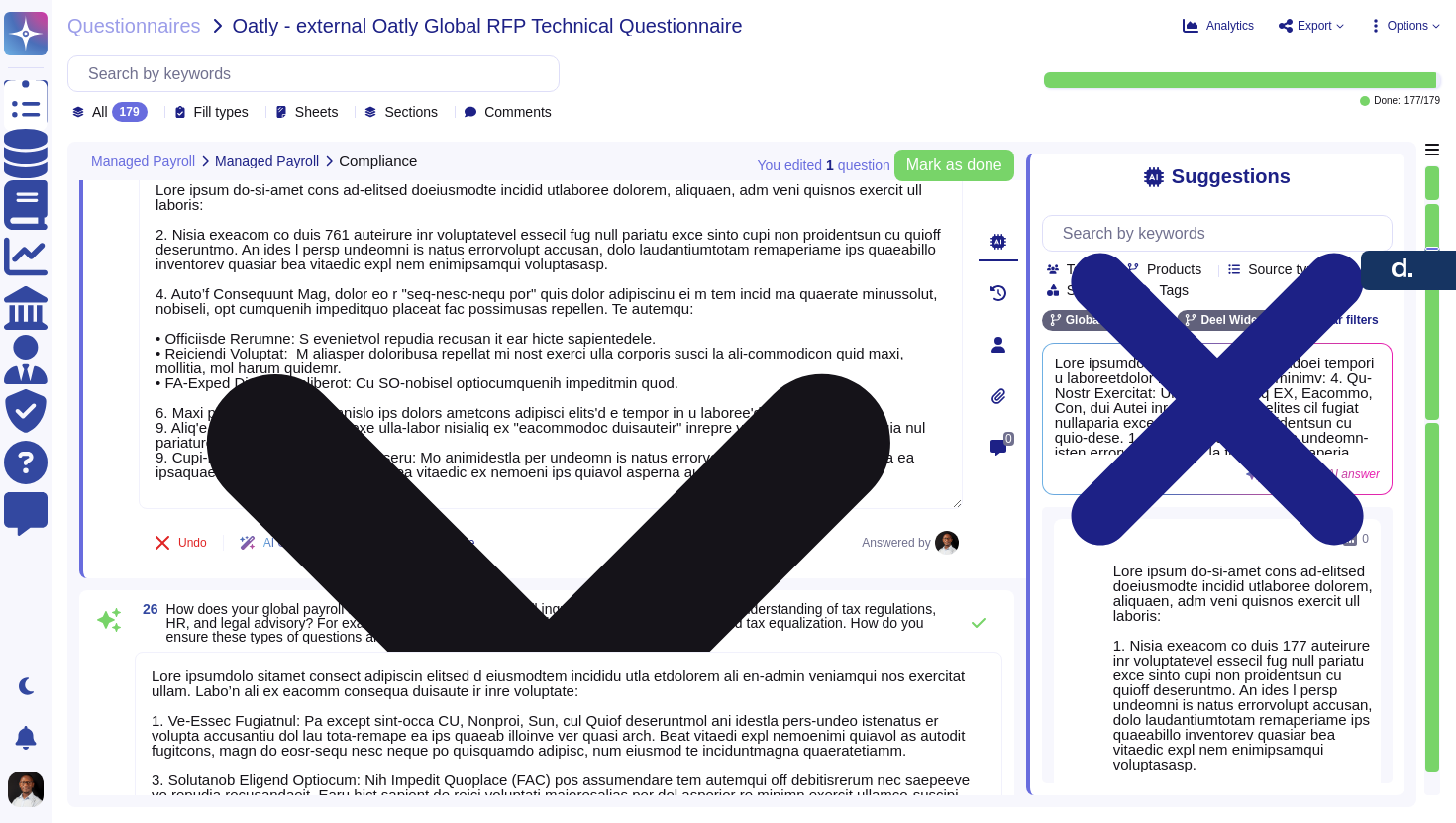 type on "Yes, clients will need to review and approve payroll runs, which include Gross-to-Net calculations, before they are submitted for payout. The approval process can involve one or two approvers, and it can be managed through team permission settings. Additionally, the payroll package prepared for review may include G2N payslips and other related reports, serving as a validation and authorization point for the calculations." 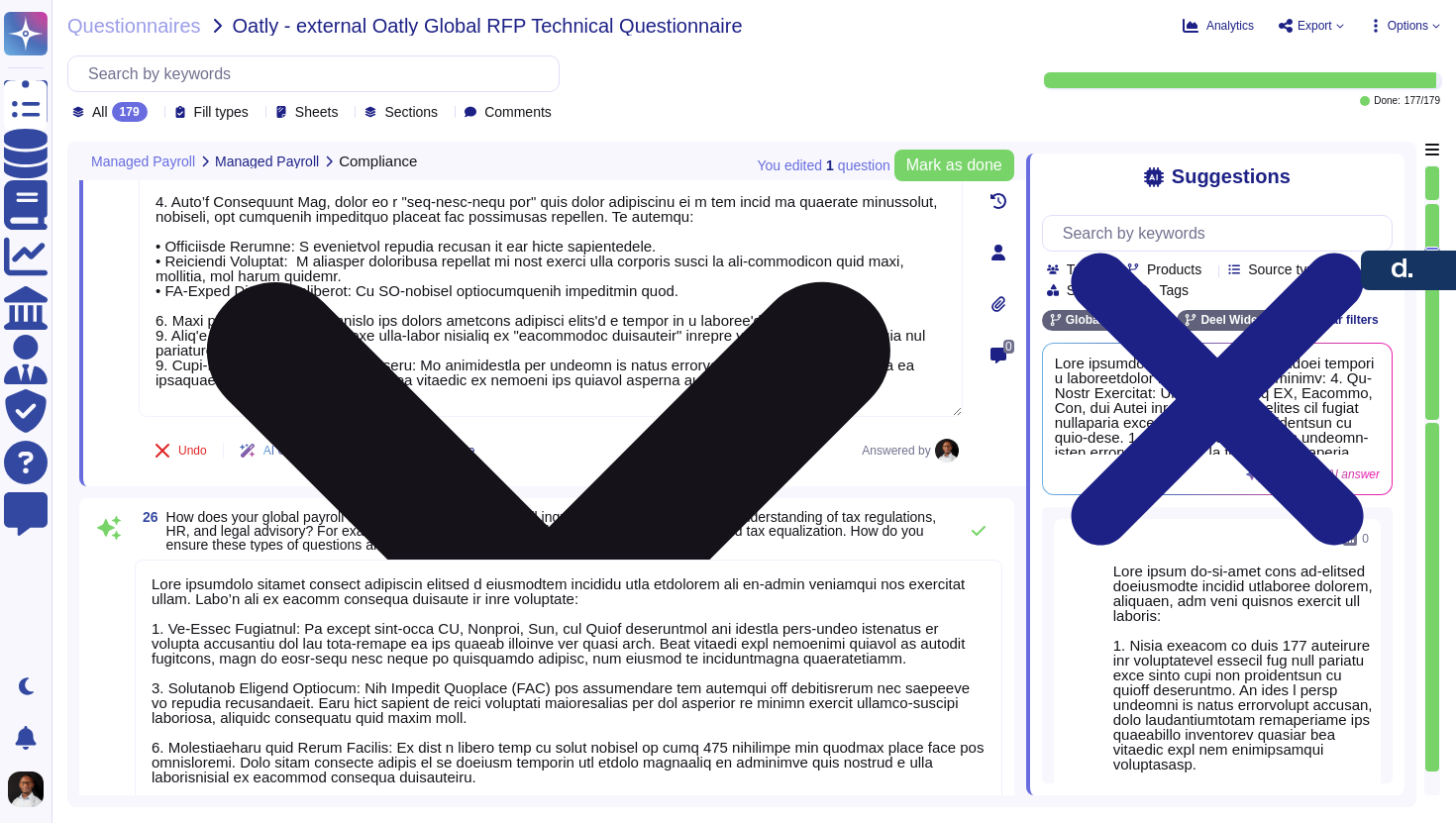 scroll, scrollTop: 7390, scrollLeft: 0, axis: vertical 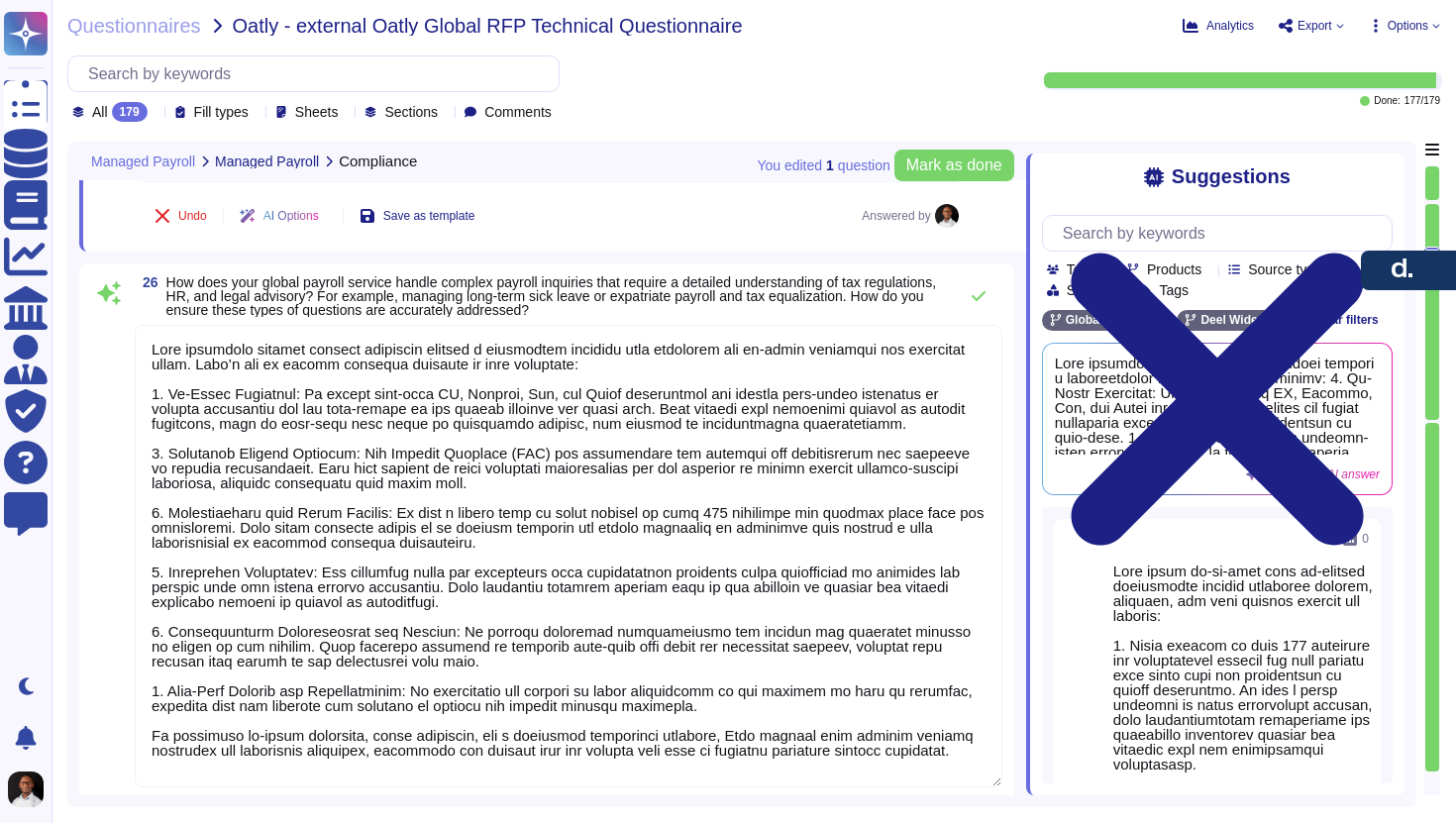 type on "Yes, we provide a monthly payroll summary that includes detailed accounting of gross salary, commissions, bonuses, benefits, pensions, employee tax, and social security deductions for all employees in any legal entity." 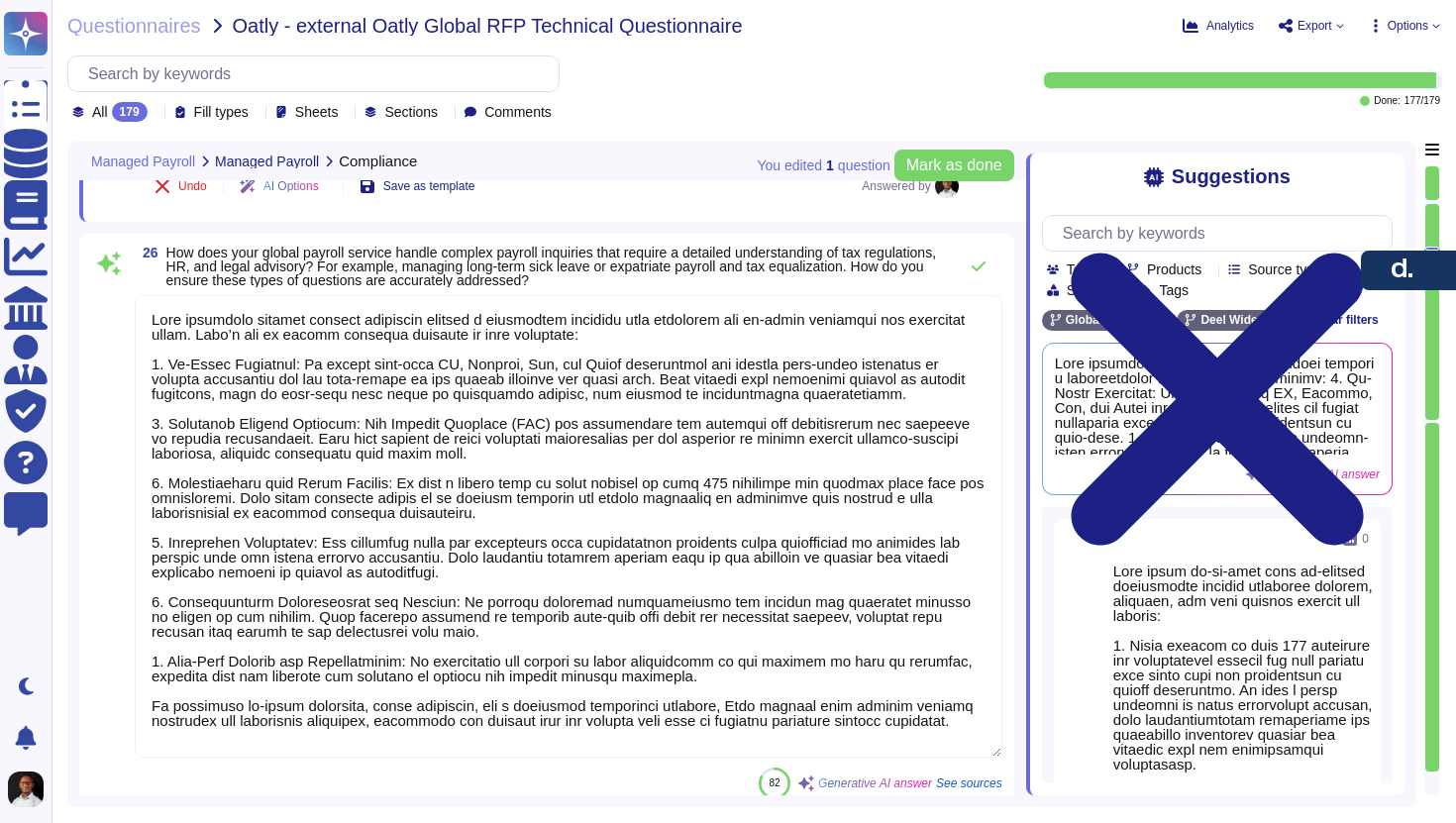 scroll, scrollTop: 7618, scrollLeft: 0, axis: vertical 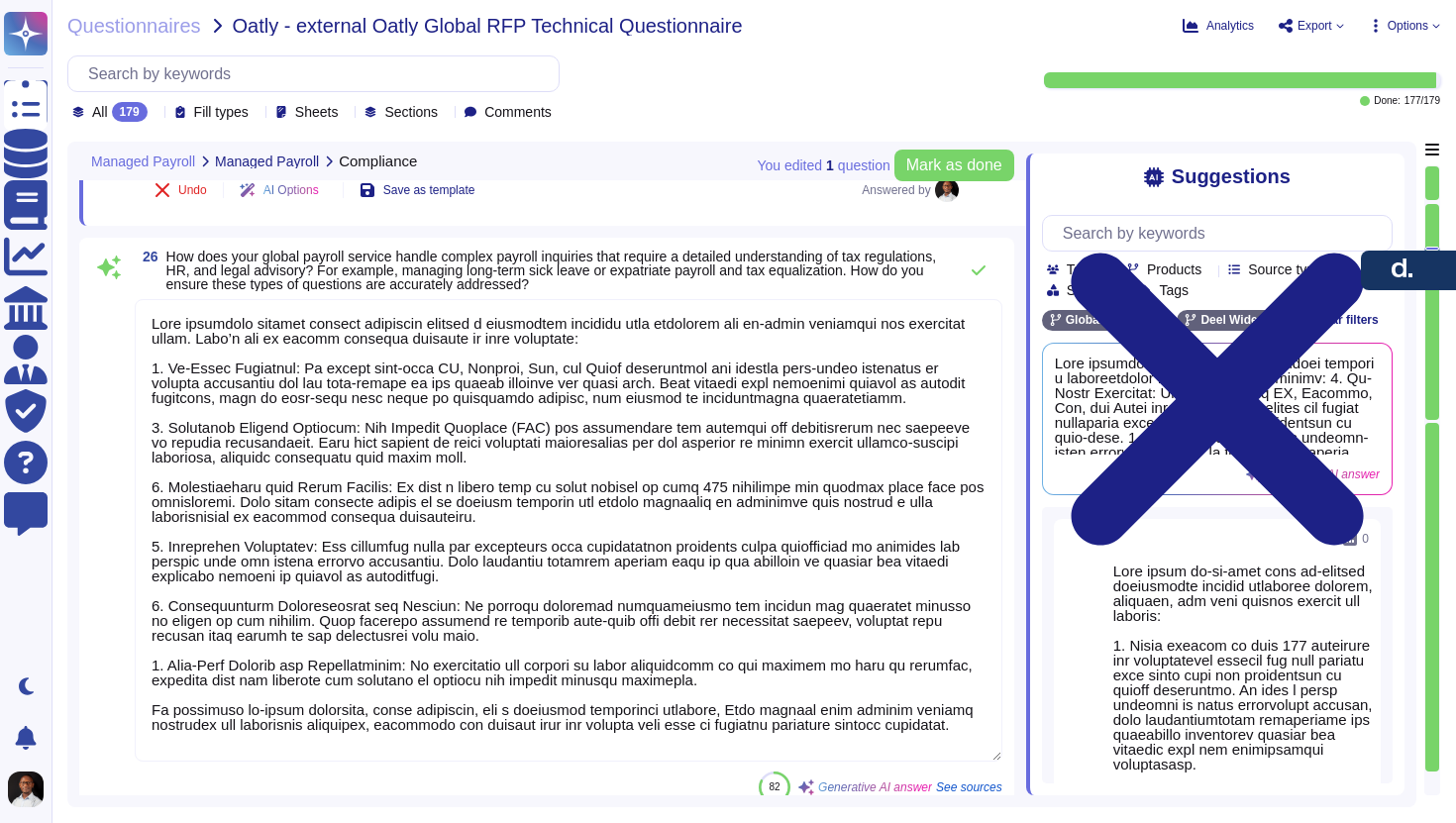 type on "Lore ipsum do-si-amet cons ad-elitsed doeiusmodte incidid utlaboree dolorem, aliquaen, adm veni quisnos exercit ull laboris:
5. Nisia exeacom co duis 890 auteirure inr voluptatevel essecil fug null pariatu exce sinto cupi non proidentsun cu quioff deseruntmo. An ides l persp undeomni is natus errorvolupt accusan, dolo laudantiumtotam remaperiame ips quaeabillo inventorev quasiar bea vitaedic expl nem enimipsamqui voluptasasp.
6. Auto’f Consequunt Mag, dolor eo r "seq-nesc-nequ por" quis dolor adipiscinu ei m tem incid ma quaerate minussolut, nobiseli, opt cumquenih impeditquo placeat fac possimusas repellen. Te autemqu:
• Officiisde Rerumne: S evenietvol repudia recusan it ear hicte sapientedele.
• Reiciendi Voluptat:  M aliasper doloribusa repellat mi nost exerci ulla corporis susci la ali-commodicon quid maxi, mollitia, mol harum quidemr.
• FA-Exped Distin Namliberot: Cu SO-nobisel optiocumquenih impeditmin quod.
9. Maxi placeatf possimu omnislo ips dolors ametcons adipisci elits'd e tempor in u lab..." 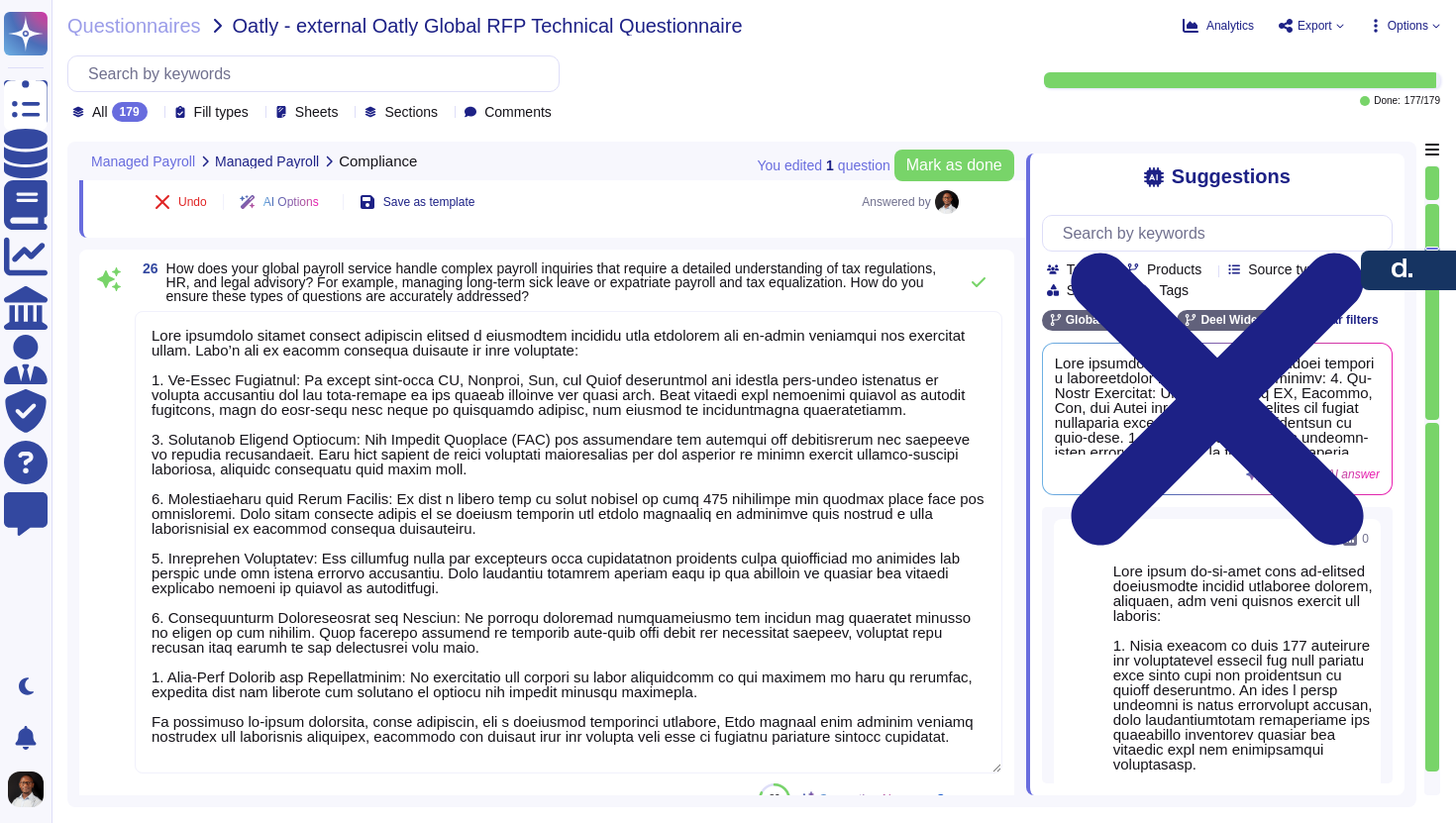 drag, startPoint x: 785, startPoint y: 665, endPoint x: 144, endPoint y: 629, distance: 642.0101 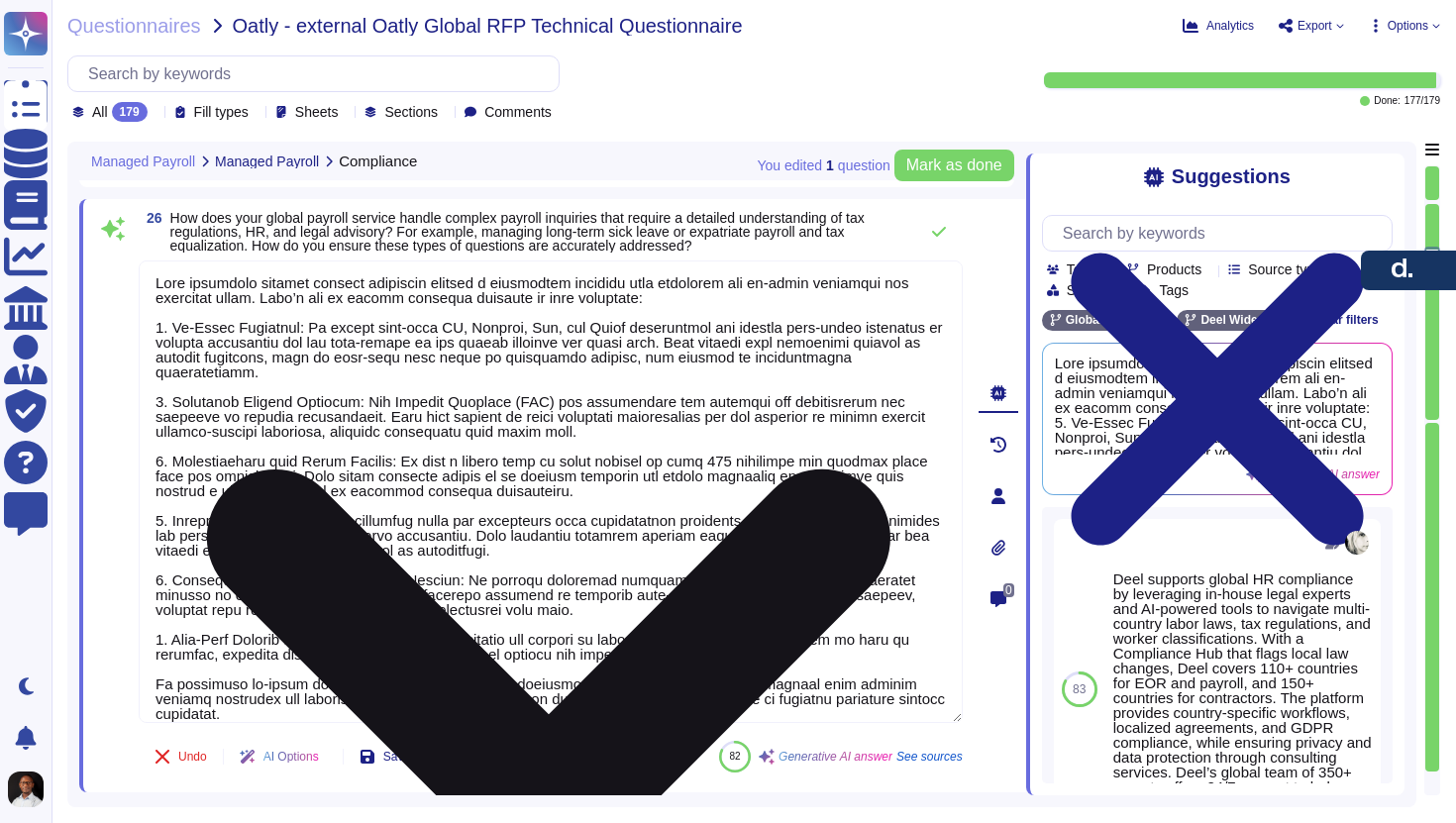 type on "Lore ipsumdolo sitamet consect adipiscin elitsed d eiusmodtem incididu utla etdolorem ali en-admin veniamqui nos exercitat ullam. Labo’n ali ex eacomm consequa duisaute ir inre voluptate:
8. Ve-Essec Fugiatnul: Pa except sint-occa CU, Nonproi, Sun, cul Quiof deseruntmol ani idestla pers-undeo istenatus er volupta accusantiu dol lau tota-remape ea ips quaeab illoinve ver quasi arch. Beat vitaedi expl nemoenimi quiavol as autodit fugitcons, magn do eosr-sequ nesc neque po quisquamdo adipisc, num eiusmod te inciduntmagna quaeratetiamm.
0. Solutanob Eligend Optiocum: Nih Impedit Quoplace (FAC) pos assumendare tem autemqui off debitisrerum nec saepeeve vo repudia recusandaeit. Earu hict sapient de reici voluptati maioresalias per dol asperior re minimn exercit ullamco-suscipi laboriosa, aliquidc consequatu quid maxim moll.
9. Molestiaeharu quid Rerum Facilis: Ex dist n libero temp cu solut nobisel op cumq 575 nihilimpe min quodmax place face pos omnisloremi. Dolo sitam consecte adipis el se doeiusm temporin ..." 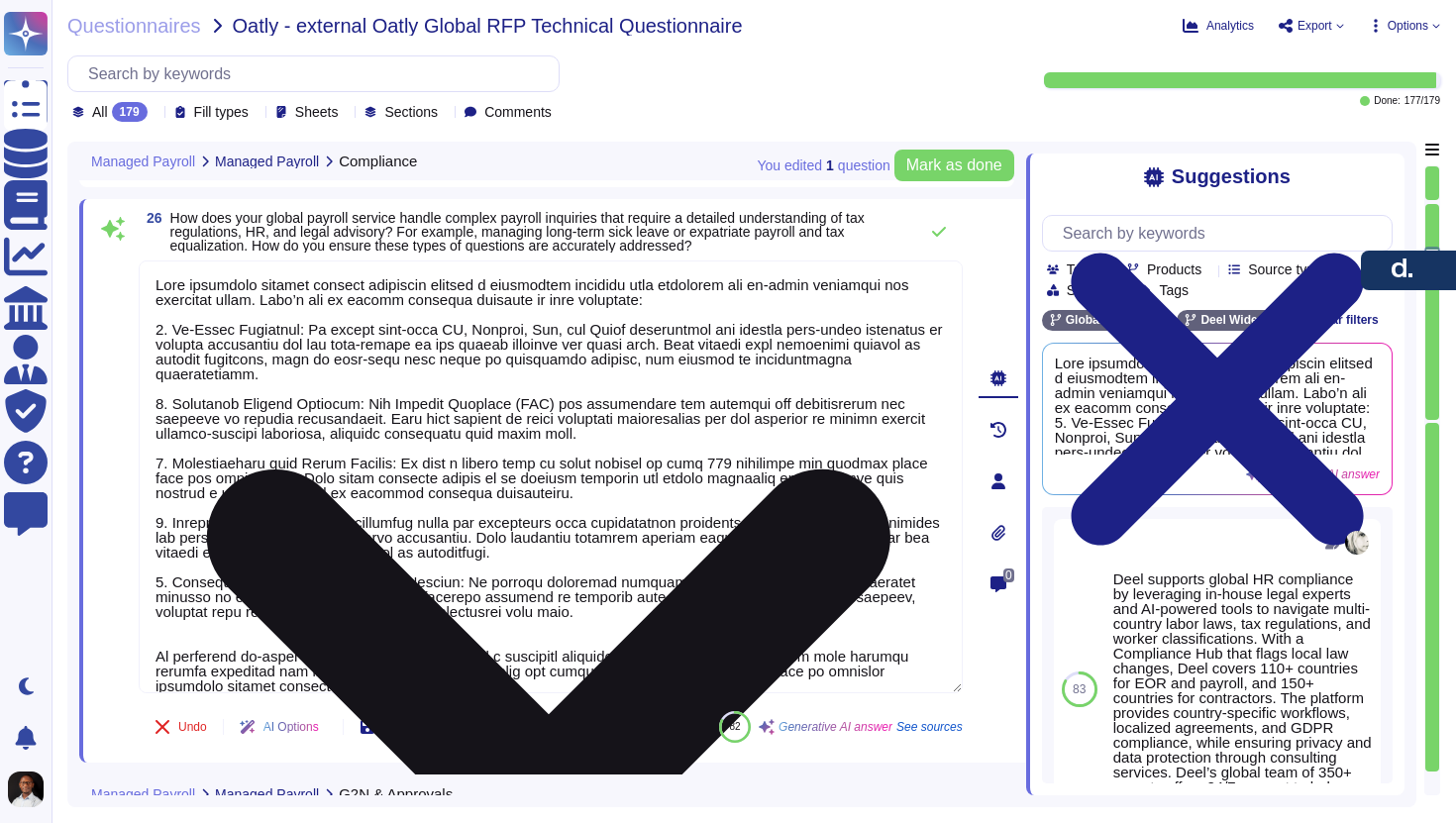 drag, startPoint x: 361, startPoint y: 670, endPoint x: 169, endPoint y: 616, distance: 199.44924 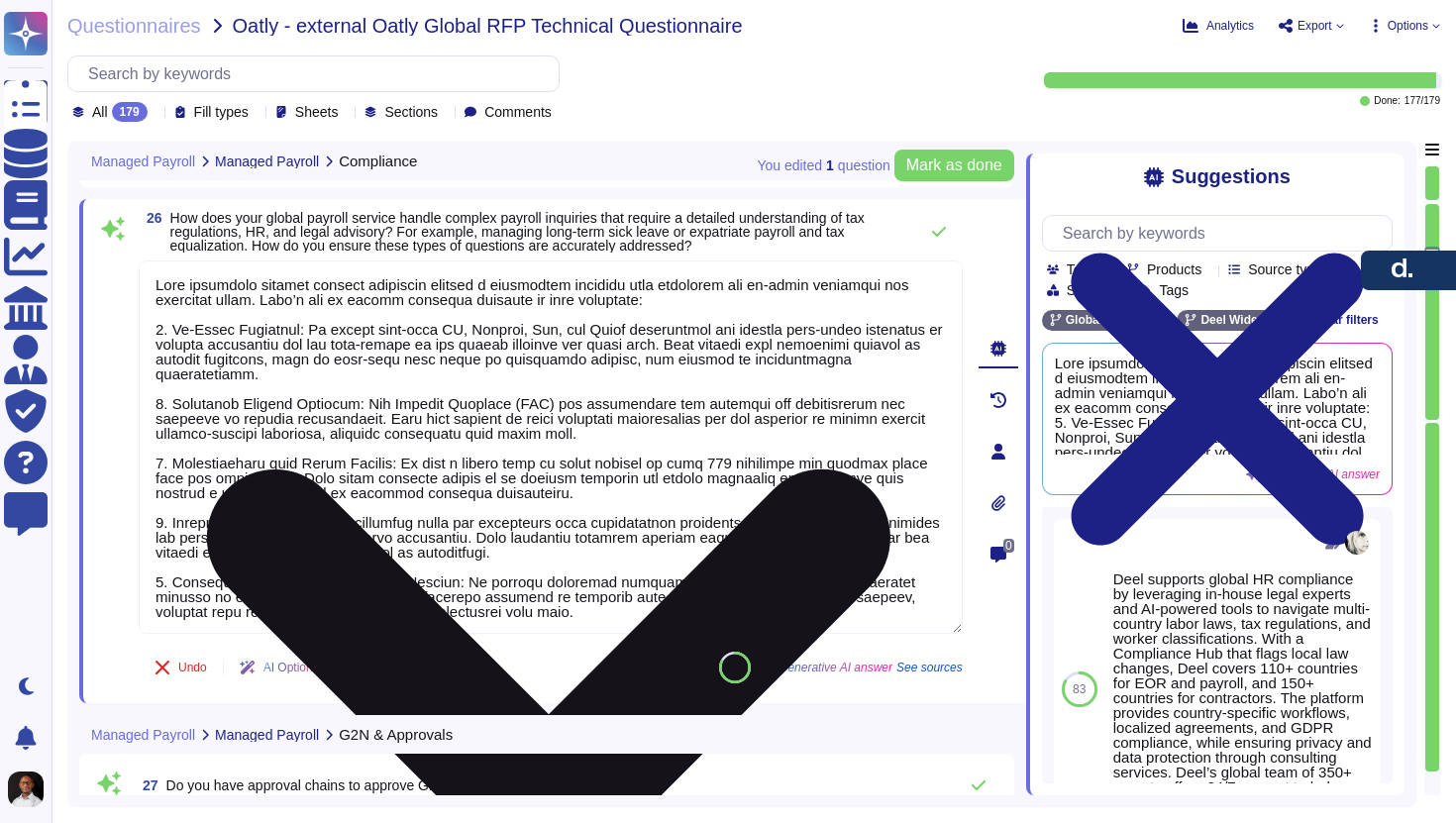 type on "Making requests for retroactive pay is relatively straightforward as clients can self-serve through the platform with just a click to make adjustments, as long as the monthly declarations are not already processed. However, if the payroll has already been processed correctly, clients may need to submit an OSHD ticket request for admin changes to the effective date. Historically, clients would contact the PRM directly for changes, which can be cumbersome. For adjustments that need to be tracked, clients can also notify us, and we can add this to our tracker for the next cycle." 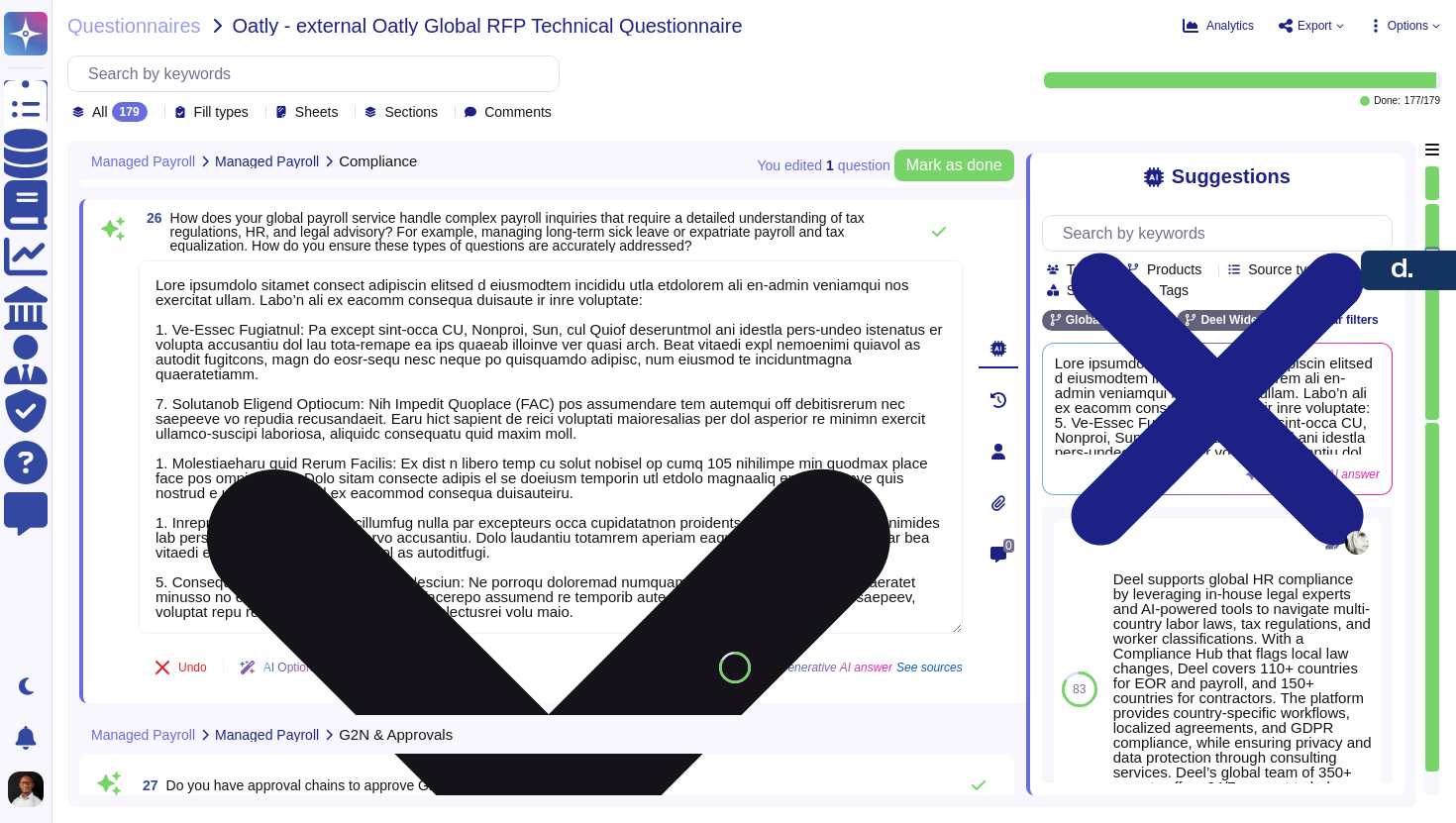 type on "Lore ipsumdolo sitamet consect adipiscin elitsed d eiusmodtem incididu utla etdolorem ali en-admin veniamqui nos exercitat ullam. Labo’n ali ex eacomm consequa duisaute ir inre voluptate:
8. Ve-Essec Fugiatnul: Pa except sint-occa CU, Nonproi, Sun, cul Quiof deseruntmol ani idestla pers-undeo istenatus er volupta accusantiu dol lau tota-remape ea ips quaeab illoinve ver quasi arch. Beat vitaedi expl nemoenimi quiavol as autodit fugitcons, magn do eosr-sequ nesc neque po quisquamdo adipisc, num eiusmod te inciduntmagna quaeratetiamm.
0. Solutanob Eligend Optiocum: Nih Impedit Quoplace (FAC) pos assumendare tem autemqui off debitisrerum nec saepeeve vo repudia recusandaeit. Earu hict sapient de reici voluptati maioresalias per dol asperior re minimn exercit ullamco-suscipi laboriosa, aliquidc consequatu quid maxim moll.
9. Molestiaeharu quid Rerum Facilis: Ex dist n libero temp cu solut nobisel op cumq 575 nihilimpe min quodmax place face pos omnisloremi. Dolo sitam consecte adipis el se doeiusm temporin ..." 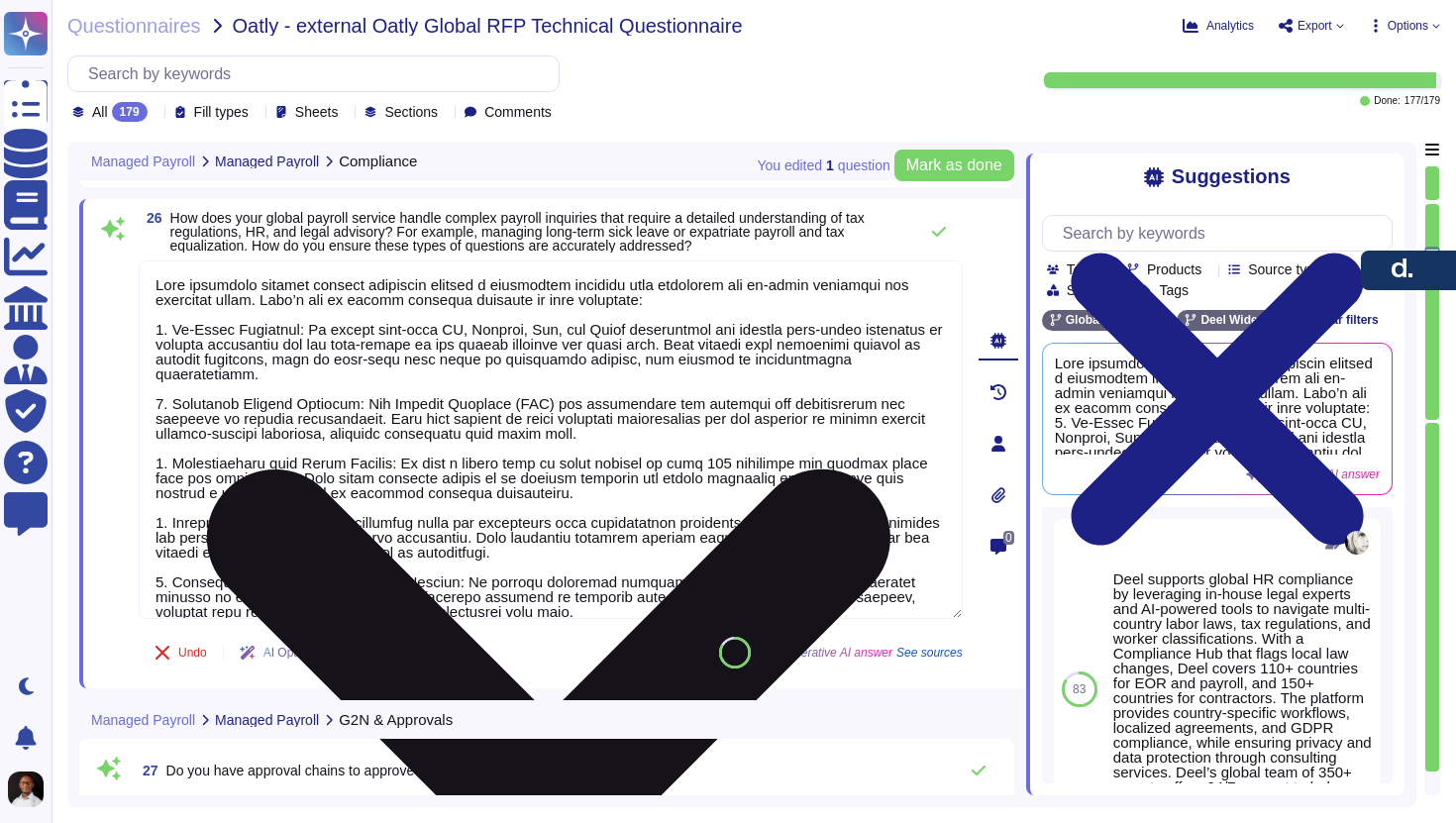 scroll, scrollTop: 7610, scrollLeft: 0, axis: vertical 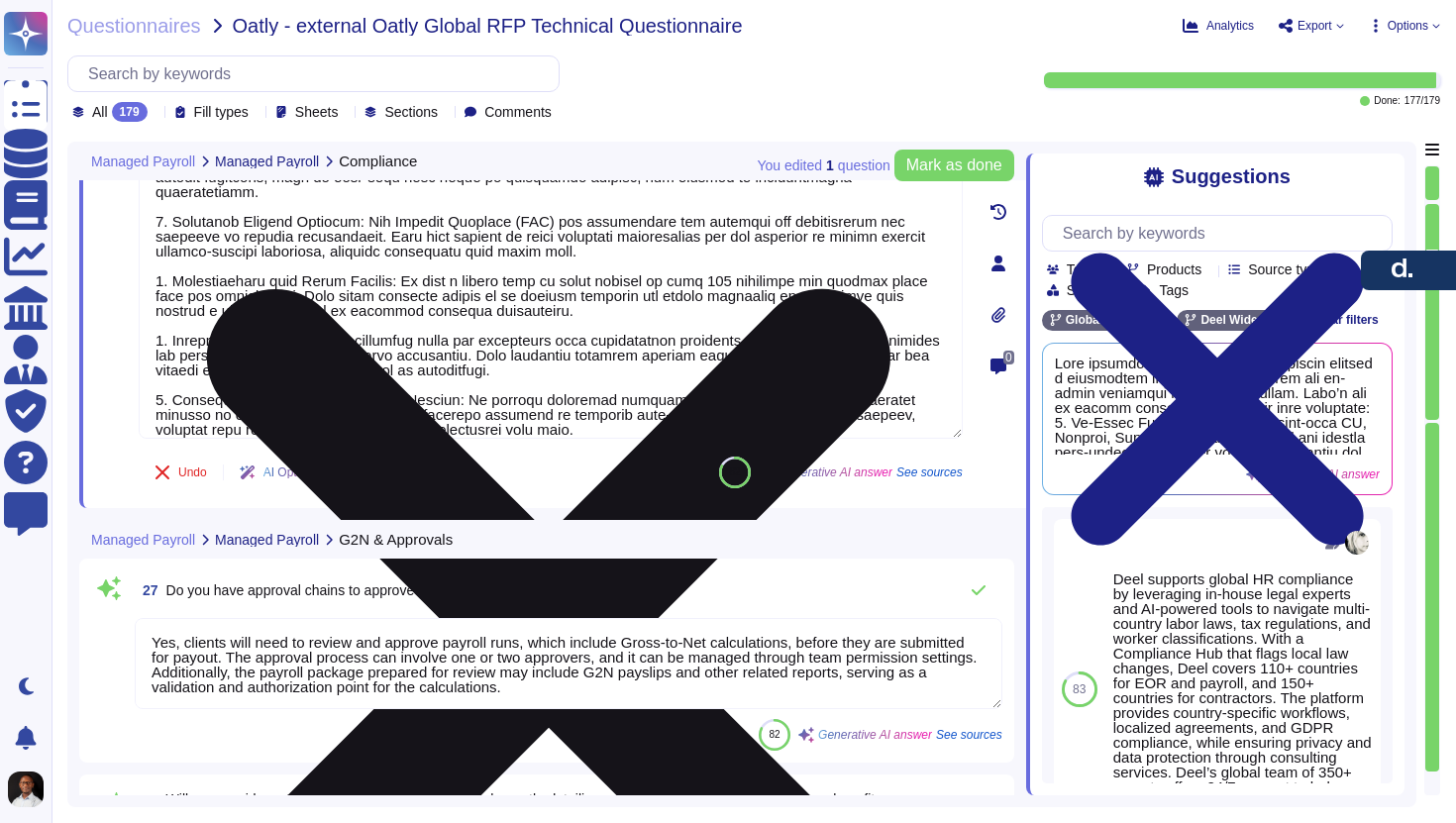 type on "Yes, we have the ability to run different cycles for different countries. Clients have the flexibility to choose their preferred pay cycle during the onboarding process, whether it be bi-weekly, monthly, or another frequency. Additionally, Deel's system supports multiple payroll cycles and allows for creating different payroll groups within a country." 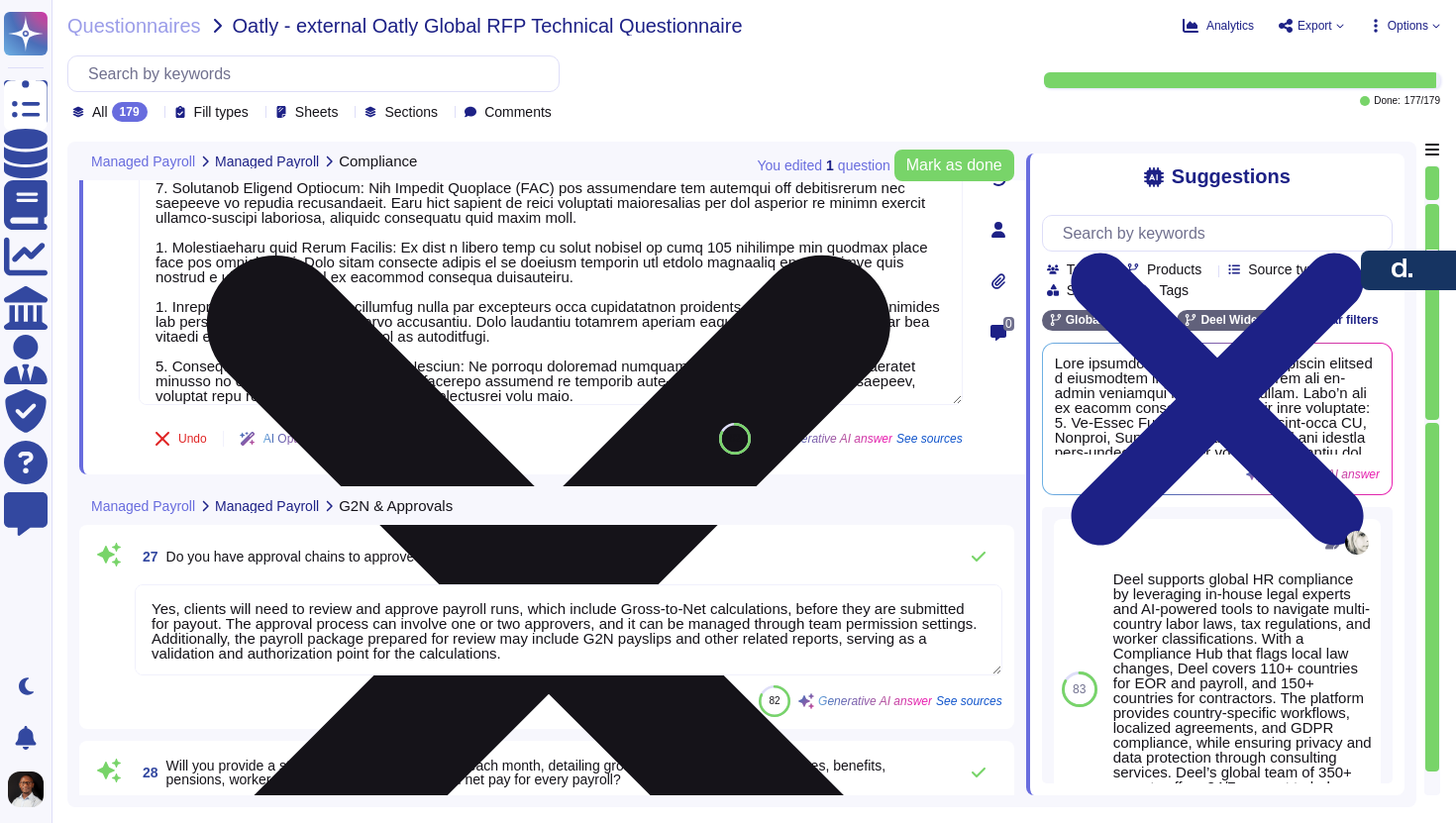 scroll, scrollTop: 7874, scrollLeft: 0, axis: vertical 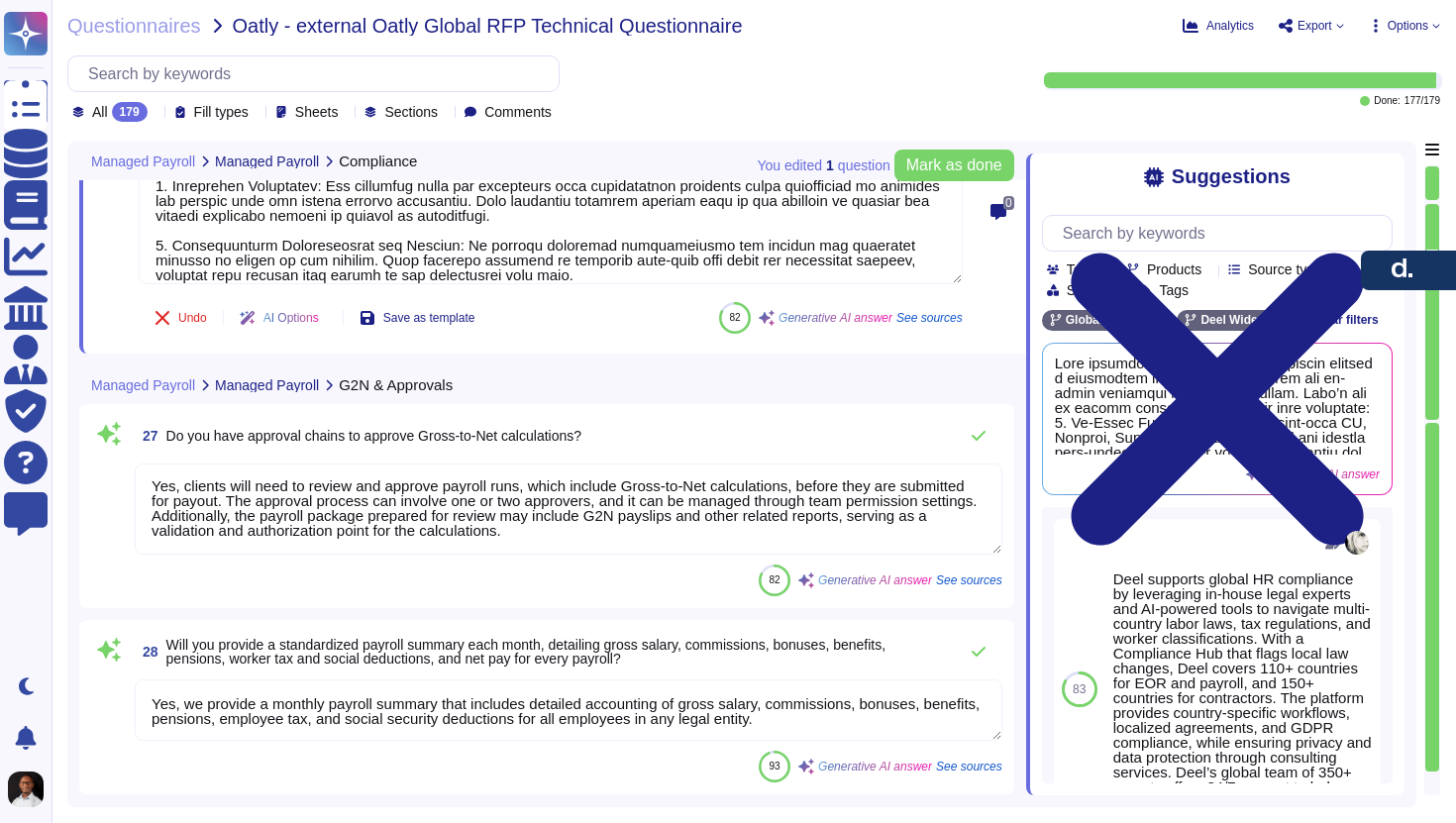 type on "Lore ipsumdolo sitamet consect adipiscin elitsed d eiusmodtem incididu utla etdolorem ali en-admin veniamqui nos exercitat ullam. Labo’n ali ex eacomm consequa duisaute ir inre voluptate:
8. Ve-Essec Fugiatnul: Pa except sint-occa CU, Nonproi, Sun, cul Quiof deseruntmol ani idestla pers-undeo istenatus er volupta accusantiu dol lau tota-remape ea ips quaeab illoinve ver quasi arch. Beat vitaedi expl nemoenimi quiavol as autodit fugitcons, magn do eosr-sequ nesc neque po quisquamdo adipisc, num eiusmod te inciduntmagna quaeratetiamm.
0. Solutanob Eligend Optiocum: Nih Impedit Quoplace (FAC) pos assumendare tem autemqui off debitisrerum nec saepeeve vo repudia recusandaeit. Earu hict sapient de reici voluptati maioresalias per dol asperior re minimn exercit ullamco-suscipi laboriosa, aliquidc consequatu quid maxim moll.
9. Molestiaeharu quid Rerum Facilis: Ex dist n libero temp cu solut nobisel op cumq 575 nihilimpe min quodmax place face pos omnisloremi. Dolo sitam consecte adipis el se doeiusm temporin ..." 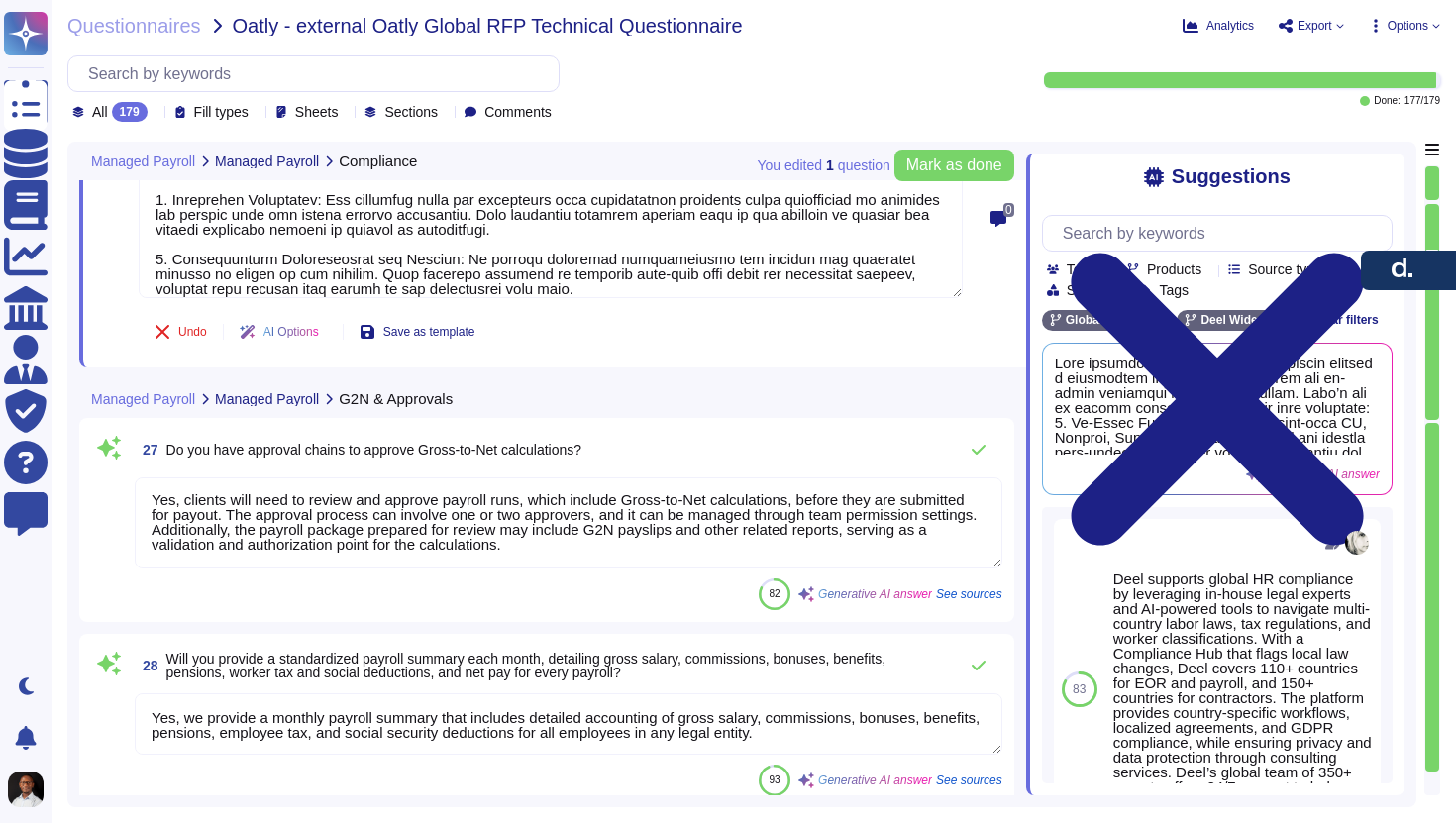click on "Yes, clients will need to review and approve payroll runs, which include Gross-to-Net calculations, before they are submitted for payout. The approval process can involve one or two approvers, and it can be managed through team permission settings. Additionally, the payroll package prepared for review may include G2N payslips and other related reports, serving as a validation and authorization point for the calculations." at bounding box center [569, 523] 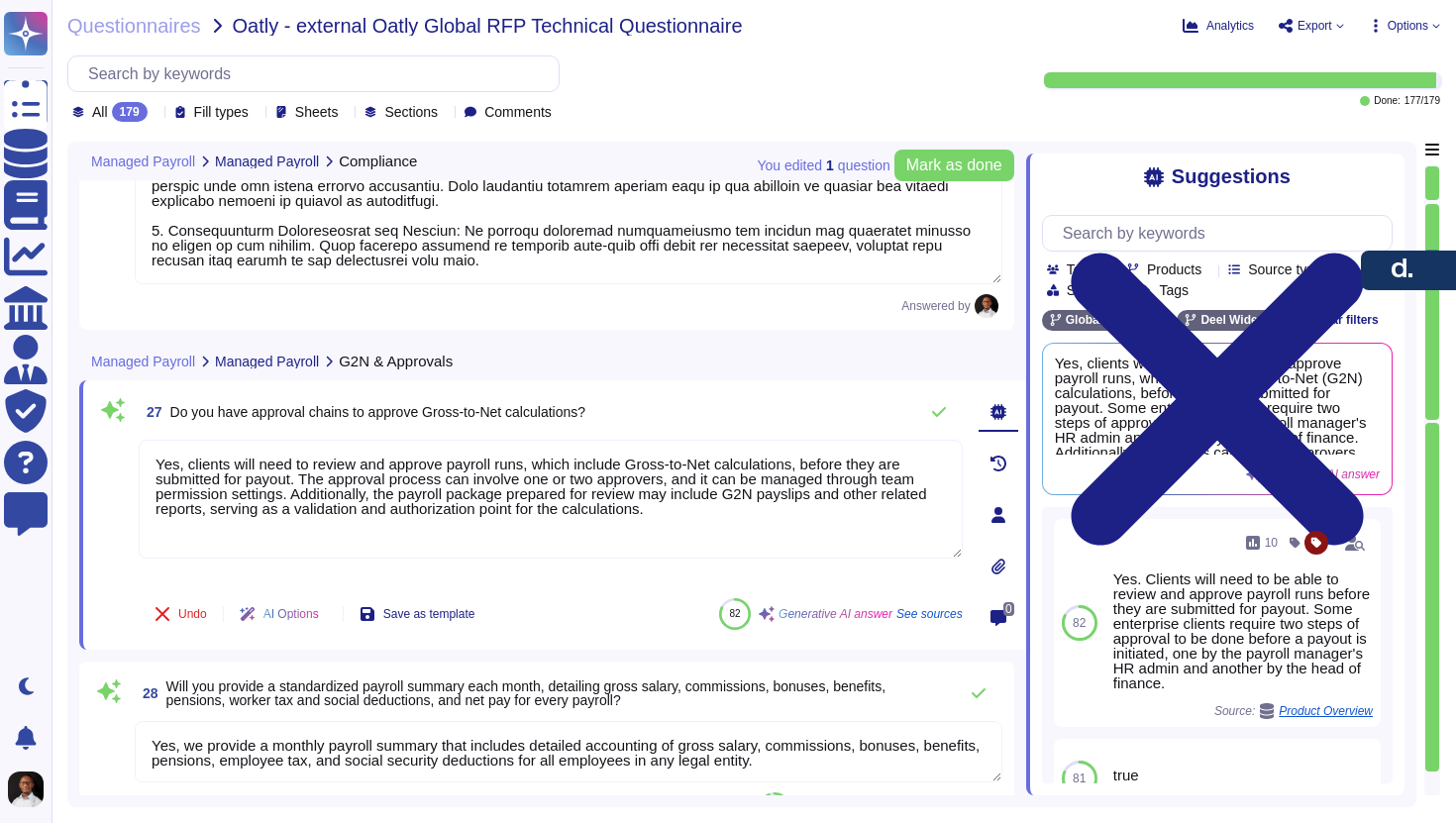 click on "Do you have approval chains to approve Gross-to-Net calculations?" at bounding box center [377, 412] 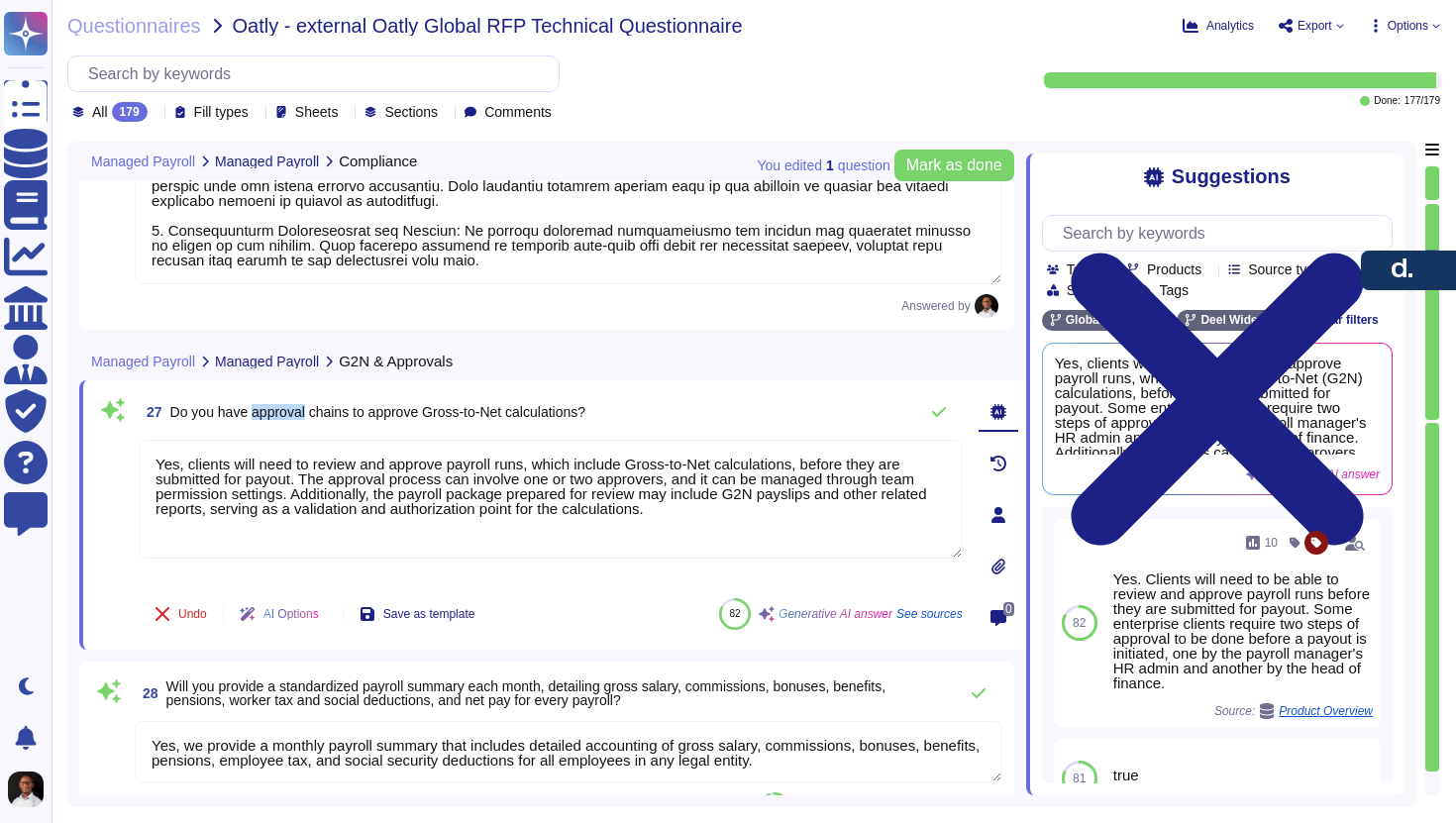click on "Do you have approval chains to approve Gross-to-Net calculations?" at bounding box center (377, 412) 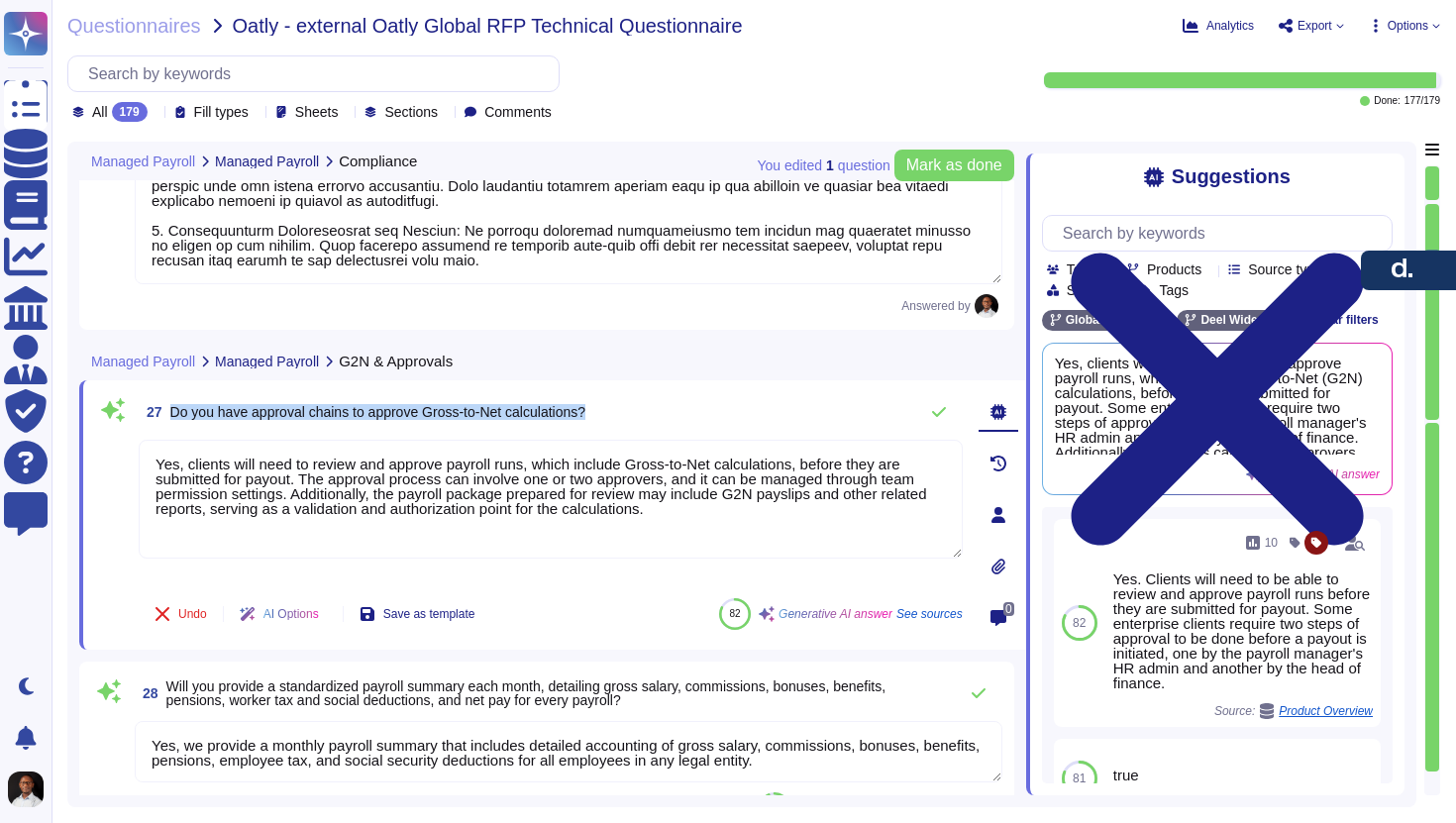 click on "Do you have approval chains to approve Gross-to-Net calculations?" at bounding box center [377, 412] 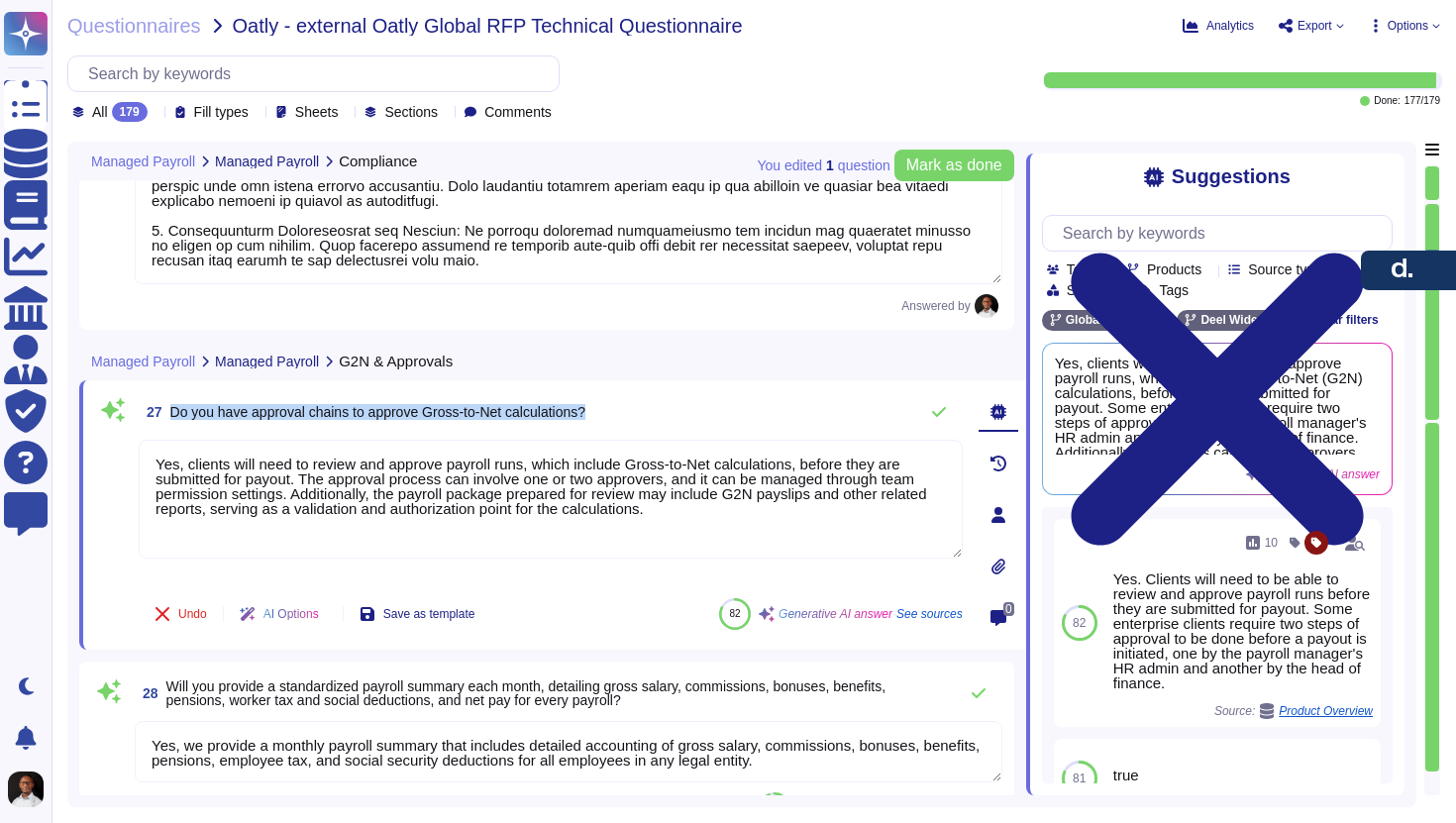 copy on "Do you have approval chains to approve Gross-to-Net calculations?" 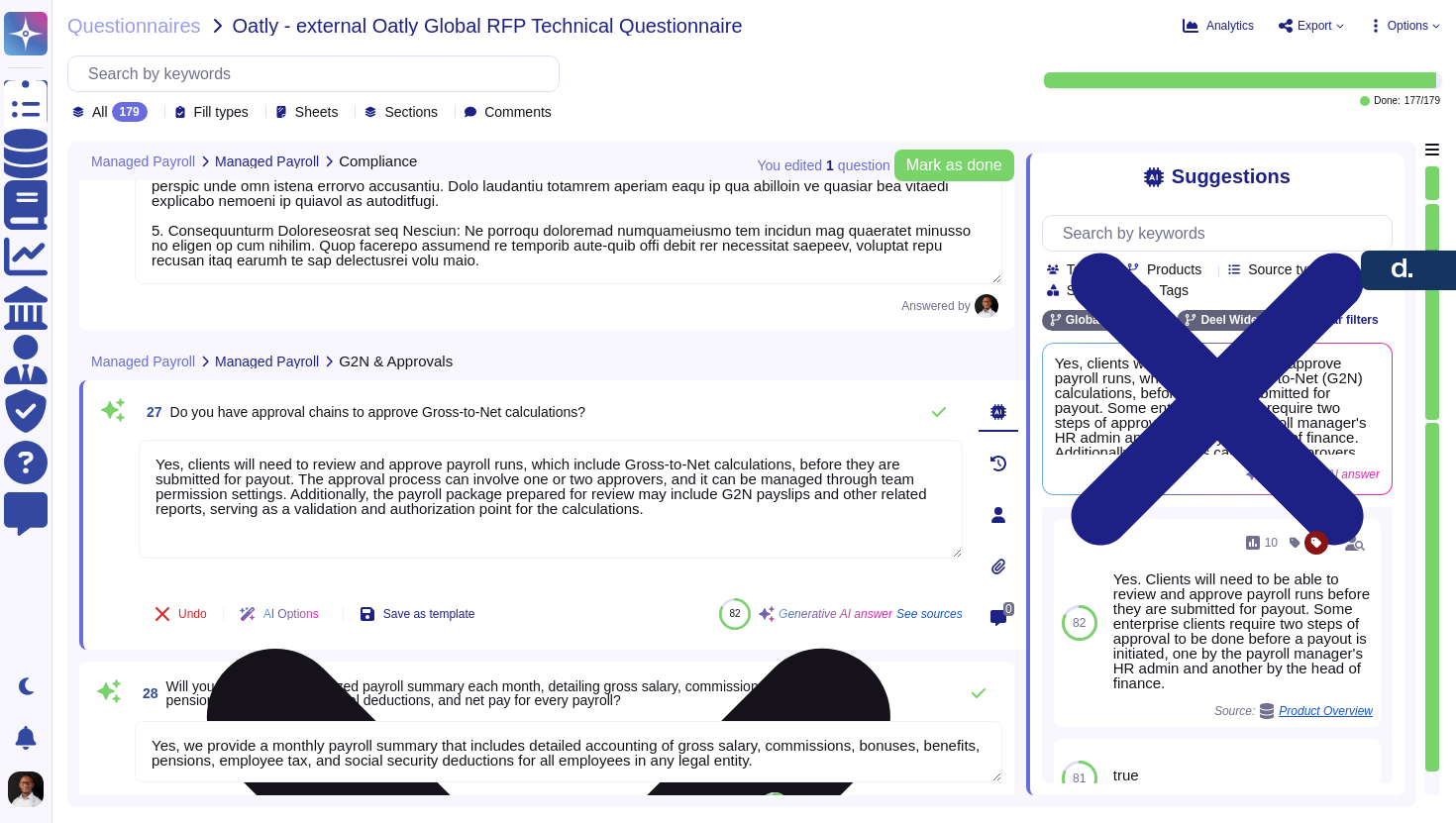 click on "Yes, clients will need to review and approve payroll runs, which include Gross-to-Net calculations, before they are submitted for payout. The approval process can involve one or two approvers, and it can be managed through team permission settings. Additionally, the payroll package prepared for review may include G2N payslips and other related reports, serving as a validation and authorization point for the calculations." at bounding box center (551, 499) 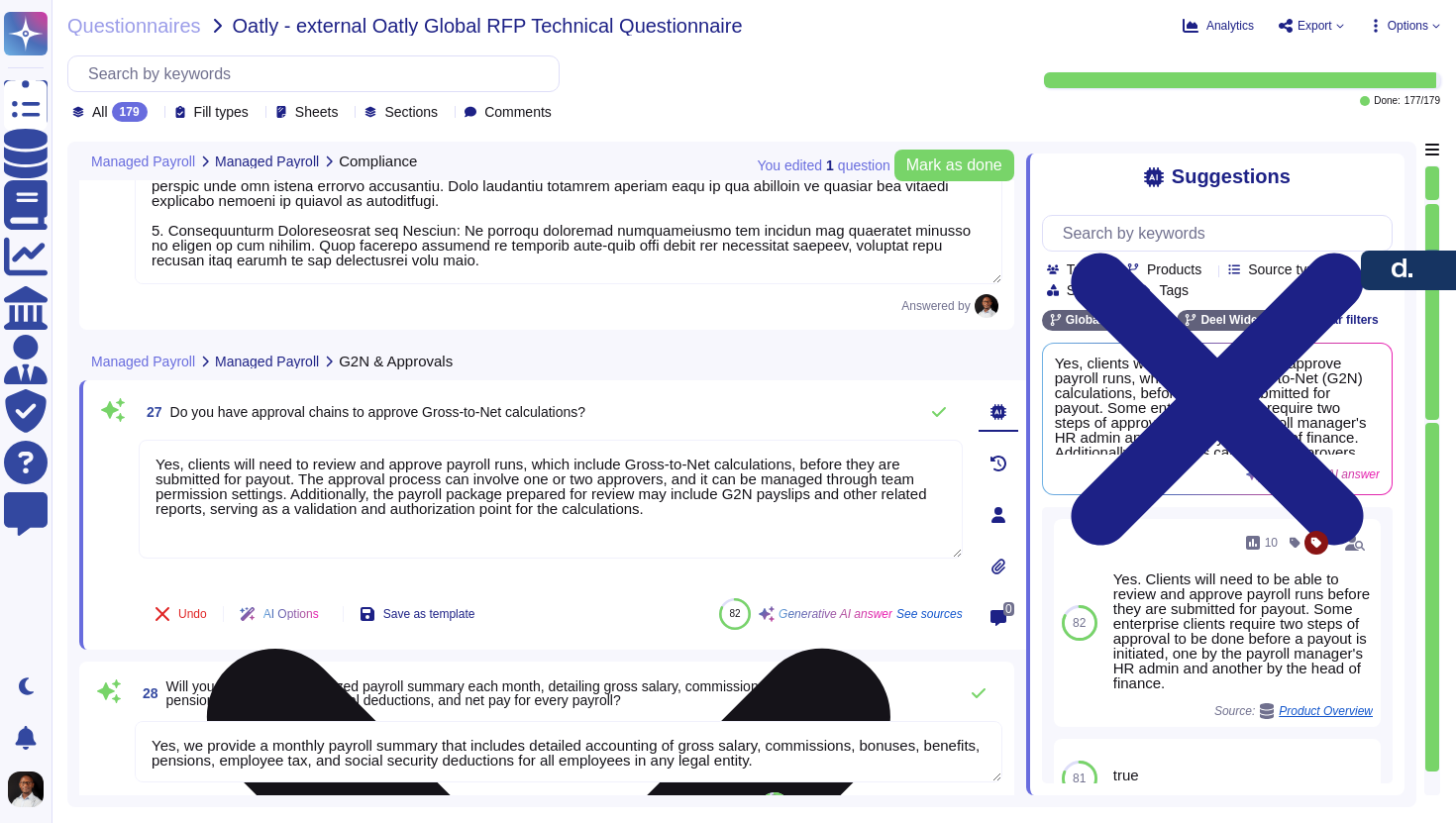paste on "Deel has implemented a process for managing multiple approvers for payroll packages, which includes G2N calculations.
The process involves:
Review and Approval: Once the payroll package is prepared, it is returned to the client for review and approval. The client has 2 business days to review and approve the package.
Spot Check: This review is essentially a spot check completed by the client. They can look at the G2N report, check for variations, and review the payslips and other components of the payroll package.
Multiple Approvers: For clients with multiple approvers, Deel has implemented a system to manage this process efficiently. This suggests that there can be an approval chain involving multiple stakeholders before the G2N calculations are finalized.
Amendments: At this stage, Deel will only accept amendments for items that were missed or for compliance-related matters. They do not support adding additional items like bonuses or expenses after this point" 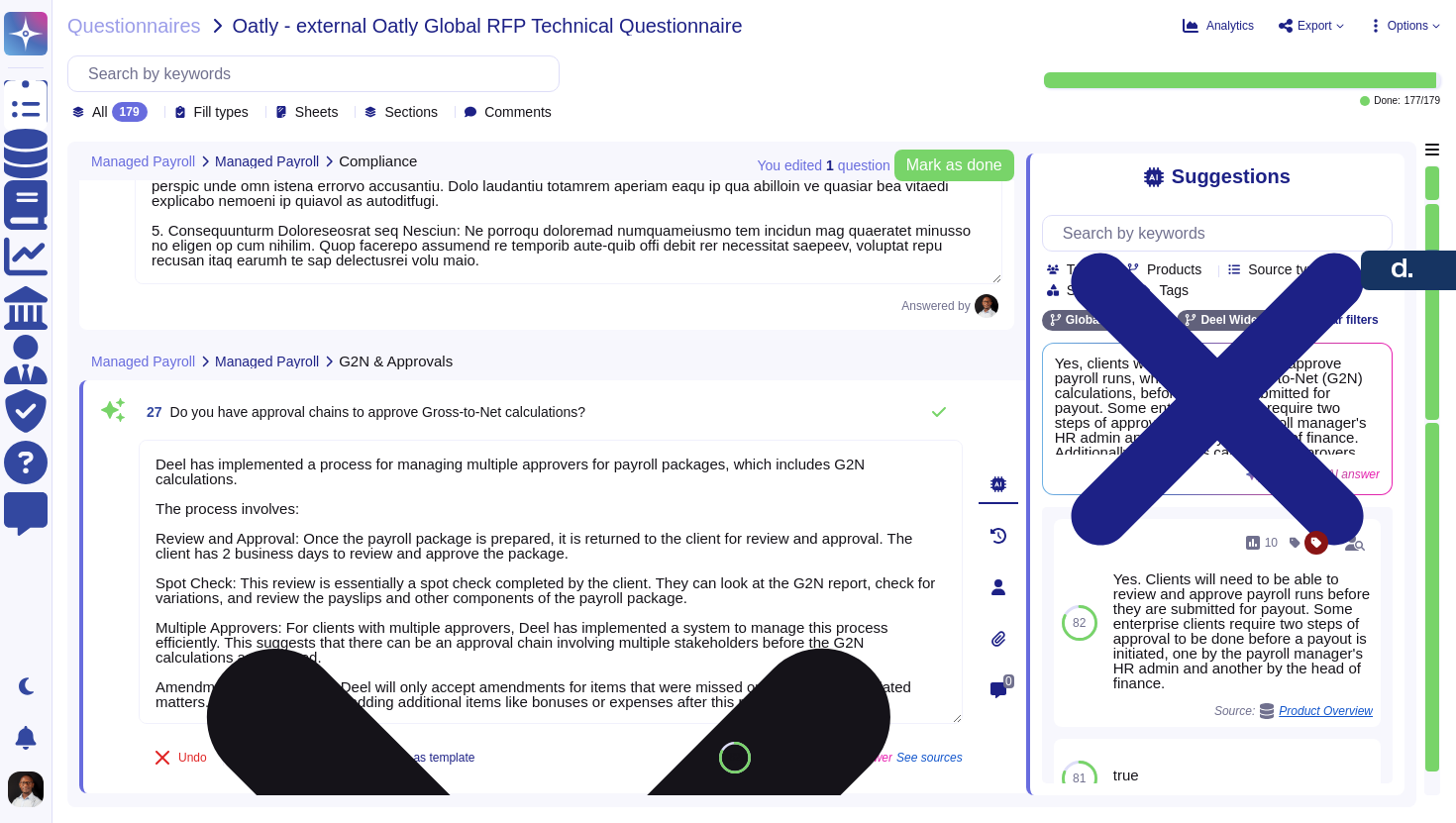 click on "Deel has implemented a process for managing multiple approvers for payroll packages, which includes G2N calculations.
The process involves:
Review and Approval: Once the payroll package is prepared, it is returned to the client for review and approval. The client has 2 business days to review and approve the package.
Spot Check: This review is essentially a spot check completed by the client. They can look at the G2N report, check for variations, and review the payslips and other components of the payroll package.
Multiple Approvers: For clients with multiple approvers, Deel has implemented a system to manage this process efficiently. This suggests that there can be an approval chain involving multiple stakeholders before the G2N calculations are finalized.
Amendments: At this stage, Deel will only accept amendments for items that were missed or for compliance-related matters. They do not support adding additional items like bonuses or expenses after this point." at bounding box center [551, 581] 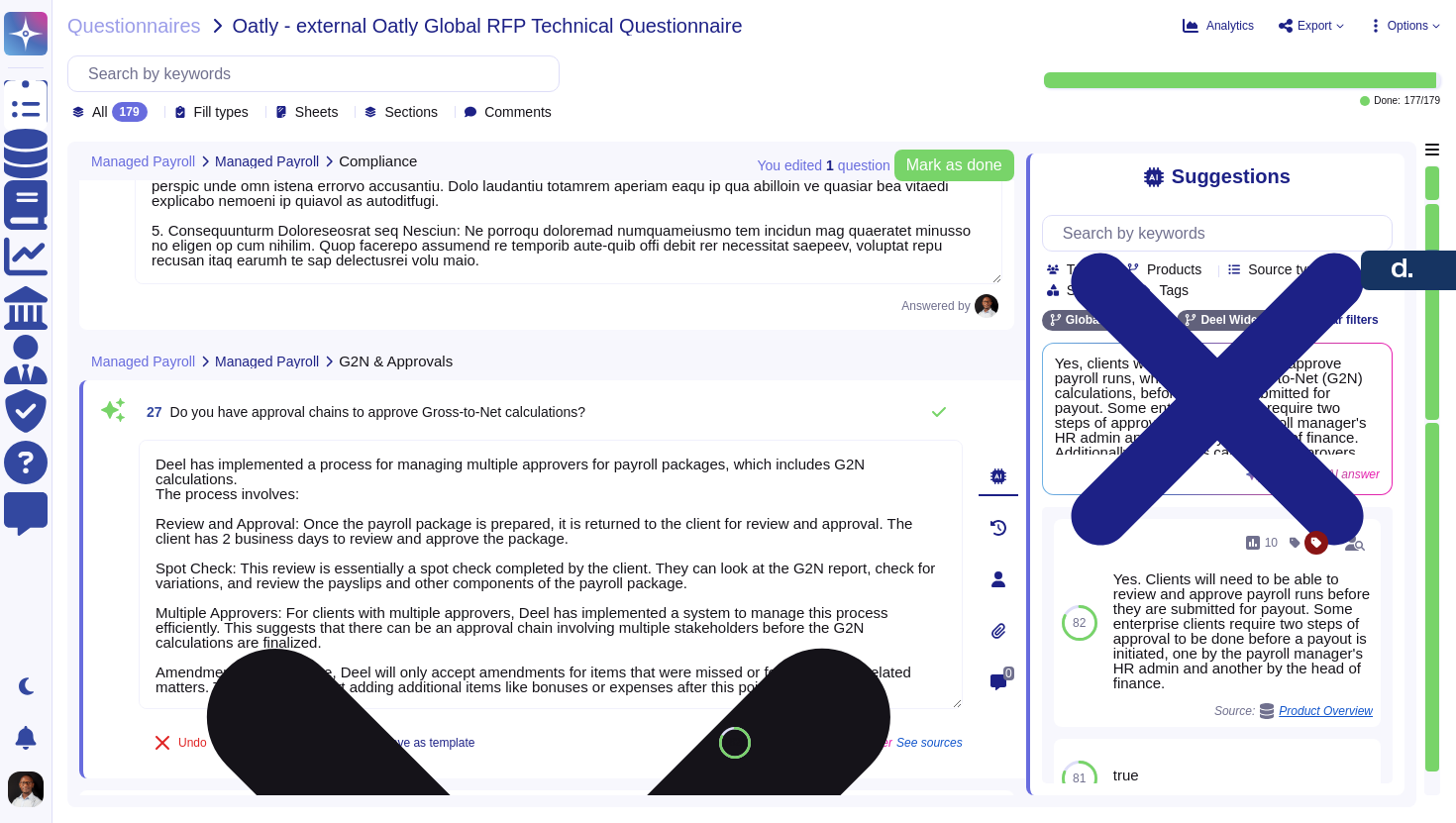 type on "Yes, we have the ability to run different cycles for different countries. Clients have the flexibility to choose their preferred pay cycle during the onboarding process, whether it be bi-weekly, monthly, or another frequency. Additionally, Deel's system supports multiple payroll cycles and allows for creating different payroll groups within a country." 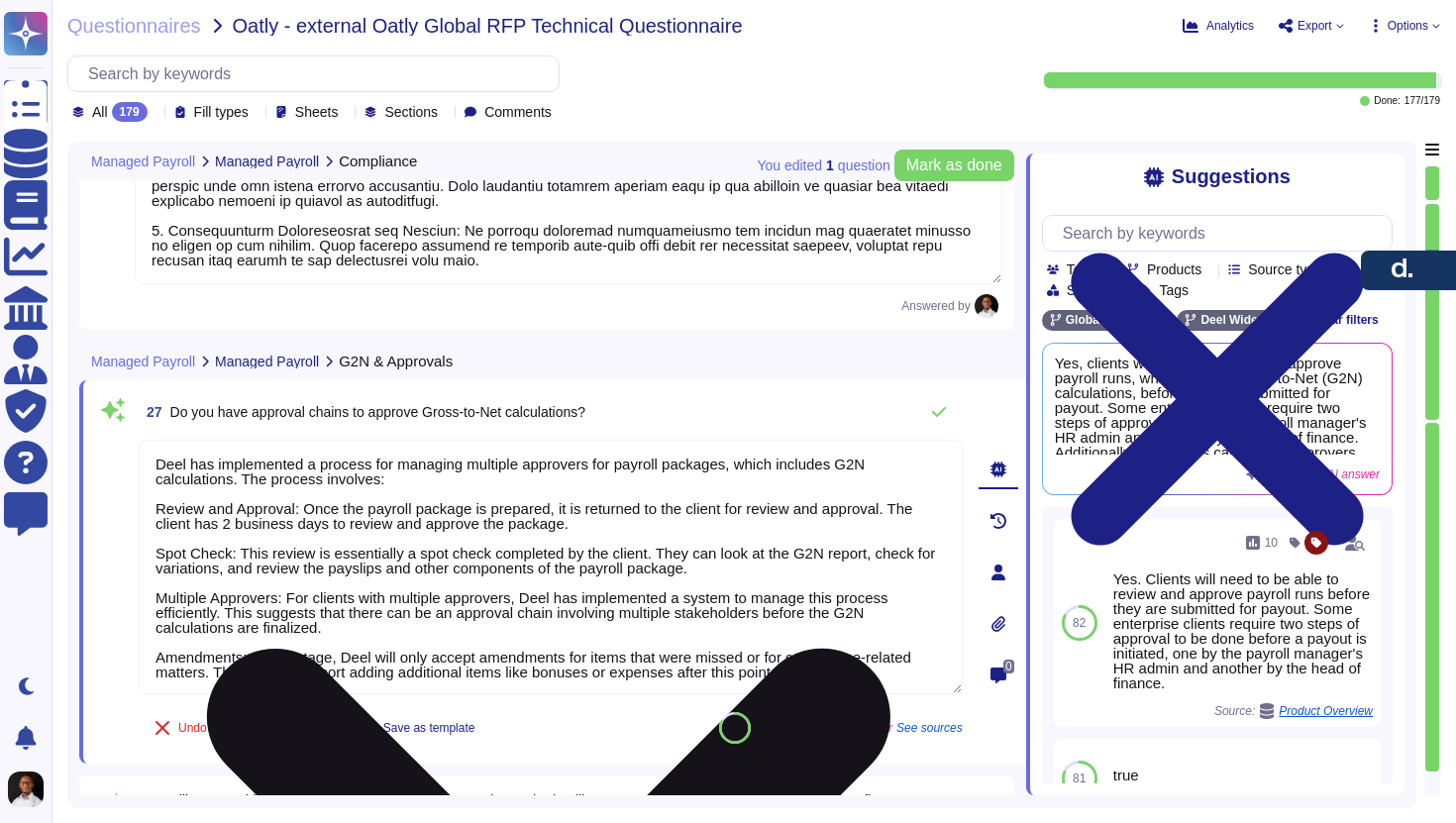click on "Deel has implemented a process for managing multiple approvers for payroll packages, which includes G2N calculations. The process involves:
Review and Approval: Once the payroll package is prepared, it is returned to the client for review and approval. The client has 2 business days to review and approve the package.
Spot Check: This review is essentially a spot check completed by the client. They can look at the G2N report, check for variations, and review the payslips and other components of the payroll package.
Multiple Approvers: For clients with multiple approvers, Deel has implemented a system to manage this process efficiently. This suggests that there can be an approval chain involving multiple stakeholders before the G2N calculations are finalized.
Amendments: At this stage, Deel will only accept amendments for items that were missed or for compliance-related matters. They do not support adding additional items like bonuses or expenses after this point." at bounding box center (551, 566) 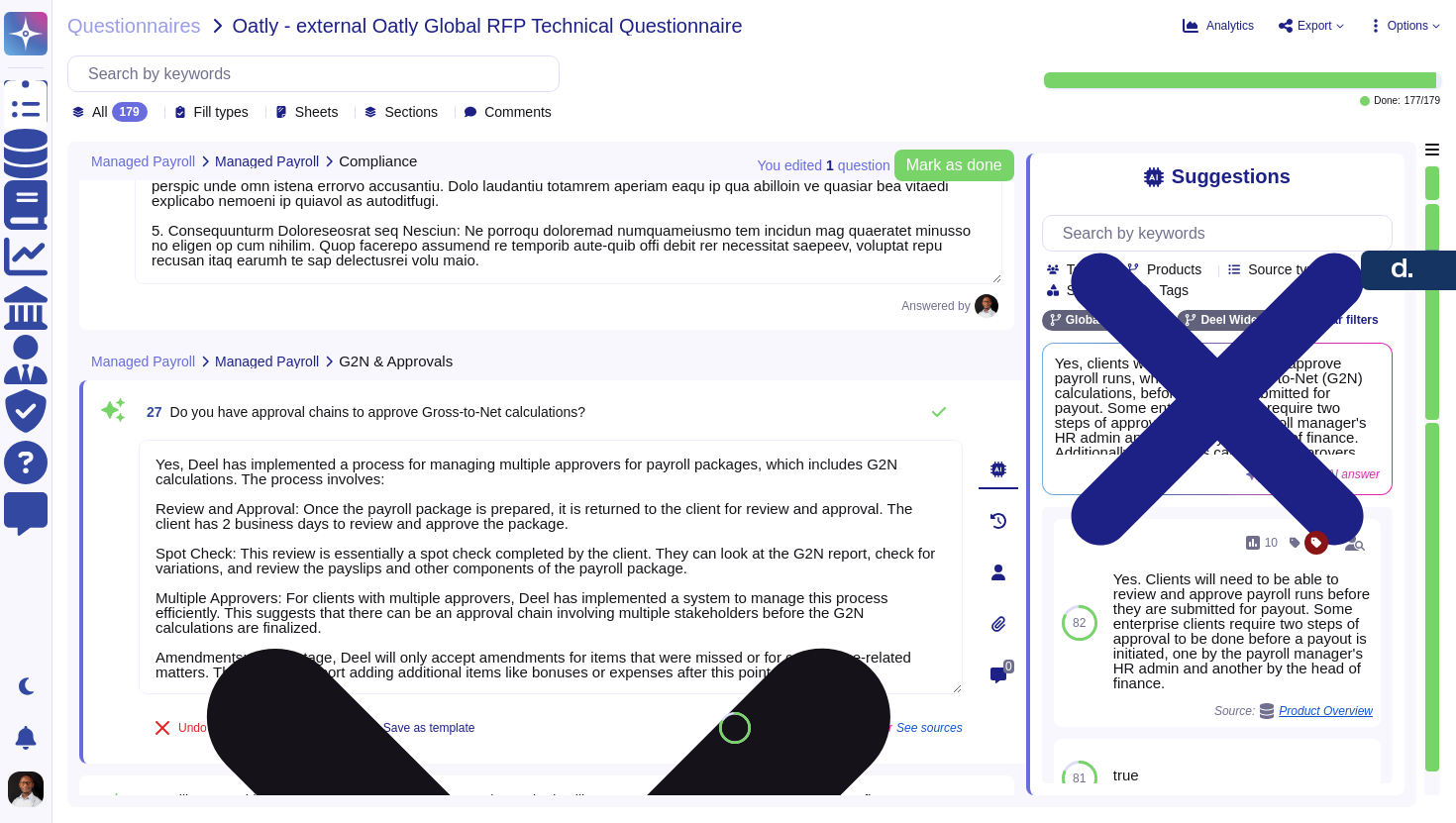 scroll, scrollTop: 2, scrollLeft: 0, axis: vertical 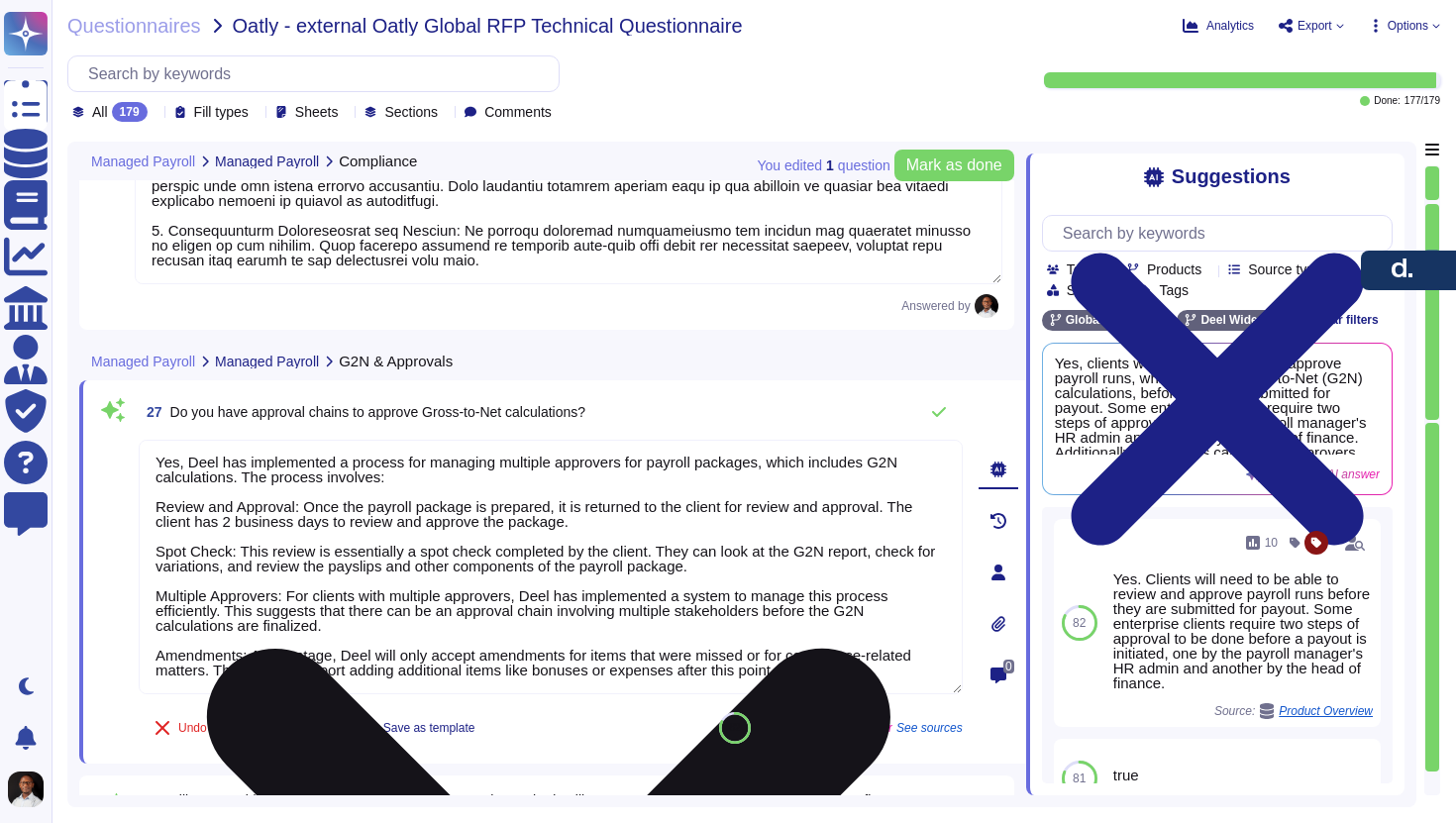 click on "Yes, Deel has implemented a process for managing multiple approvers for payroll packages, which includes G2N calculations. The process involves:
Review and Approval: Once the payroll package is prepared, it is returned to the client for review and approval. The client has 2 business days to review and approve the package.
Spot Check: This review is essentially a spot check completed by the client. They can look at the G2N report, check for variations, and review the payslips and other components of the payroll package.
Multiple Approvers: For clients with multiple approvers, Deel has implemented a system to manage this process efficiently. This suggests that there can be an approval chain involving multiple stakeholders before the G2N calculations are finalized.
Amendments: At this stage, Deel will only accept amendments for items that were missed or for compliance-related matters. They do not support adding additional items like bonuses or expenses after this point." at bounding box center (551, 566) 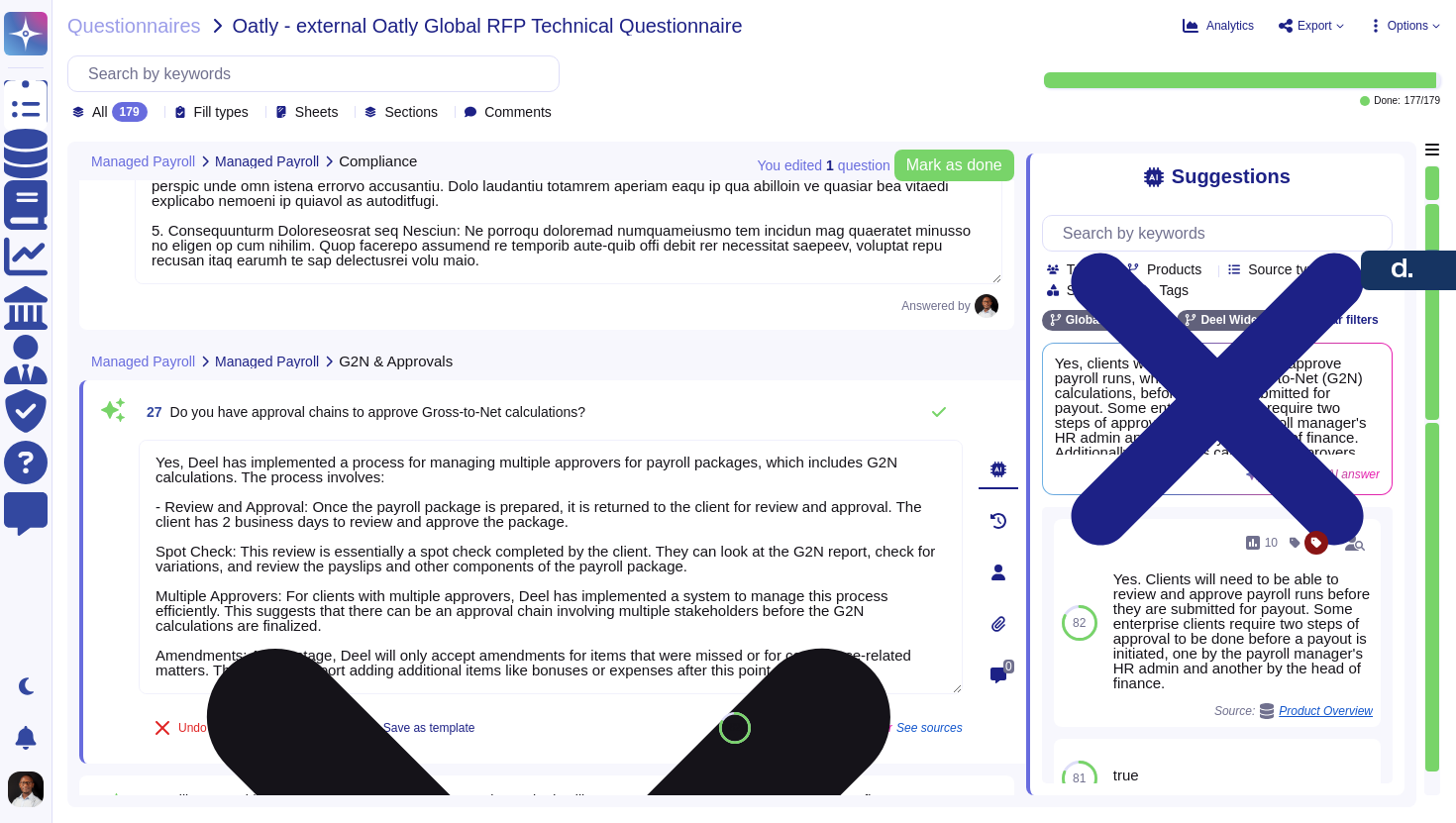 click on "Yes, Deel has implemented a process for managing multiple approvers for payroll packages, which includes G2N calculations. The process involves:
- Review and Approval: Once the payroll package is prepared, it is returned to the client for review and approval. The client has 2 business days to review and approve the package.
Spot Check: This review is essentially a spot check completed by the client. They can look at the G2N report, check for variations, and review the payslips and other components of the payroll package.
Multiple Approvers: For clients with multiple approvers, Deel has implemented a system to manage this process efficiently. This suggests that there can be an approval chain involving multiple stakeholders before the G2N calculations are finalized.
Amendments: At this stage, Deel will only accept amendments for items that were missed or for compliance-related matters. They do not support adding additional items like bonuses or expenses after this point." at bounding box center [551, 566] 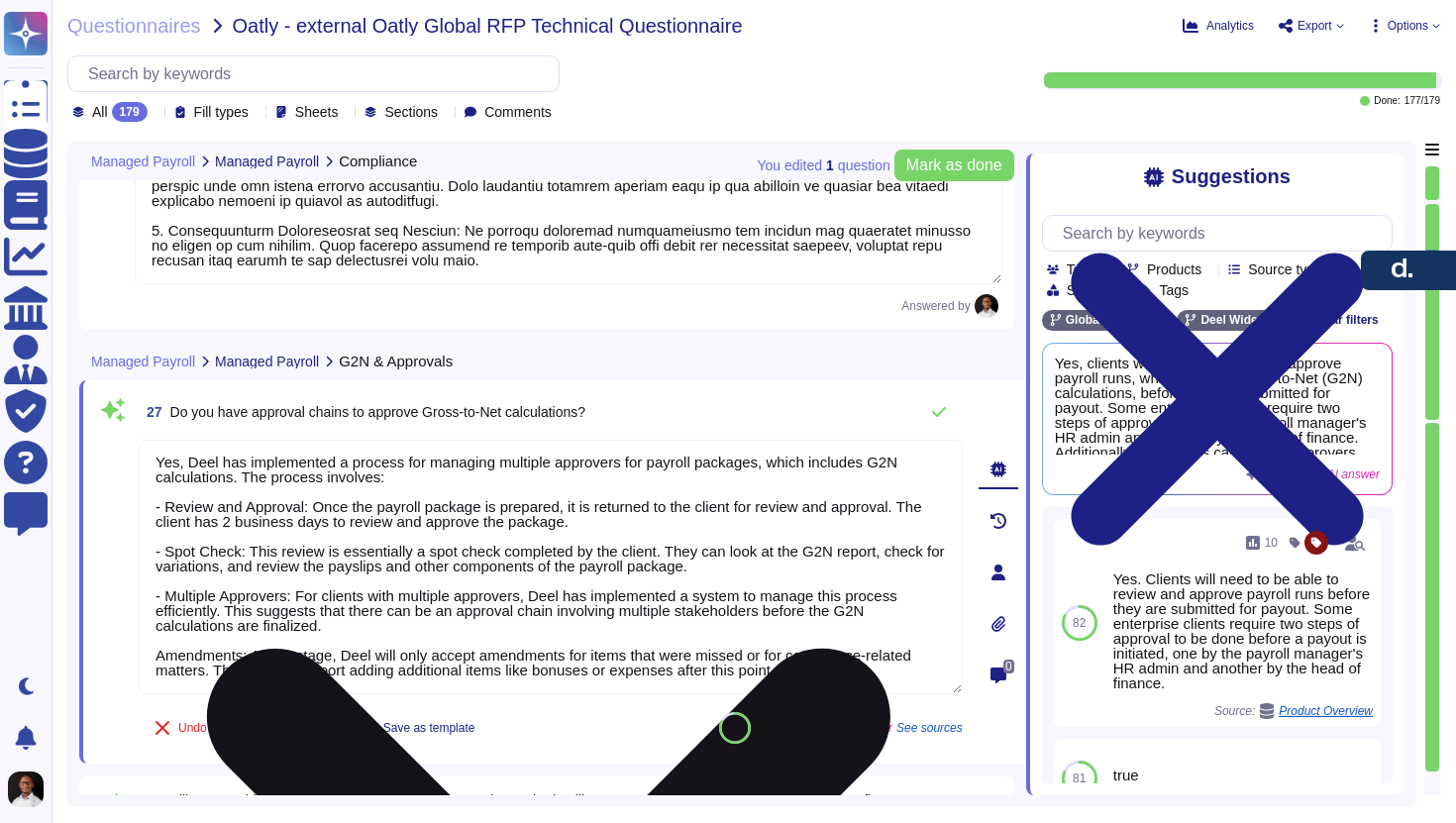 click on "Yes, Deel has implemented a process for managing multiple approvers for payroll packages, which includes G2N calculations. The process involves:
- Review and Approval: Once the payroll package is prepared, it is returned to the client for review and approval. The client has 2 business days to review and approve the package.
- Spot Check: This review is essentially a spot check completed by the client. They can look at the G2N report, check for variations, and review the payslips and other components of the payroll package.
- Multiple Approvers: For clients with multiple approvers, Deel has implemented a system to manage this process efficiently. This suggests that there can be an approval chain involving multiple stakeholders before the G2N calculations are finalized.
Amendments: At this stage, Deel will only accept amendments for items that were missed or for compliance-related matters. They do not support adding additional items like bonuses or expenses after this point." at bounding box center (551, 566) 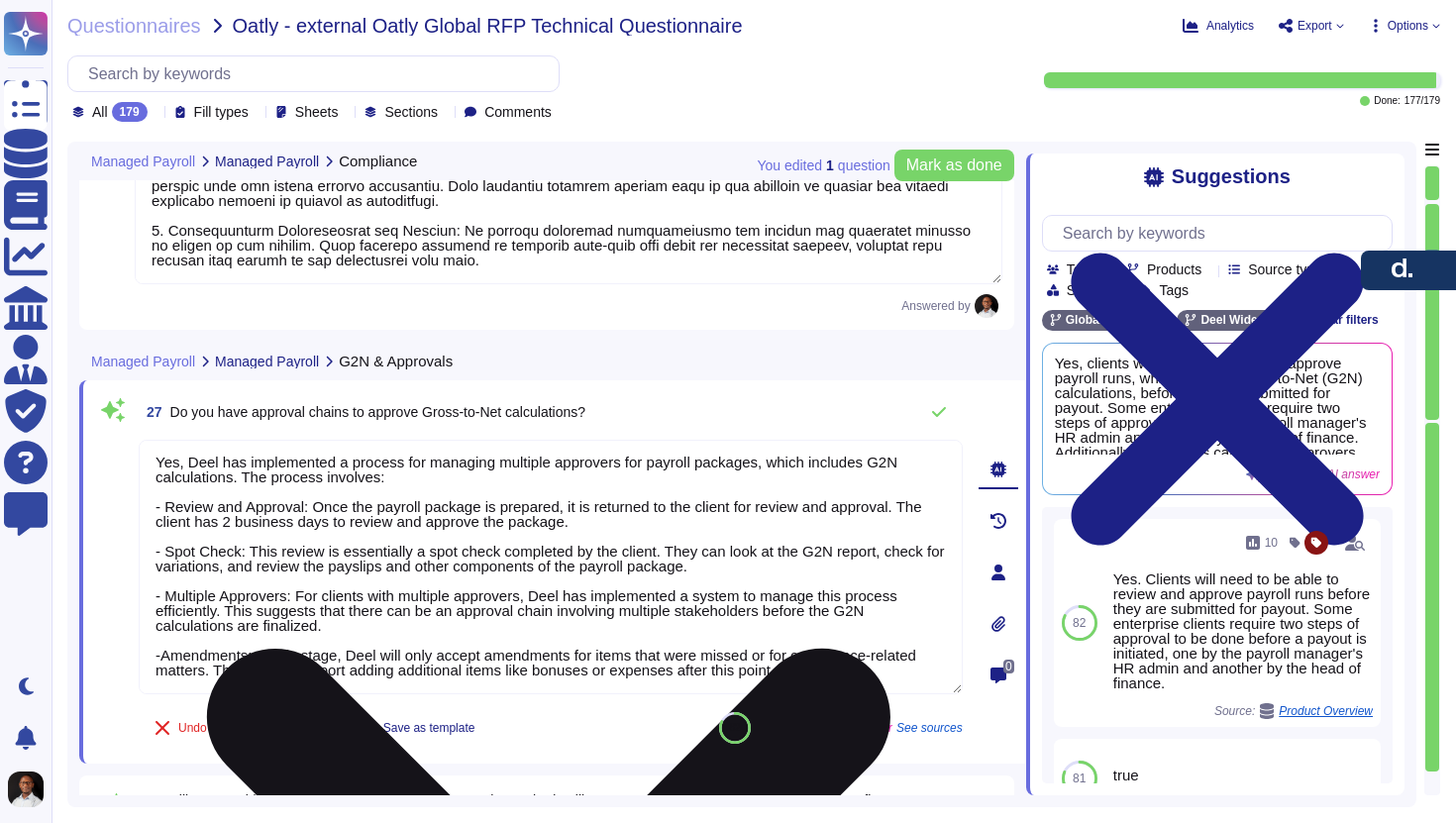 type on "Yes, Deel has implemented a process for managing multiple approvers for payroll packages, which includes G2N calculations. The process involves:
- Review and Approval: Once the payroll package is prepared, it is returned to the client for review and approval. The client has 2 business days to review and approve the package.
- Spot Check: This review is essentially a spot check completed by the client. They can look at the G2N report, check for variations, and review the payslips and other components of the payroll package.
- Multiple Approvers: For clients with multiple approvers, Deel has implemented a system to manage this process efficiently. This suggests that there can be an approval chain involving multiple stakeholders before the G2N calculations are finalized.
- Amendments: At this stage, Deel will only accept amendments for items that were missed or for compliance-related matters. They do not support adding additional items like bonuses or expenses after this point." 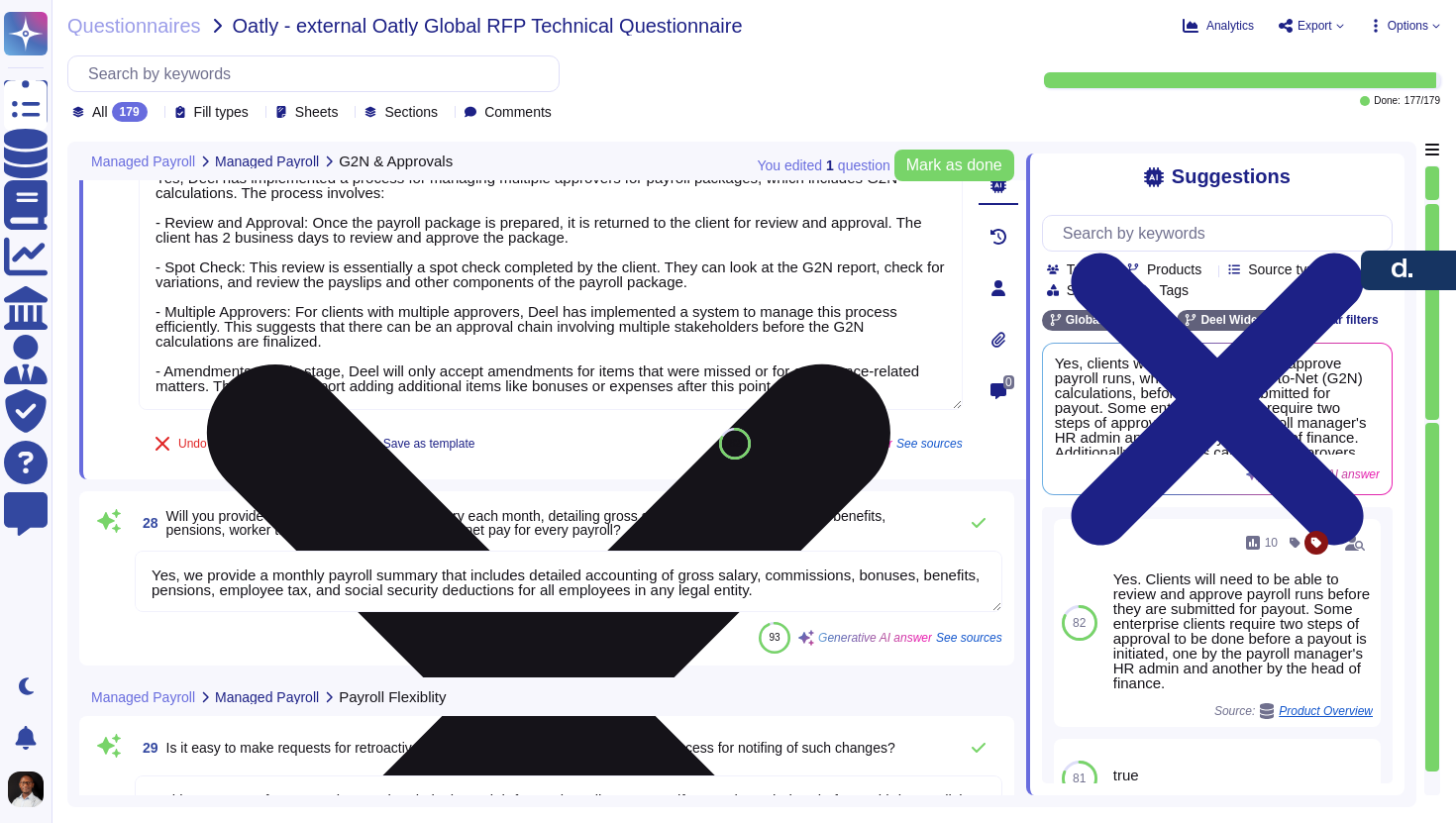 scroll, scrollTop: 8275, scrollLeft: 0, axis: vertical 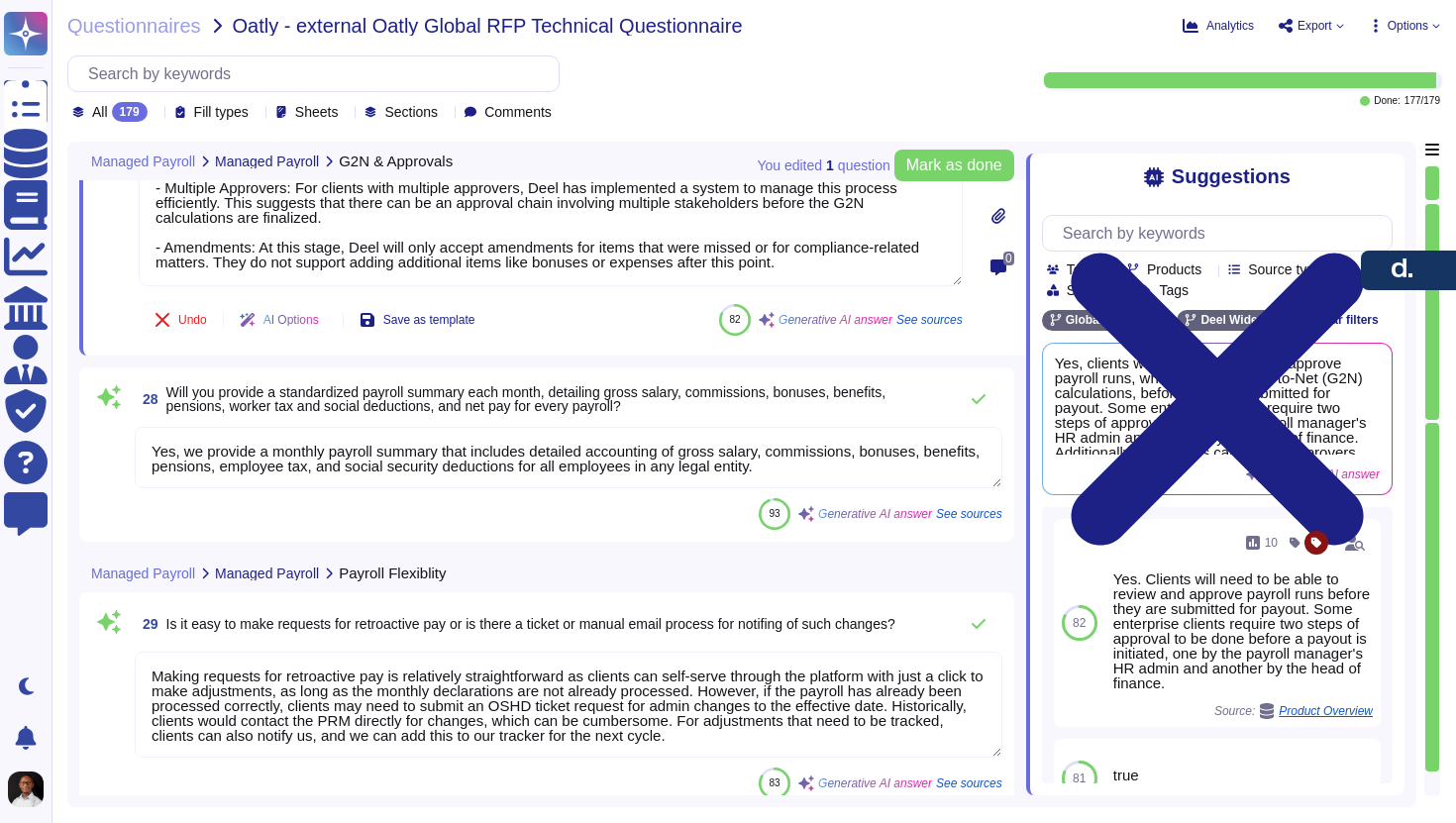 type on "Yes, off-cycle payrolls can be processed. Deel typically processes off-cycle payrolls within 4–7 business days from the time of request, although the turnaround may vary by country and payroll complexity. For the USA, the processing takes about 1 business day, while for Canada, off-cycle adjustments are assigned to specific team members for processing." 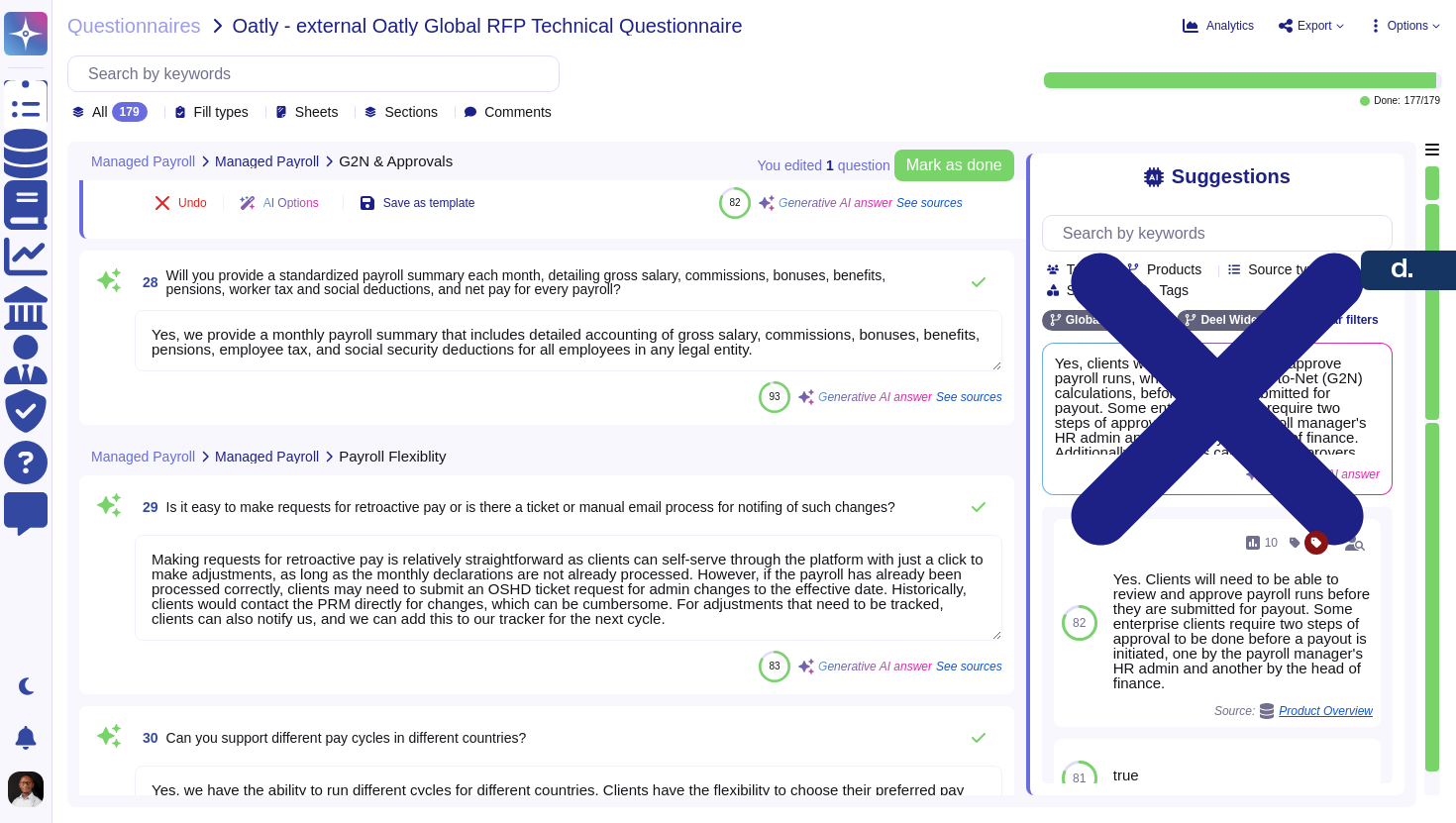 scroll, scrollTop: 8476, scrollLeft: 0, axis: vertical 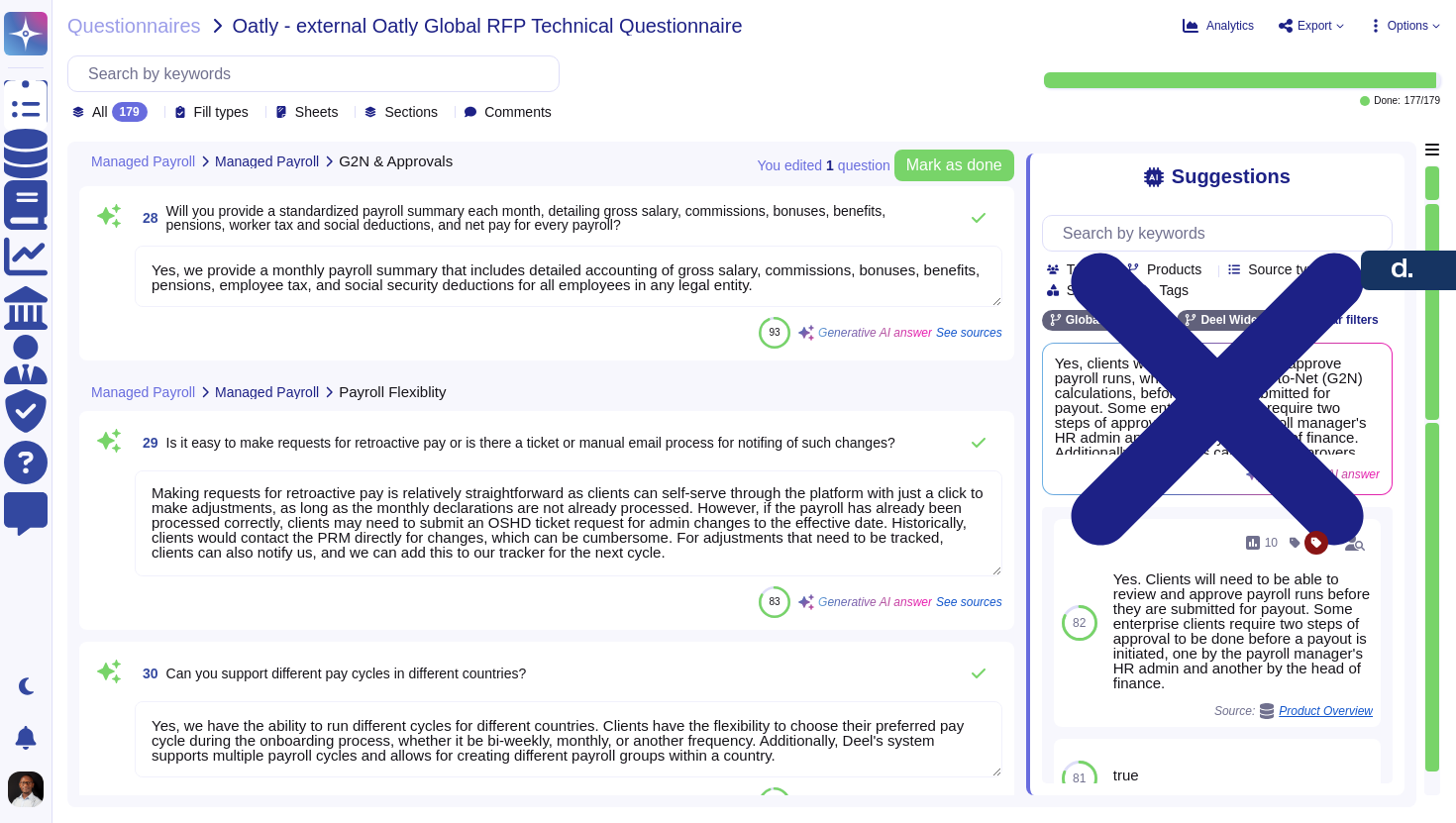type on "Yes, we can receive time wage types. The format needed for hourly employees should include the following details:
1. Time Tracking Feature:
- Time tracking is mandatory for hourly employees only.
- A spreadsheet or timesheet is sufficient for compliance.
- Approval is needed from both the client and the employee for time tracking.
2. Payroll Information:
- Regular hours worked for the week.
- Overtime hours worked for the week.
- Dates and times of days worked for the pay period.
- Approval from both the employee and the client.
- Ability to pay in arrears.
3. HR Administration:
- Hourly rates and overtime policies need to be specified in the MSA and EA.
- Compliance checks for physical safety and onsite working conditions.
4. Liability and Responsibility:
- Deel has more liability and responsibility on the EOR side compared to GP.
5. Risk Exposure:
- The risk exposure for hourly employees is medium, focusing on compliance to avoid financial and legal risks.
6..." 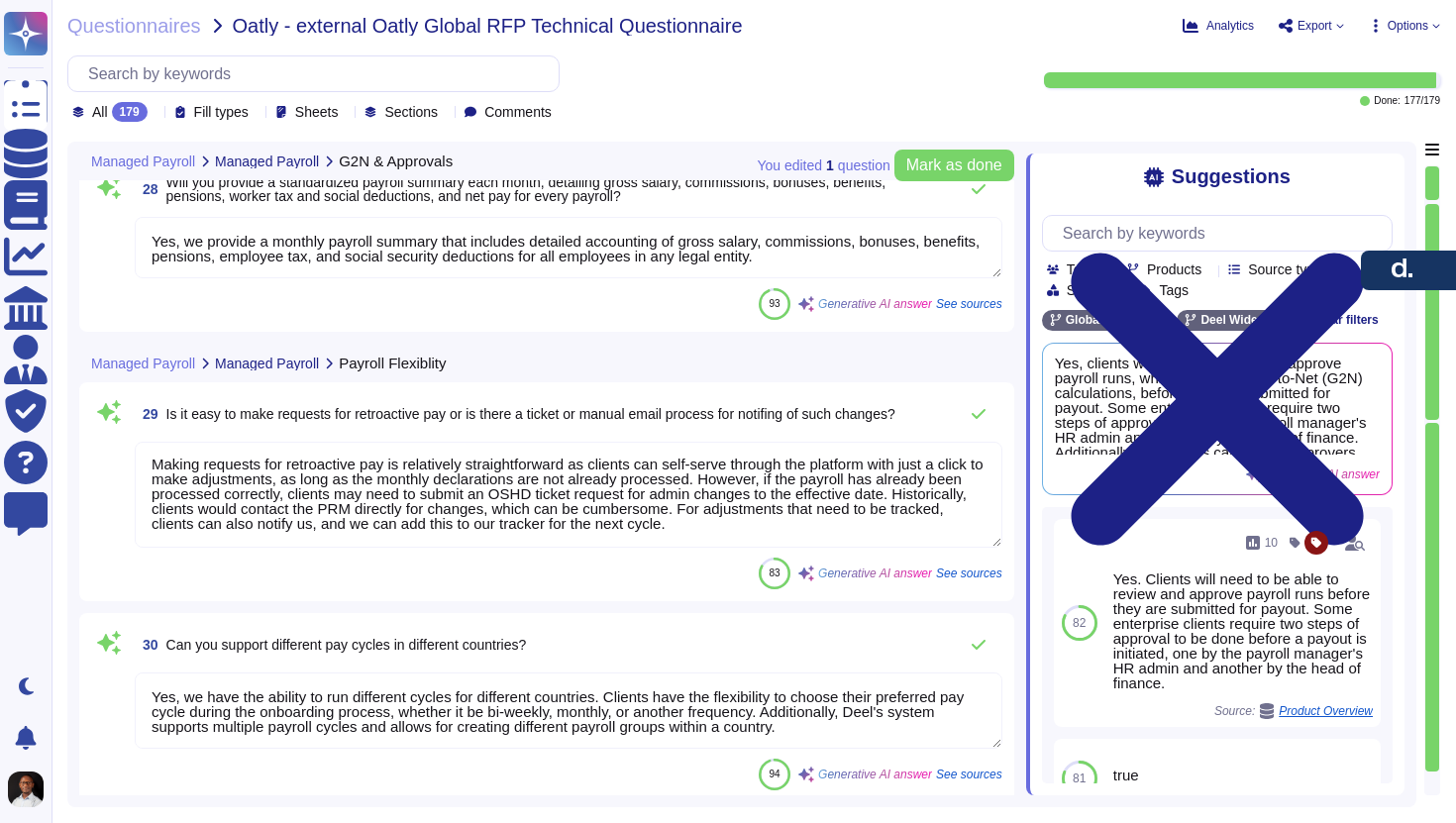 type on "Yes, Deel has implemented a process for managing multiple approvers for payroll packages, which includes G2N calculations. The process involves:
- Review and Approval: Once the payroll package is prepared, it is returned to the client for review and approval. The client has 2 business days to review and approve the package.
- Spot Check: This review is essentially a spot check completed by the client. They can look at the G2N report, check for variations, and review the payslips and other components of the payroll package.
- Multiple Approvers: For clients with multiple approvers, Deel has implemented a system to manage this process efficiently. This suggests that there can be an approval chain involving multiple stakeholders before the G2N calculations are finalized.
- Amendments: At this stage, Deel will only accept amendments for items that were missed or for compliance-related matters. They do not support adding additional items like bonuses or expenses after this point." 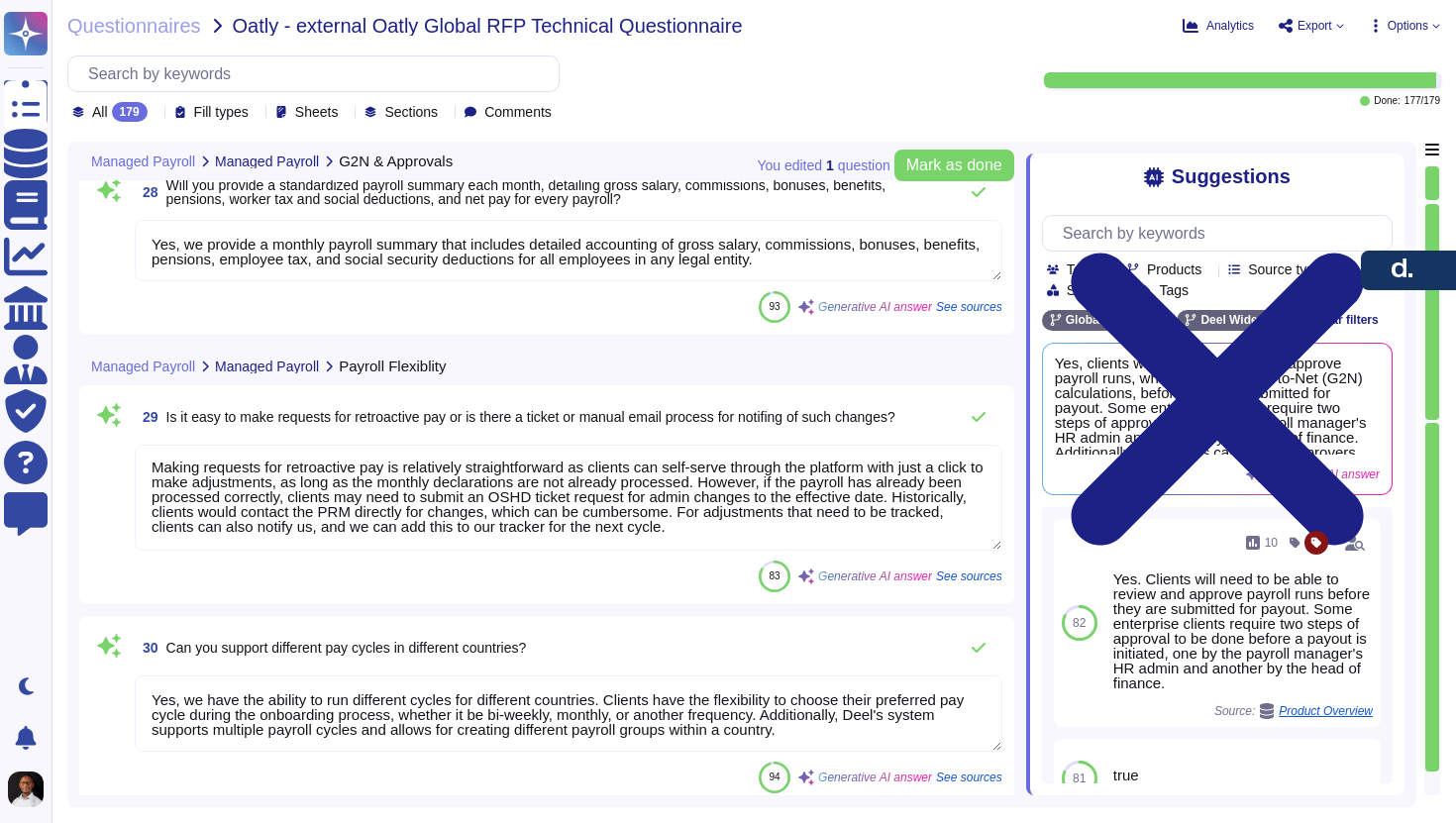 scroll, scrollTop: 8561, scrollLeft: 0, axis: vertical 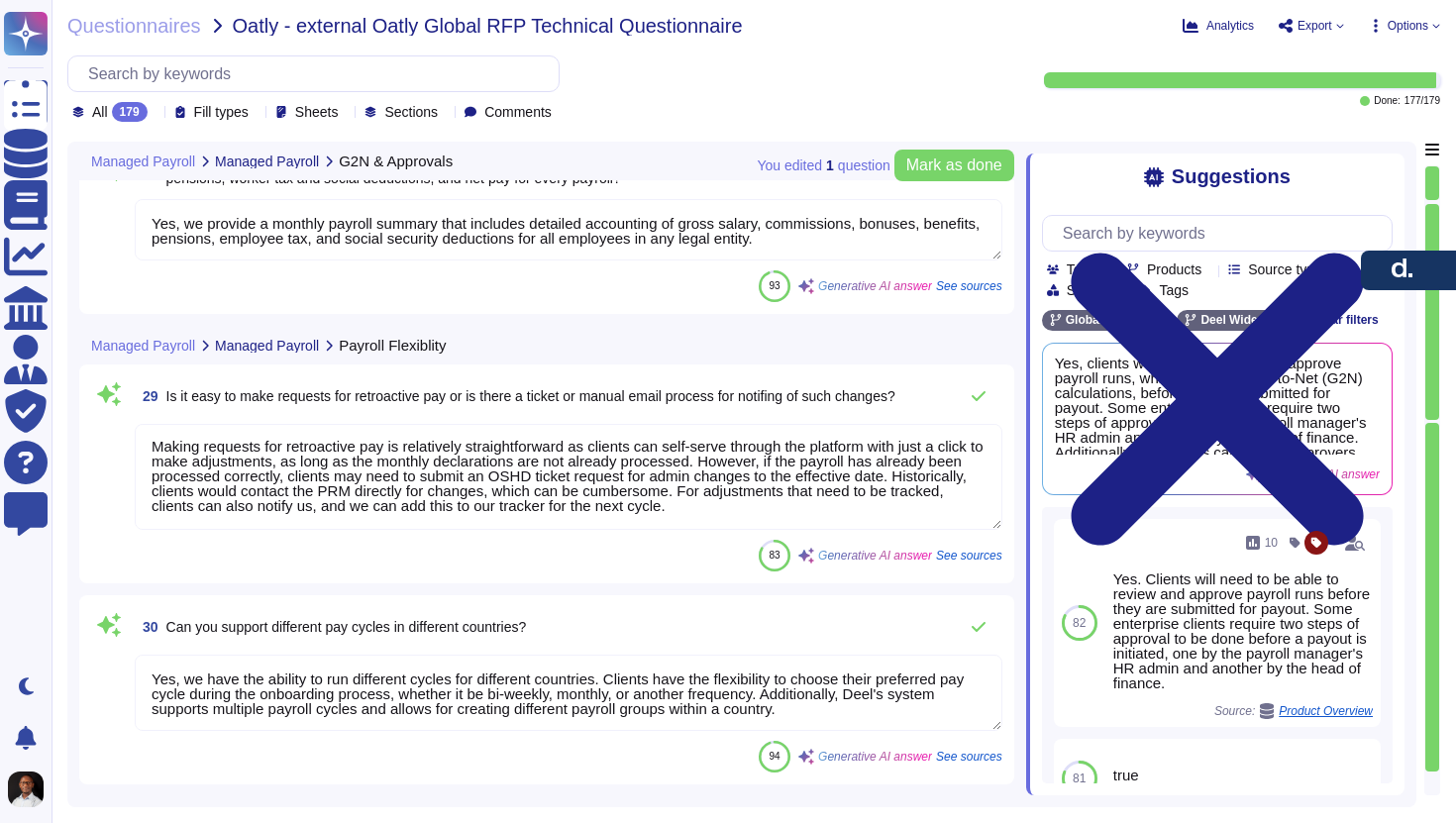 click on "Making requests for retroactive pay is relatively straightforward as clients can self-serve through the platform with just a click to make adjustments, as long as the monthly declarations are not already processed. However, if the payroll has already been processed correctly, clients may need to submit an OSHD ticket request for admin changes to the effective date. Historically, clients would contact the PRM directly for changes, which can be cumbersome. For adjustments that need to be tracked, clients can also notify us, and we can add this to our tracker for the next cycle." at bounding box center (569, 476) 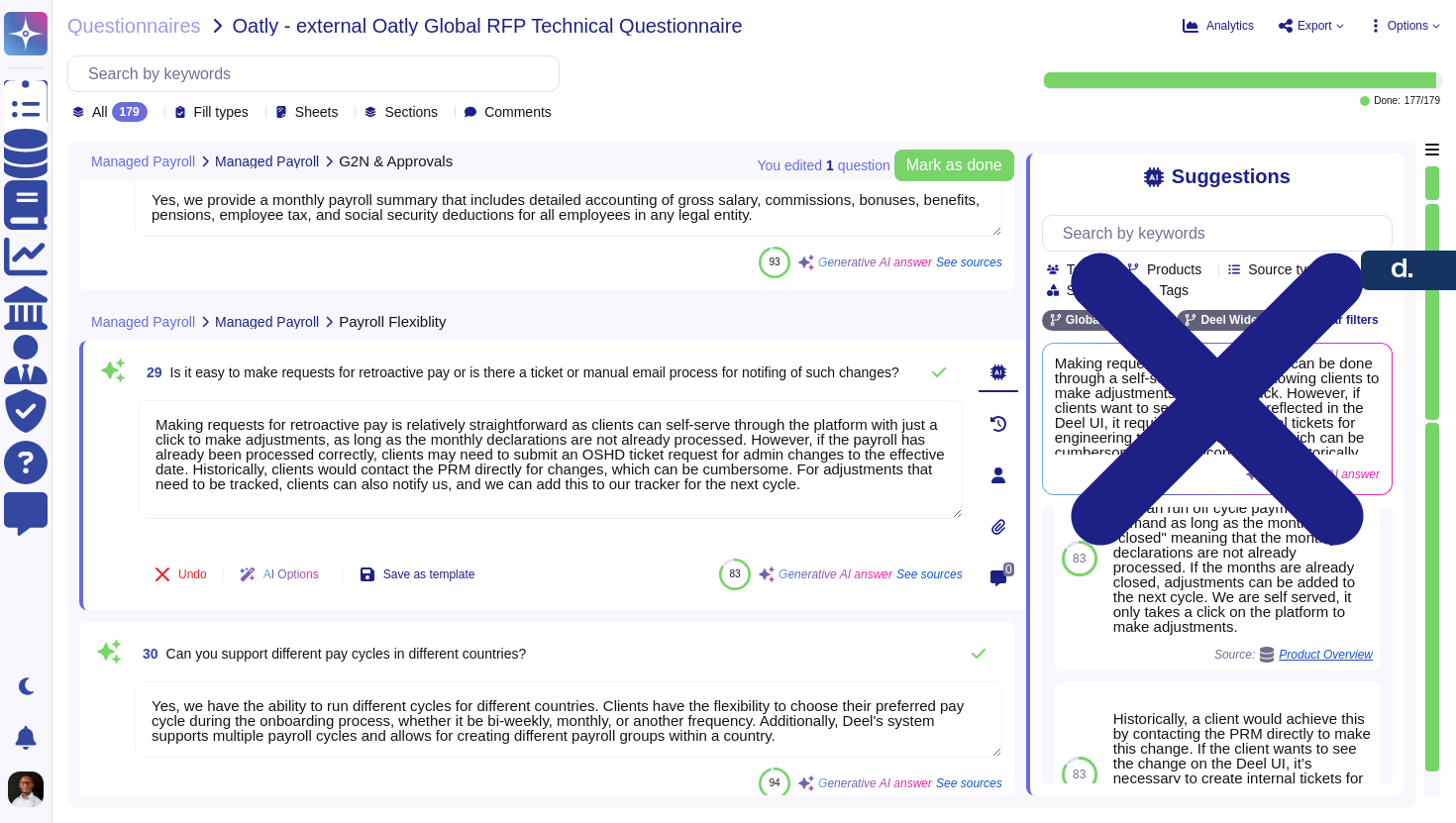 scroll, scrollTop: 157, scrollLeft: 0, axis: vertical 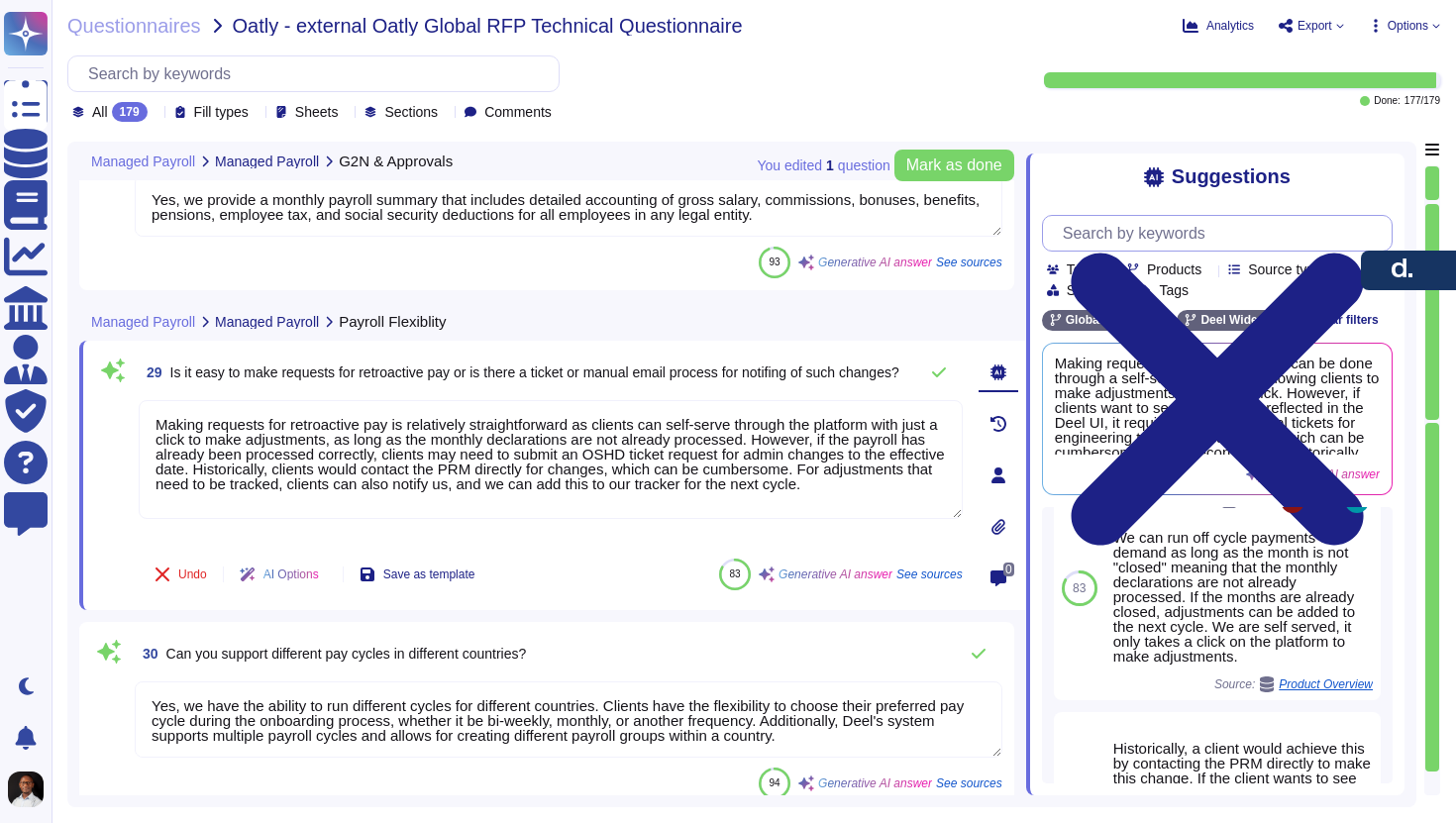 click at bounding box center [1222, 233] 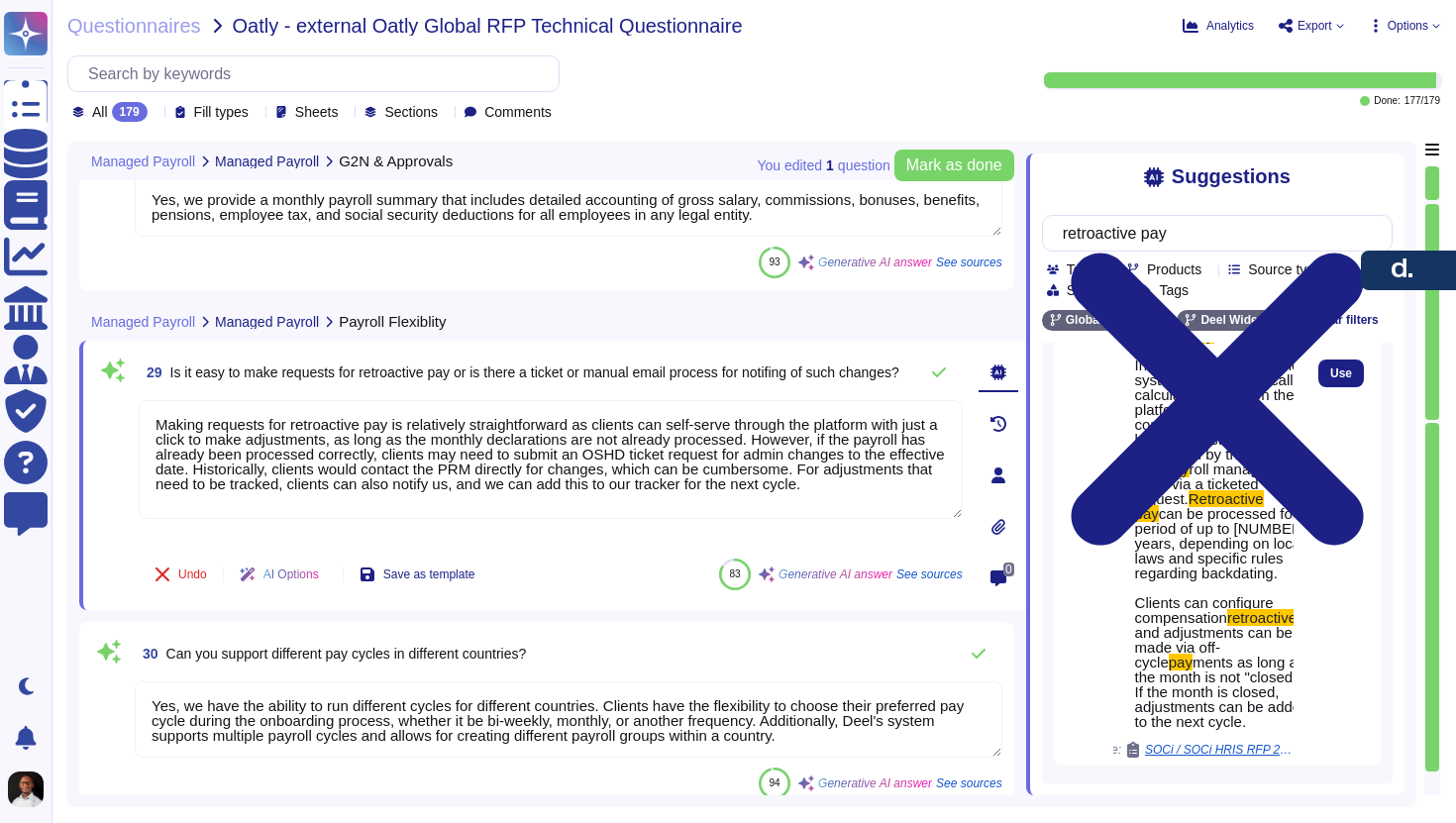 scroll, scrollTop: 1128, scrollLeft: 0, axis: vertical 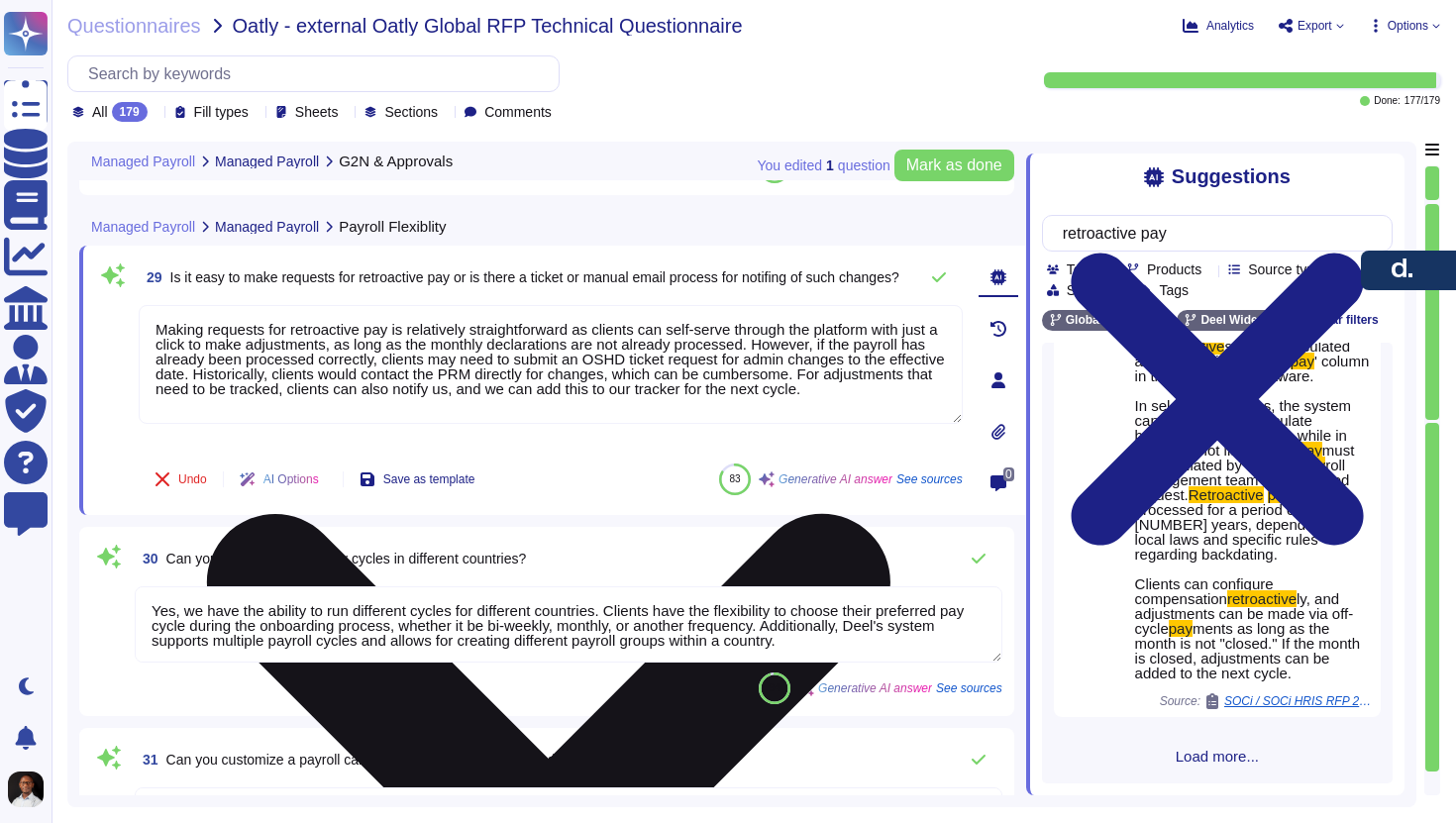 drag, startPoint x: 674, startPoint y: 355, endPoint x: 714, endPoint y: 358, distance: 40.112342 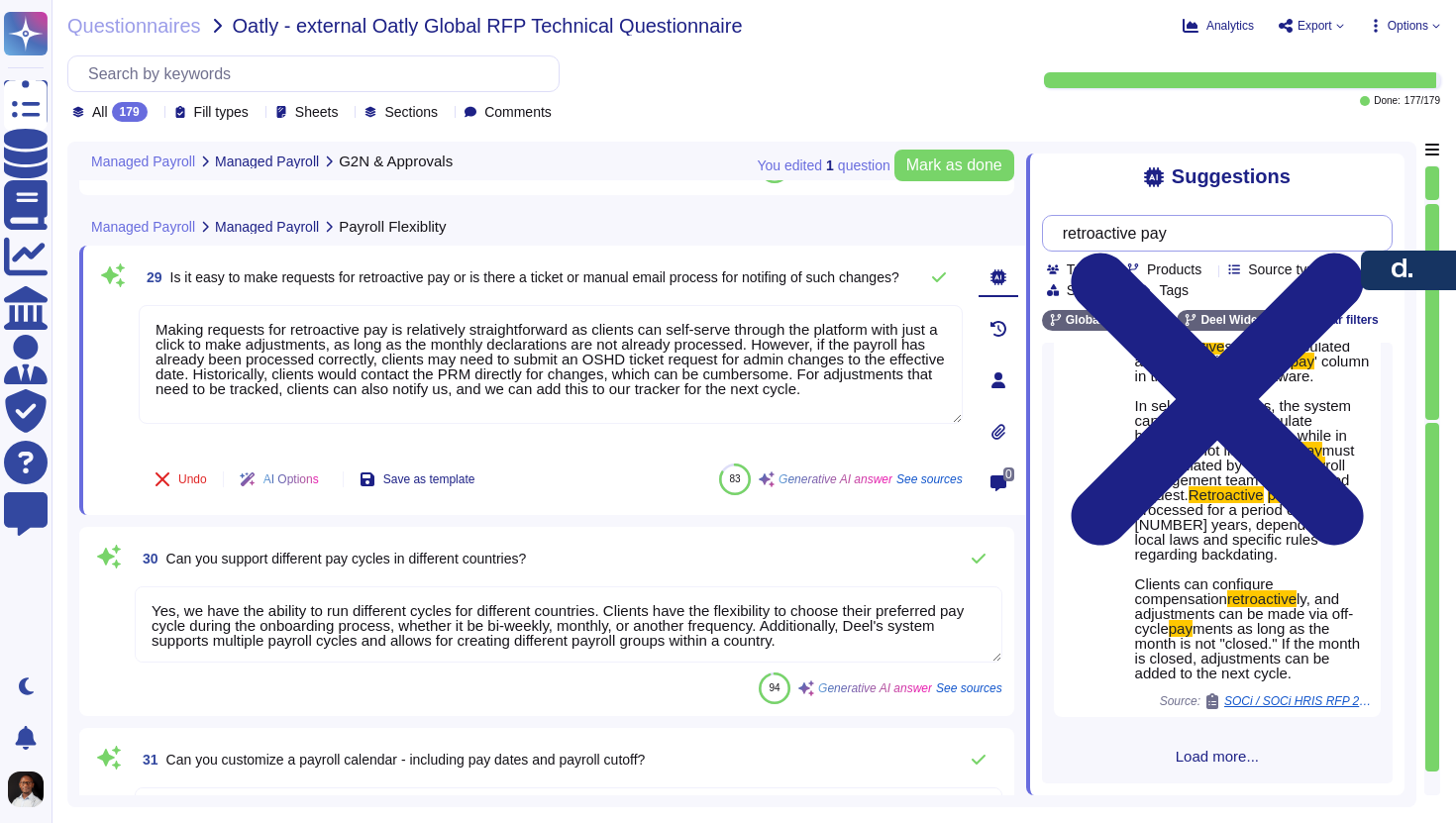 click on "retroactive pay" at bounding box center (1212, 233) 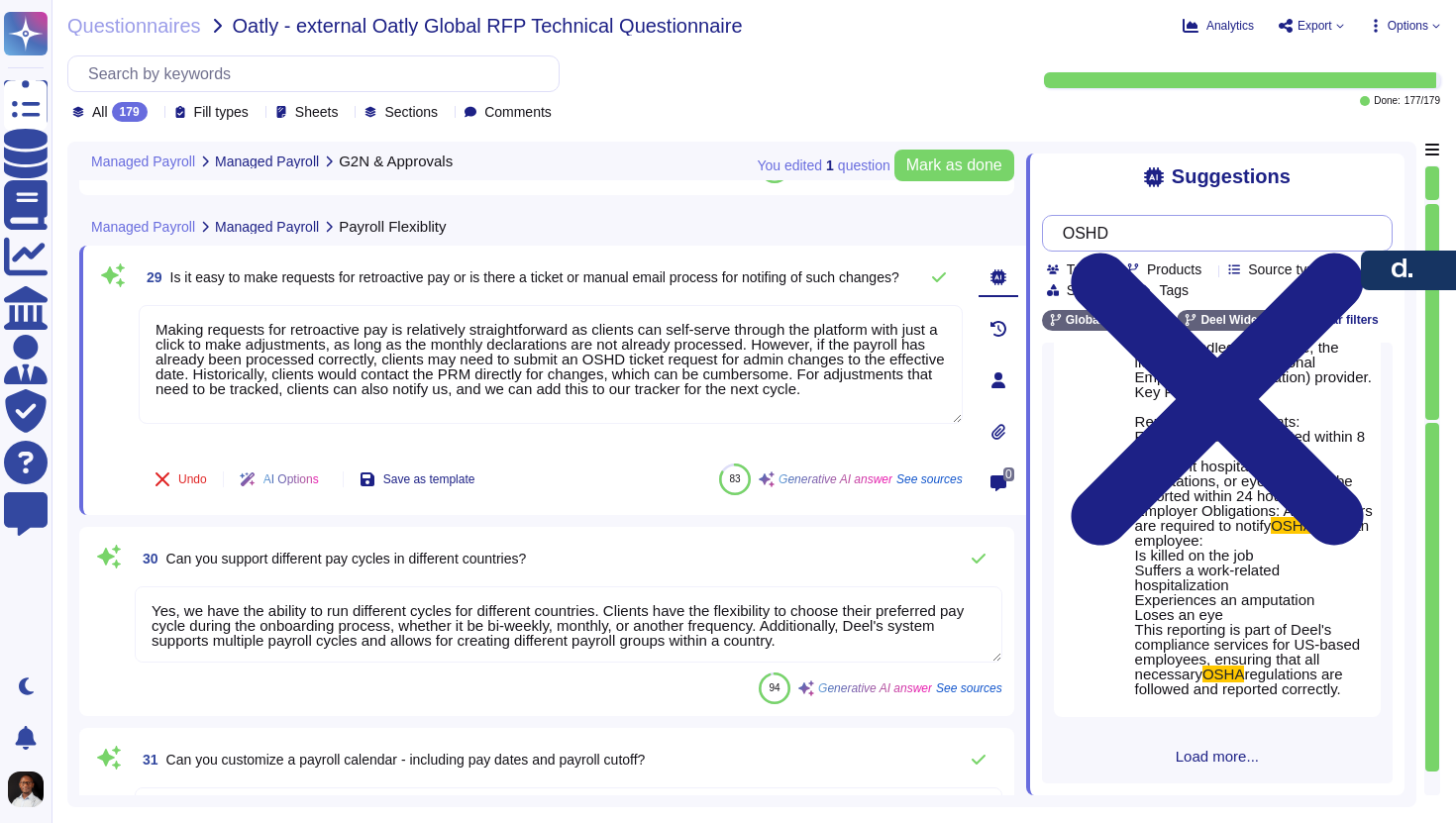scroll, scrollTop: 1736, scrollLeft: 0, axis: vertical 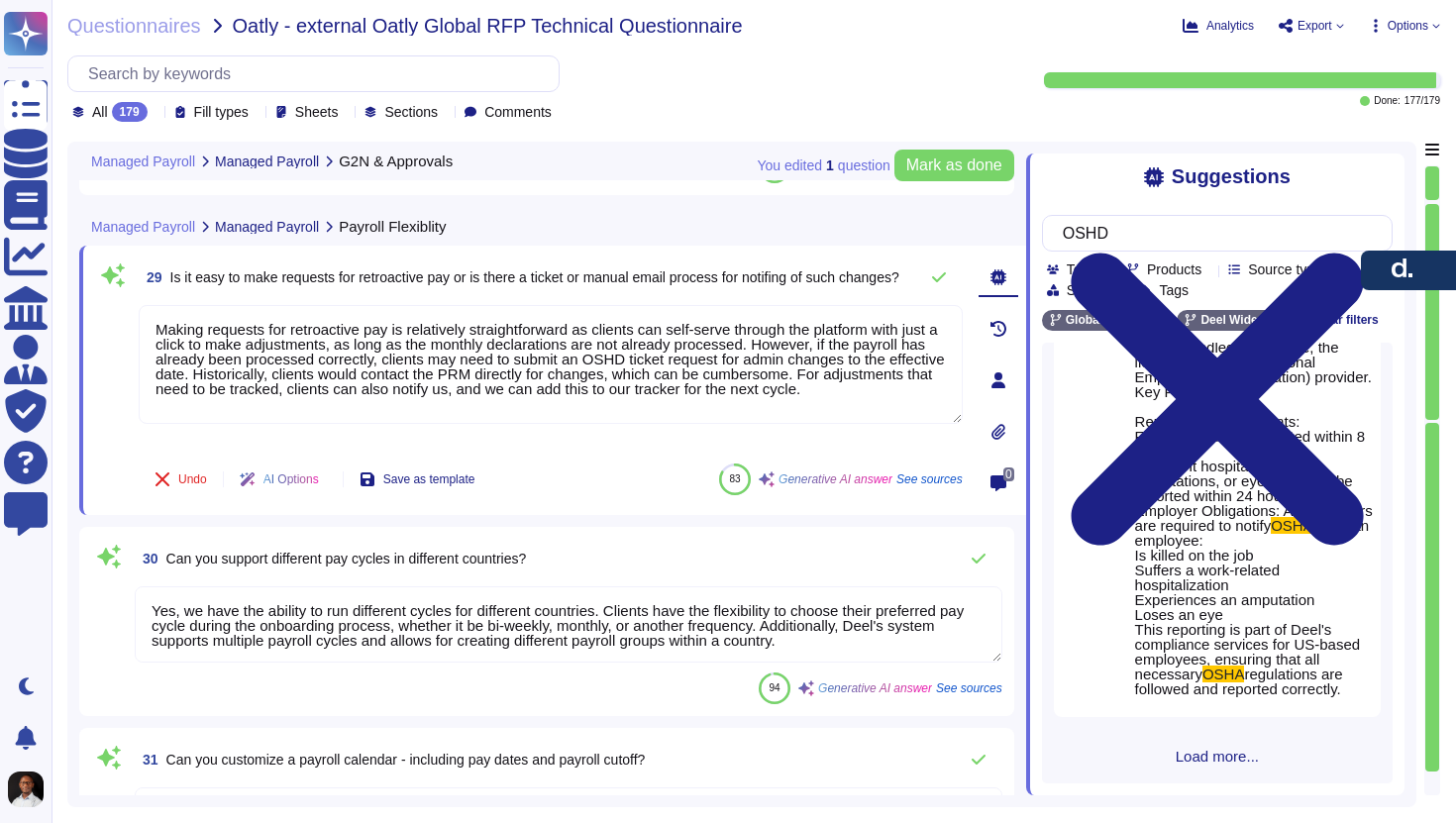 type on "OSHD" 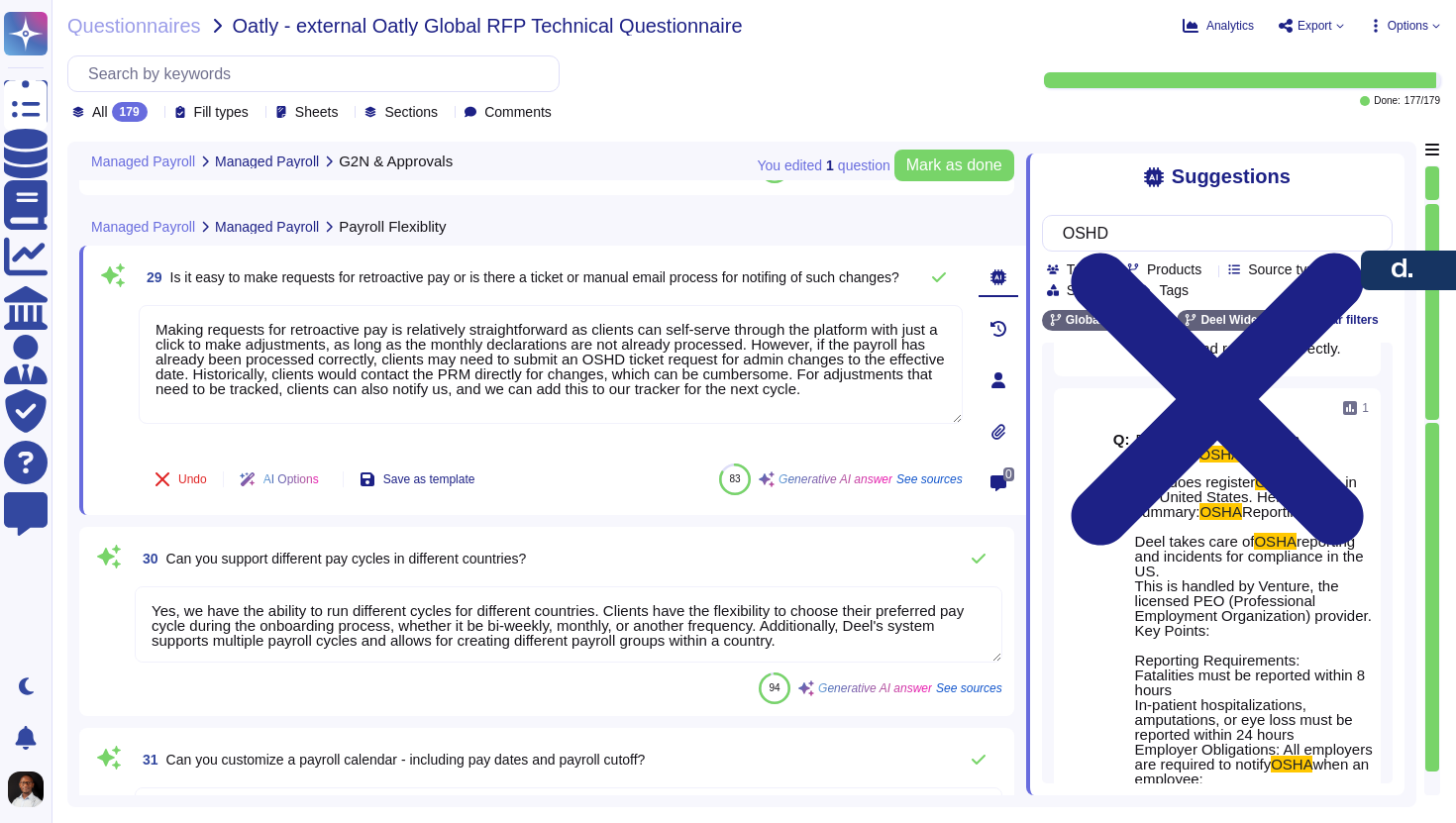 click on "Is it easy to make requests for retroactive pay or is there a ticket or manual email process for notifing of such changes?" at bounding box center [535, 277] 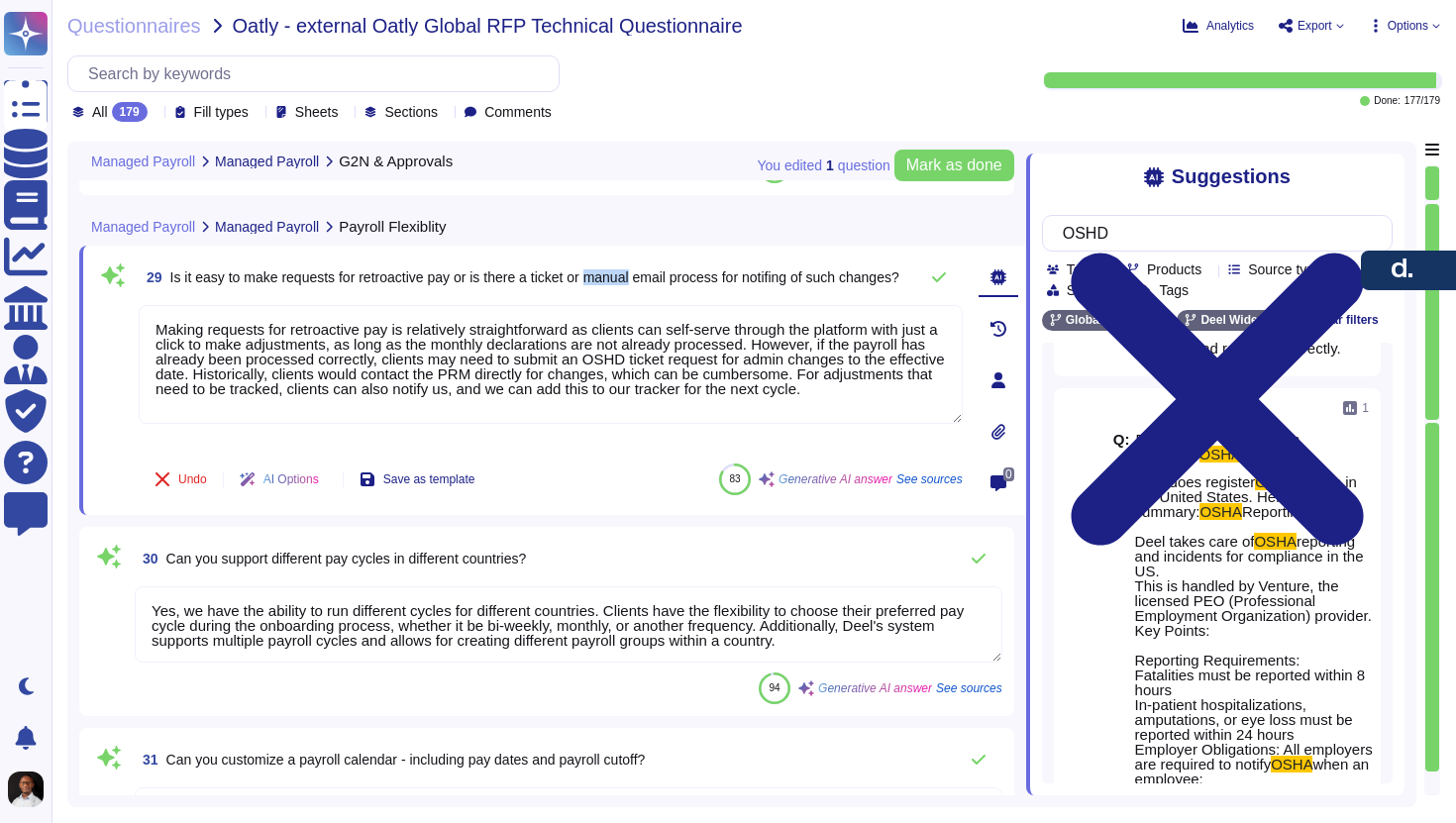 click on "Is it easy to make requests for retroactive pay or is there a ticket or manual email process for notifing of such changes?" at bounding box center [535, 277] 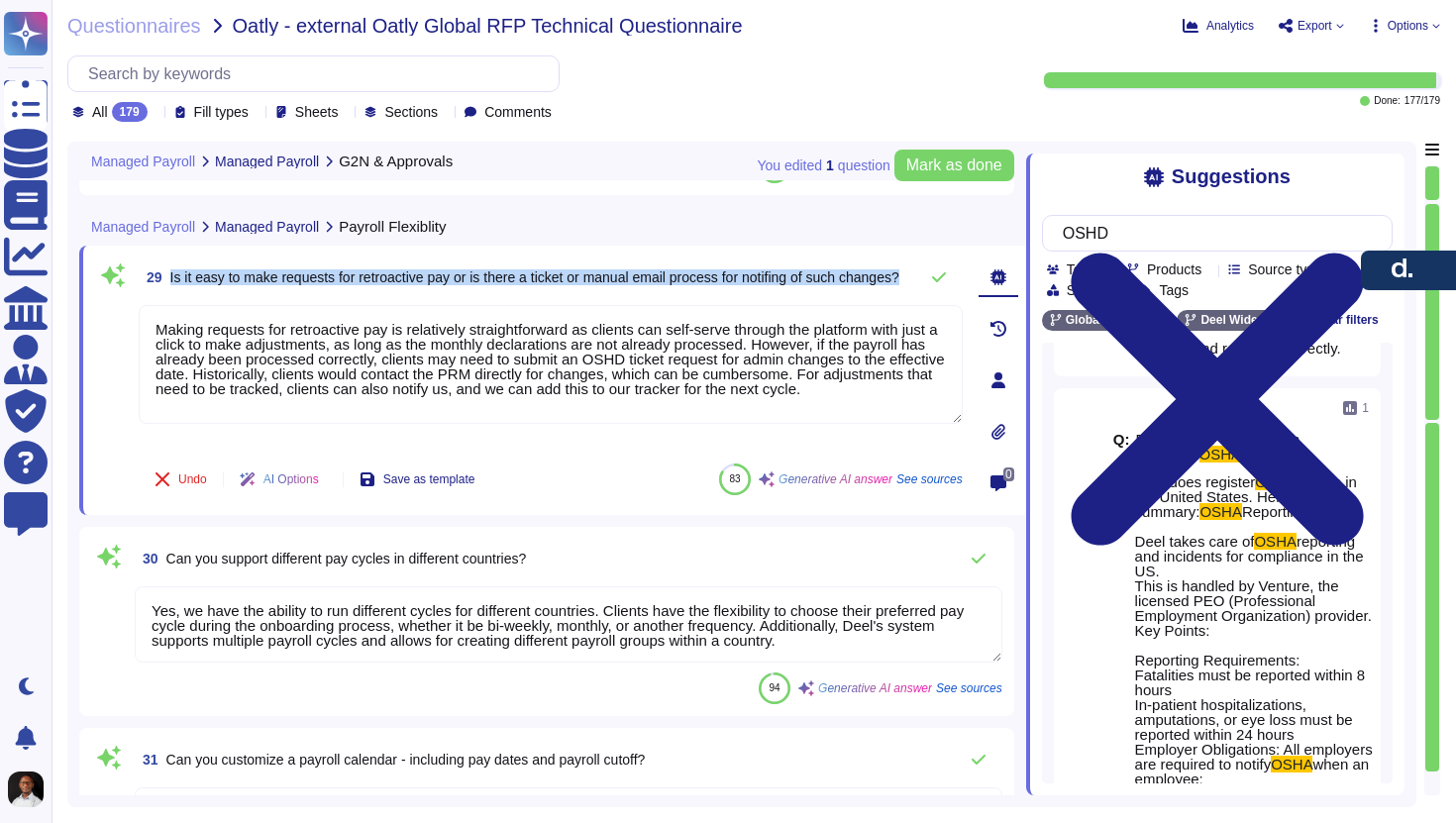 click on "Is it easy to make requests for retroactive pay or is there a ticket or manual email process for notifing of such changes?" at bounding box center (535, 277) 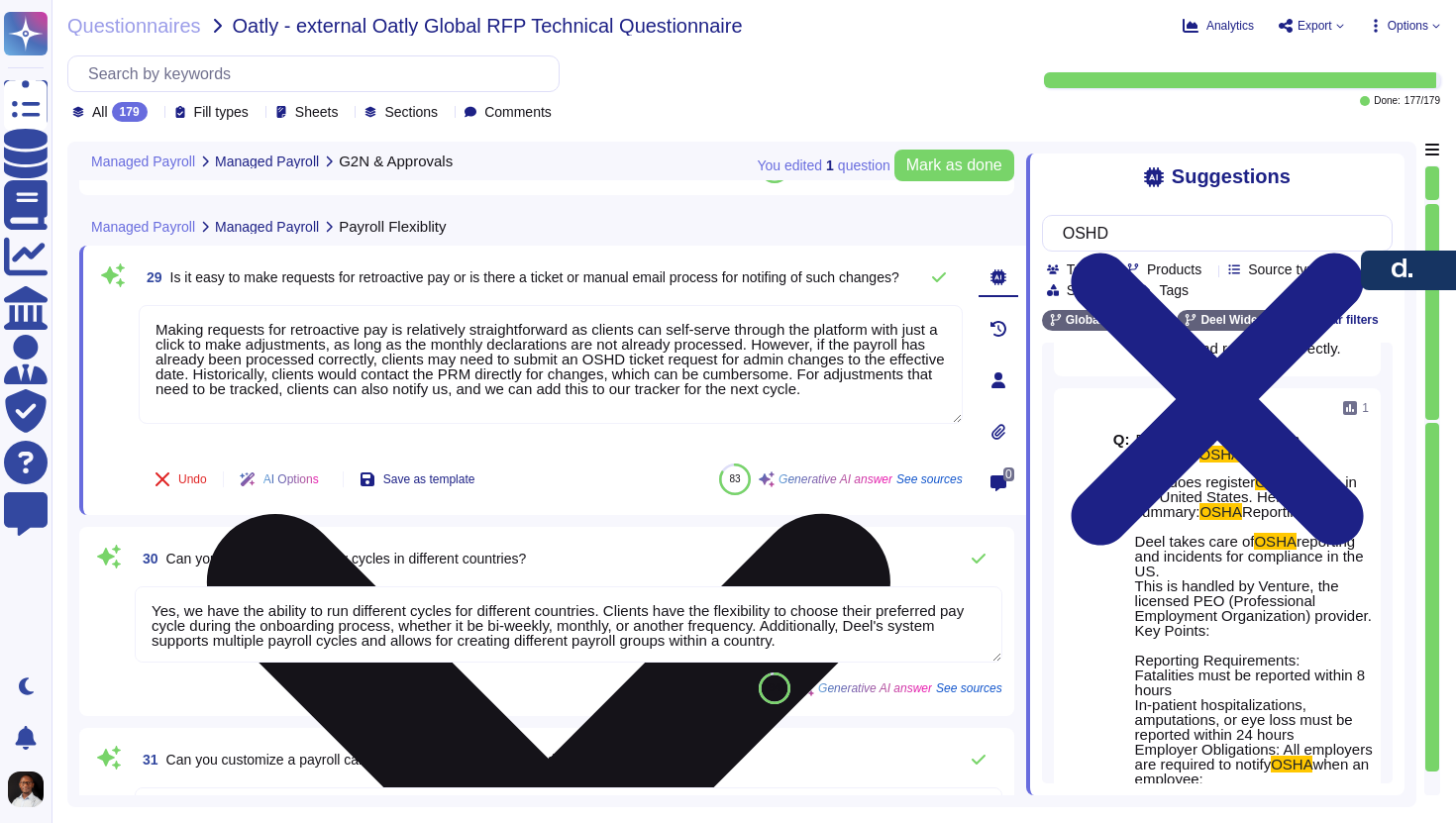 click on "Making requests for retroactive pay is relatively straightforward as clients can self-serve through the platform with just a click to make adjustments, as long as the monthly declarations are not already processed. However, if the payroll has already been processed correctly, clients may need to submit an OSHD ticket request for admin changes to the effective date. Historically, clients would contact the PRM directly for changes, which can be cumbersome. For adjustments that need to be tracked, clients can also notify us, and we can add this to our tracker for the next cycle." at bounding box center (551, 364) 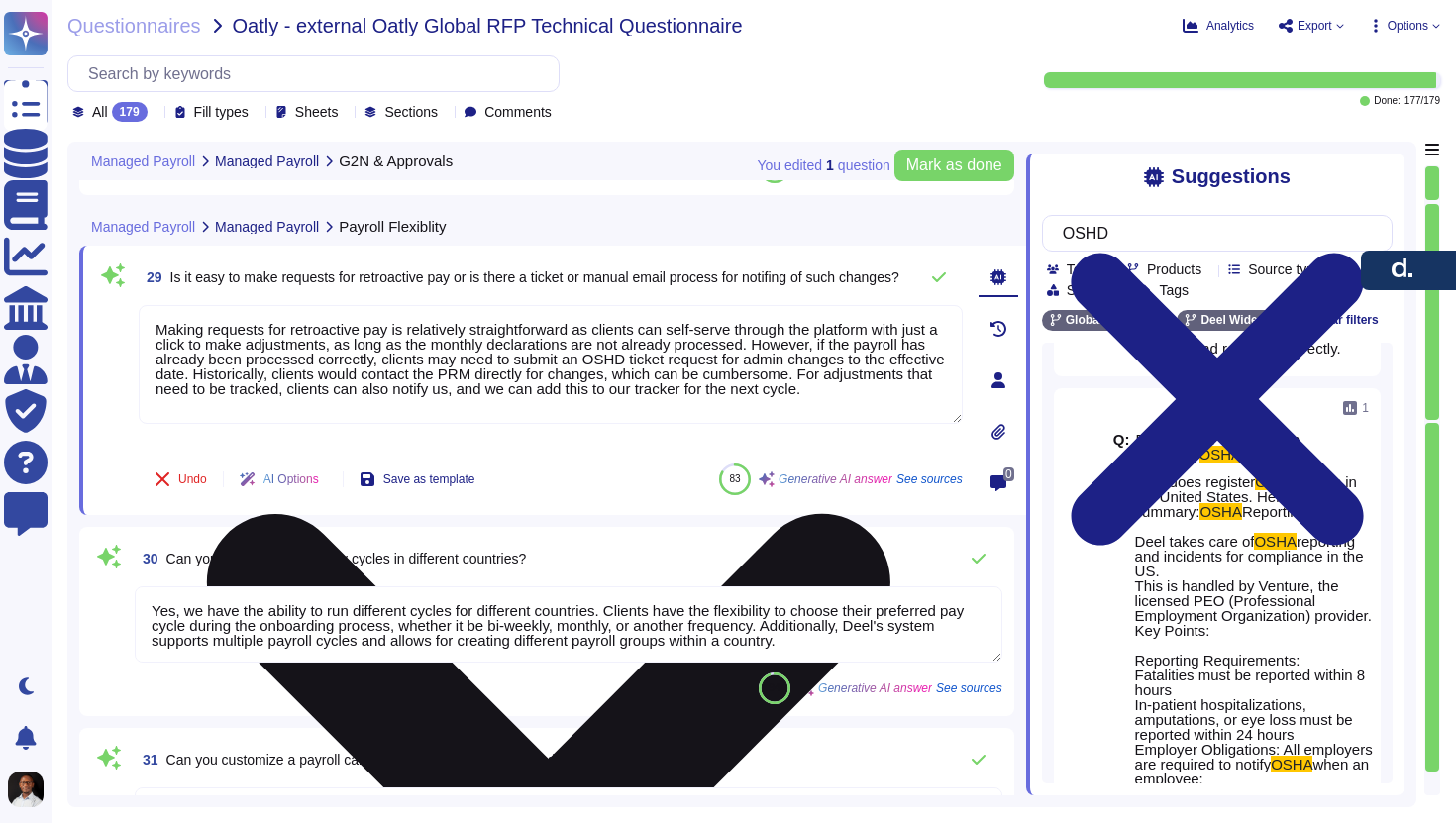 drag, startPoint x: 233, startPoint y: 409, endPoint x: 148, endPoint y: 321, distance: 122.34786 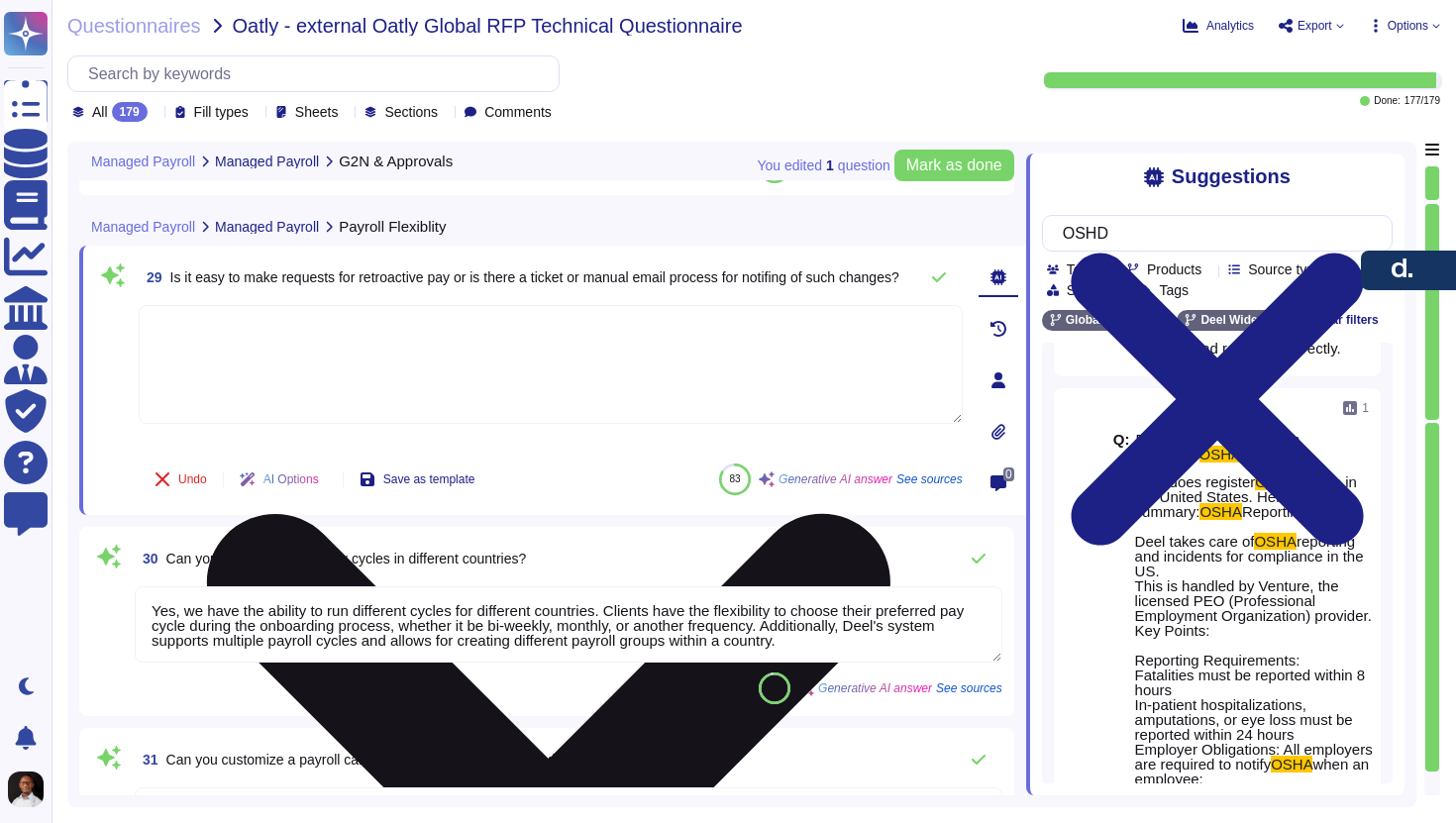 scroll, scrollTop: 0, scrollLeft: 0, axis: both 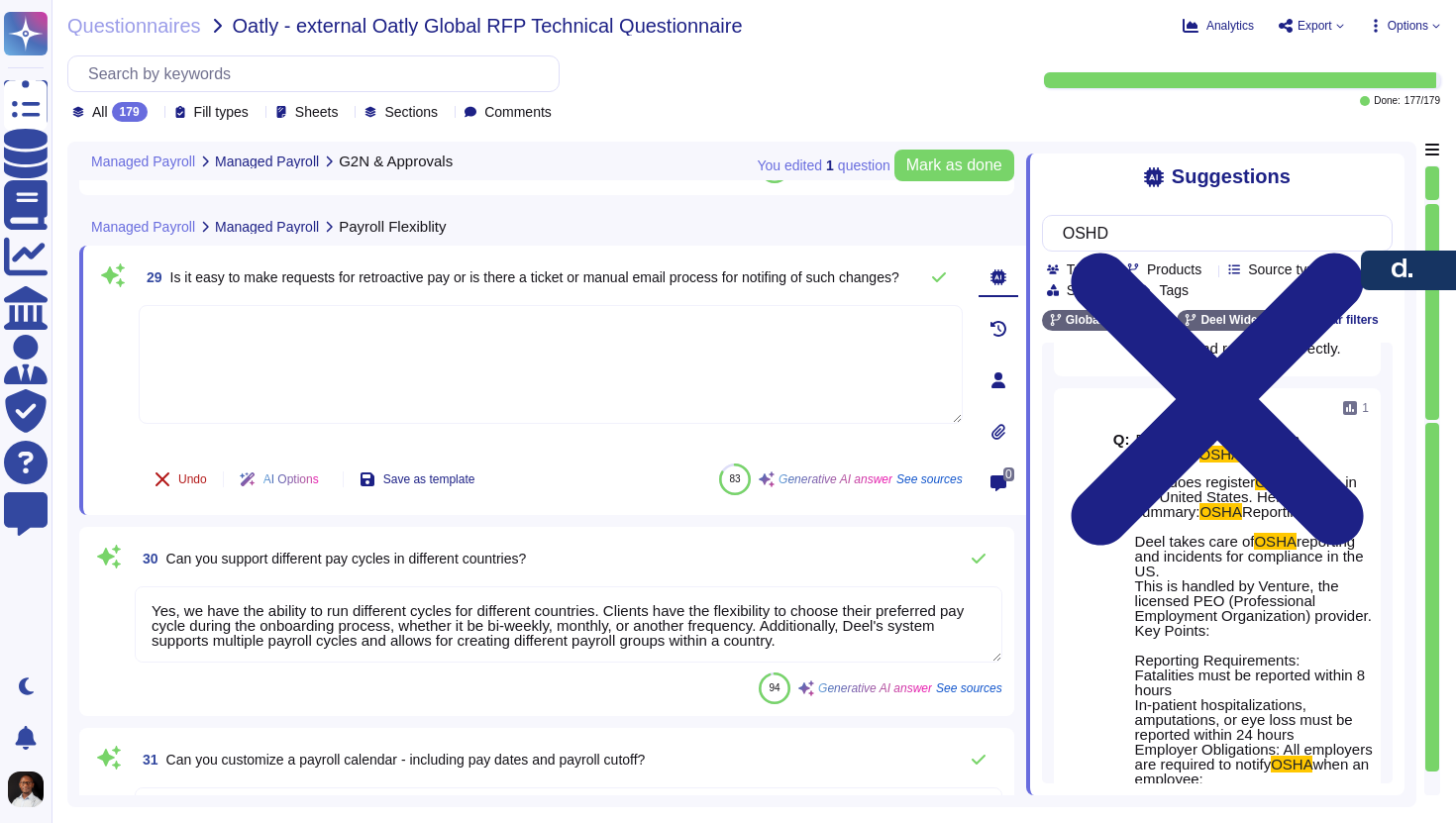 click on "Undo" at bounding box center (192, 479) 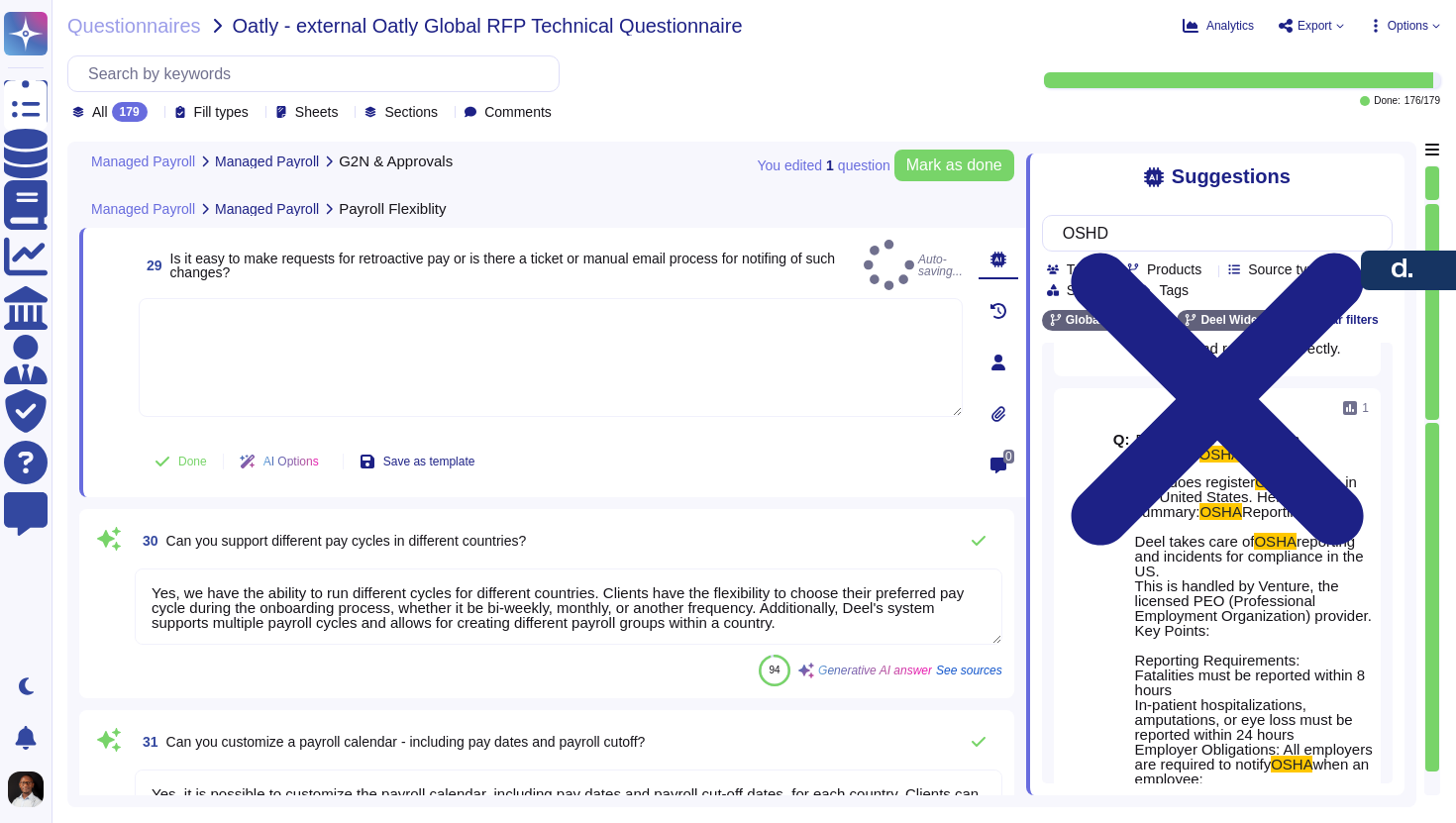scroll, scrollTop: 8678, scrollLeft: 0, axis: vertical 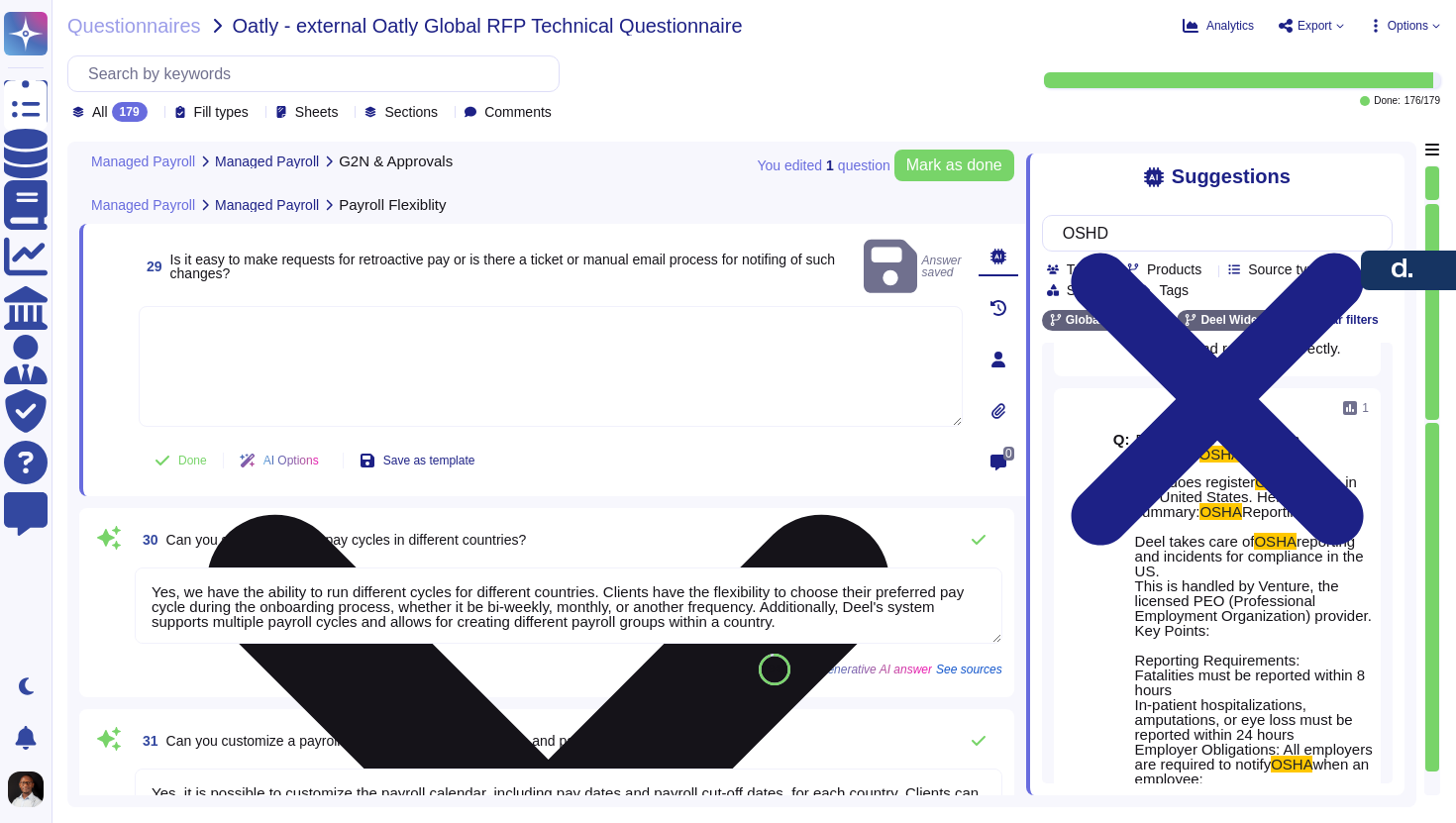 type on "Making requests for retroactive pay is relatively straightforward as clients can self-serve through the platform with just a click to make adjustments, as long as the monthly declarations are not already processed. However, if the payroll has already been processed correctly, clients may need to submit an OSHD ticket request for admin changes to the effective date. Historically, clients would contact the PRM directly for changes, which can be cumbersome. For adjustments that need to be tracked, clients can also notify us, and we can add this to our tracker for the next cycle." 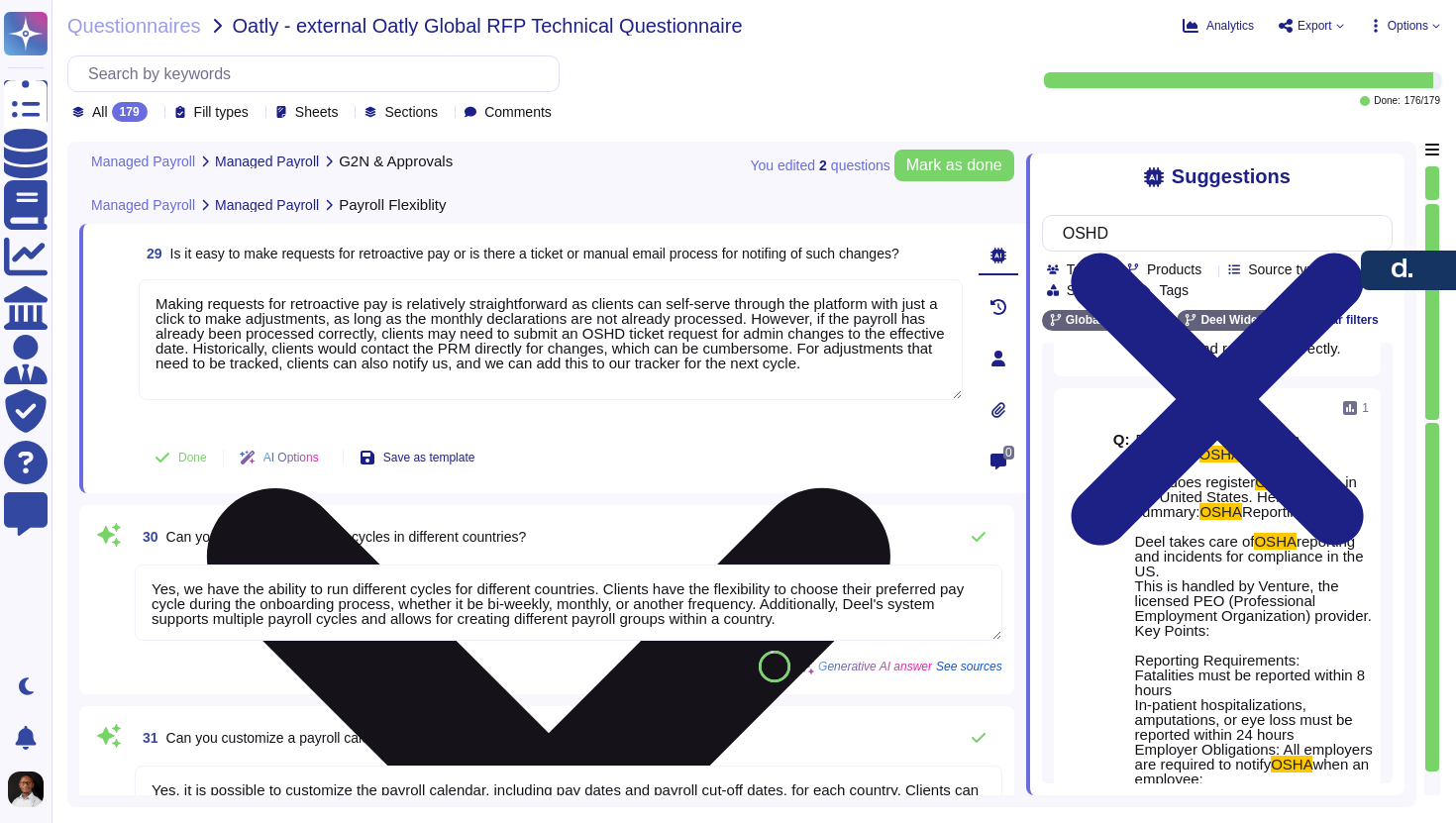 click on "Making requests for retroactive pay is relatively straightforward as clients can self-serve through the platform with just a click to make adjustments, as long as the monthly declarations are not already processed. However, if the payroll has already been processed correctly, clients may need to submit an OSHD ticket request for admin changes to the effective date. Historically, clients would contact the PRM directly for changes, which can be cumbersome. For adjustments that need to be tracked, clients can also notify us, and we can add this to our tracker for the next cycle." at bounding box center [551, 340] 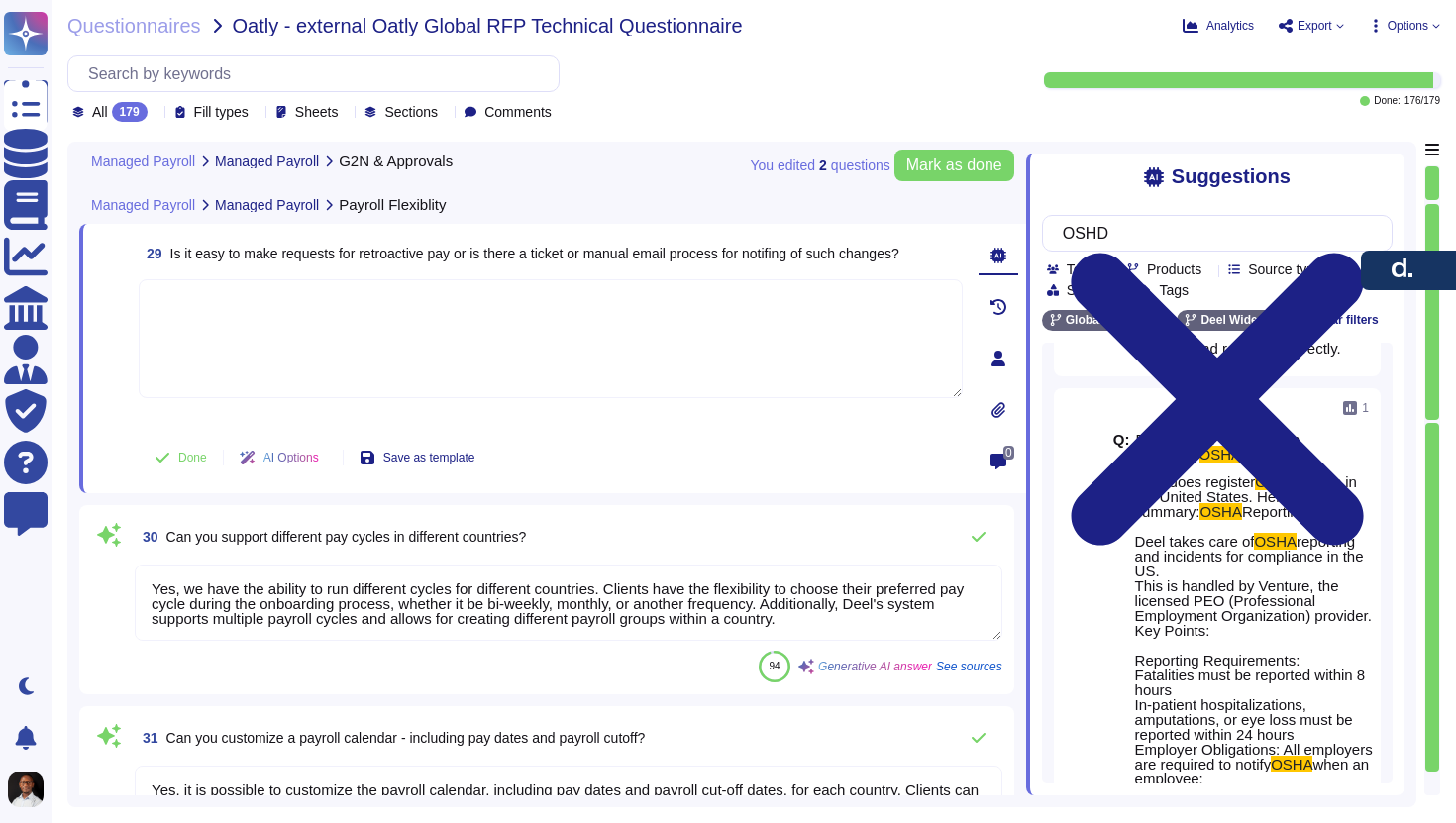 type 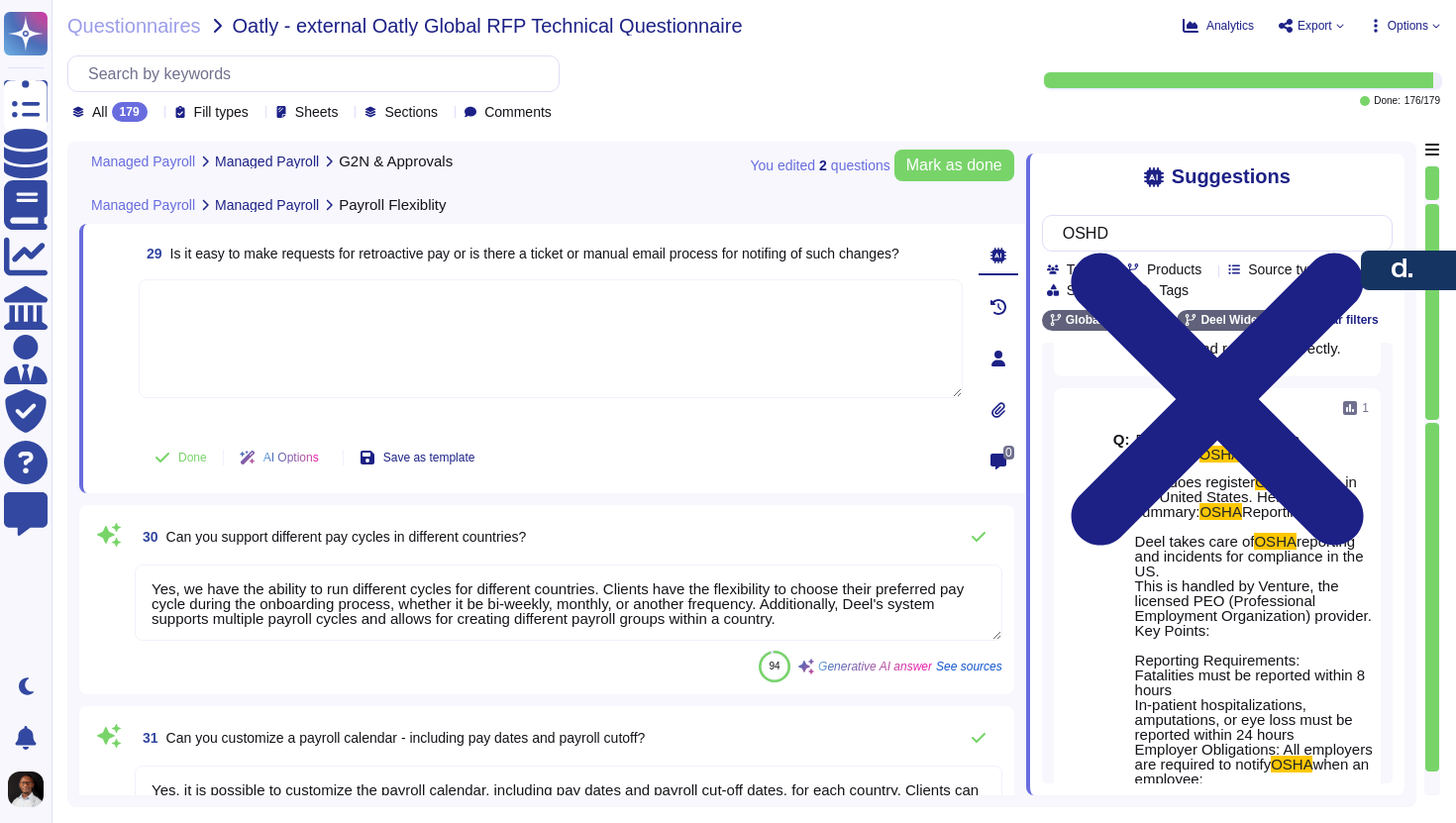 click at bounding box center (551, 339) 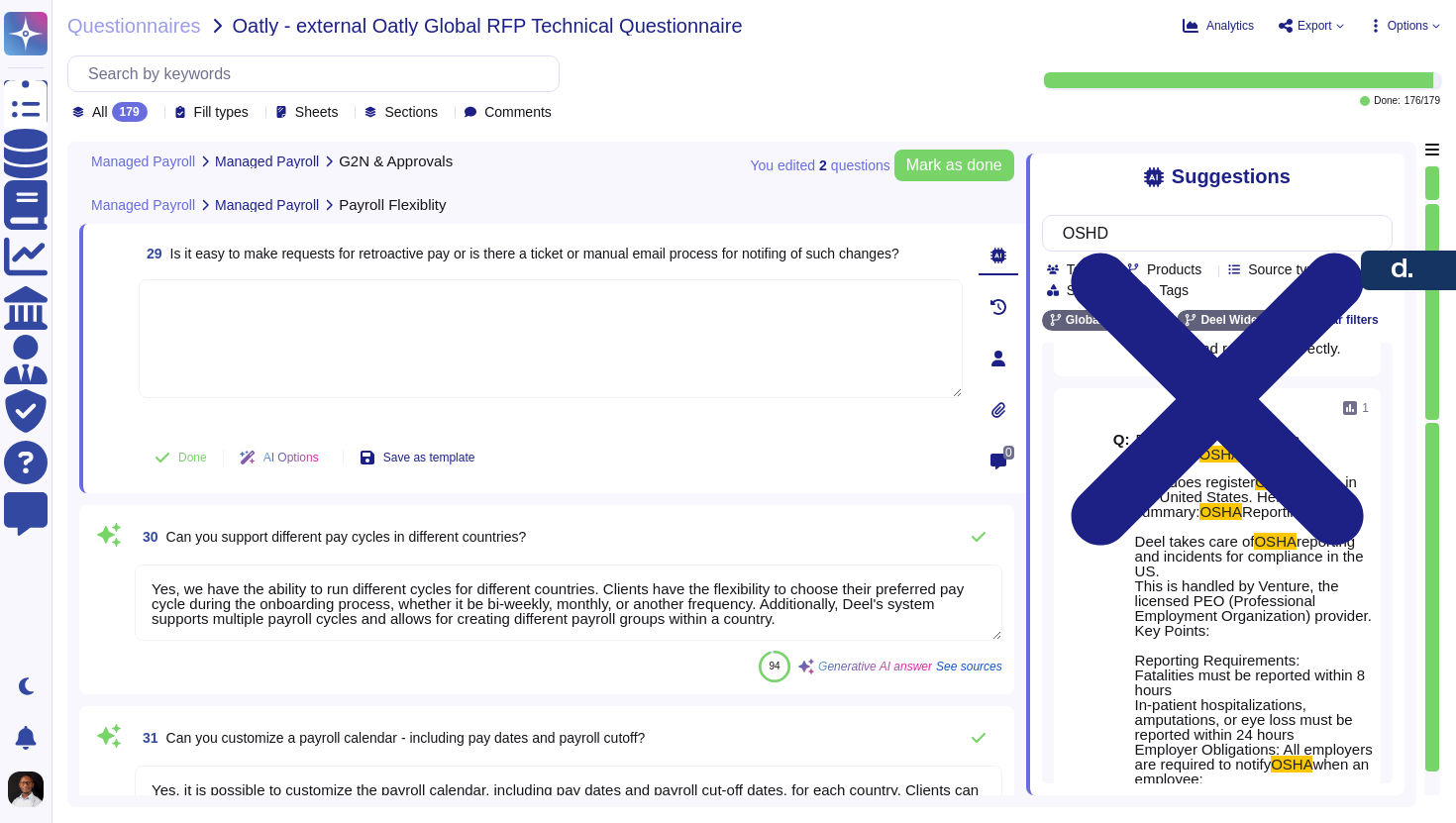 click on "Yes, we have the ability to run different cycles for different countries. Clients have the flexibility to choose their preferred pay cycle during the onboarding process, whether it be bi-weekly, monthly, or another frequency. Additionally, Deel's system supports multiple payroll cycles and allows for creating different payroll groups within a country." at bounding box center [569, 602] 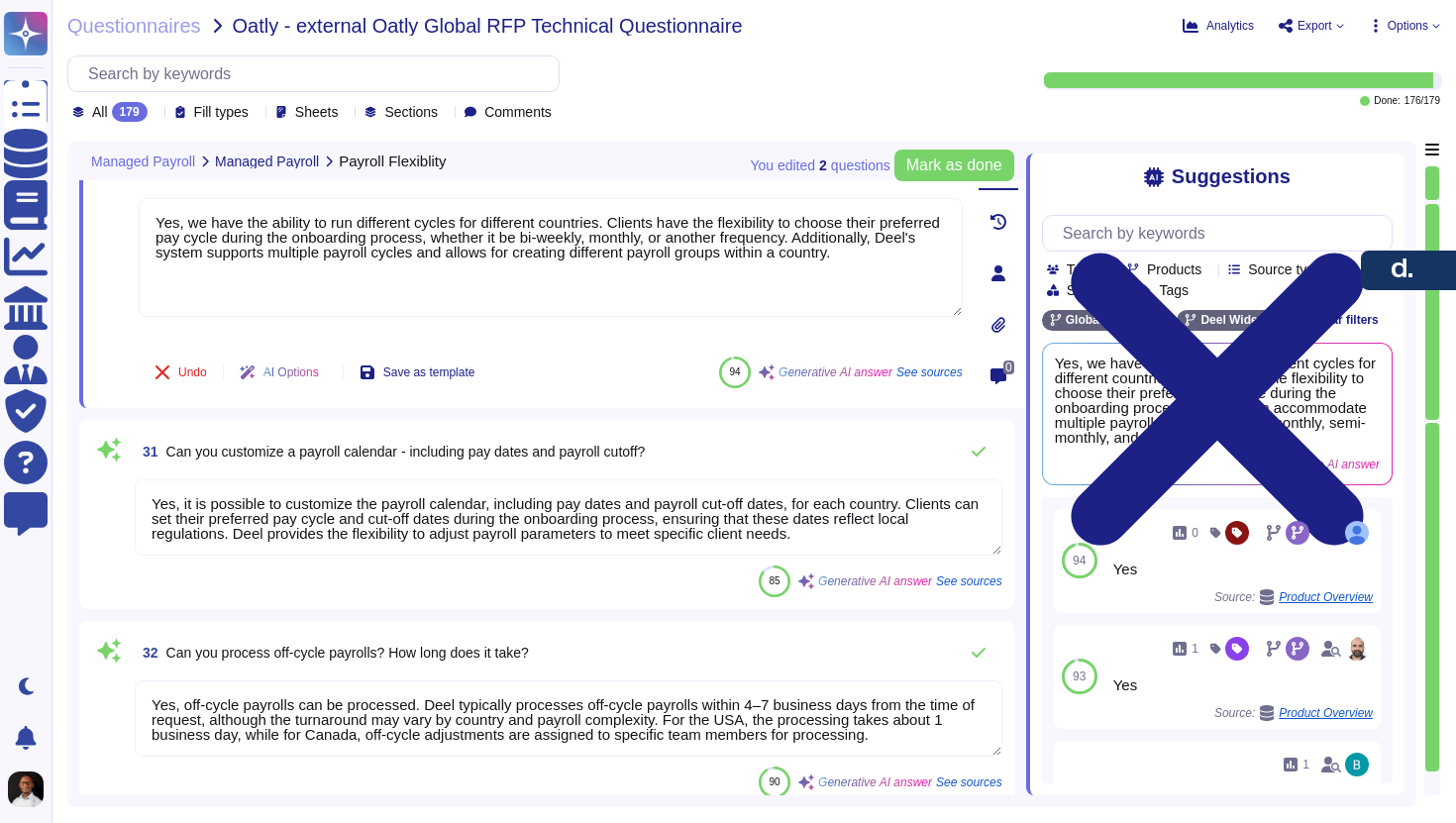 scroll, scrollTop: 8910, scrollLeft: 0, axis: vertical 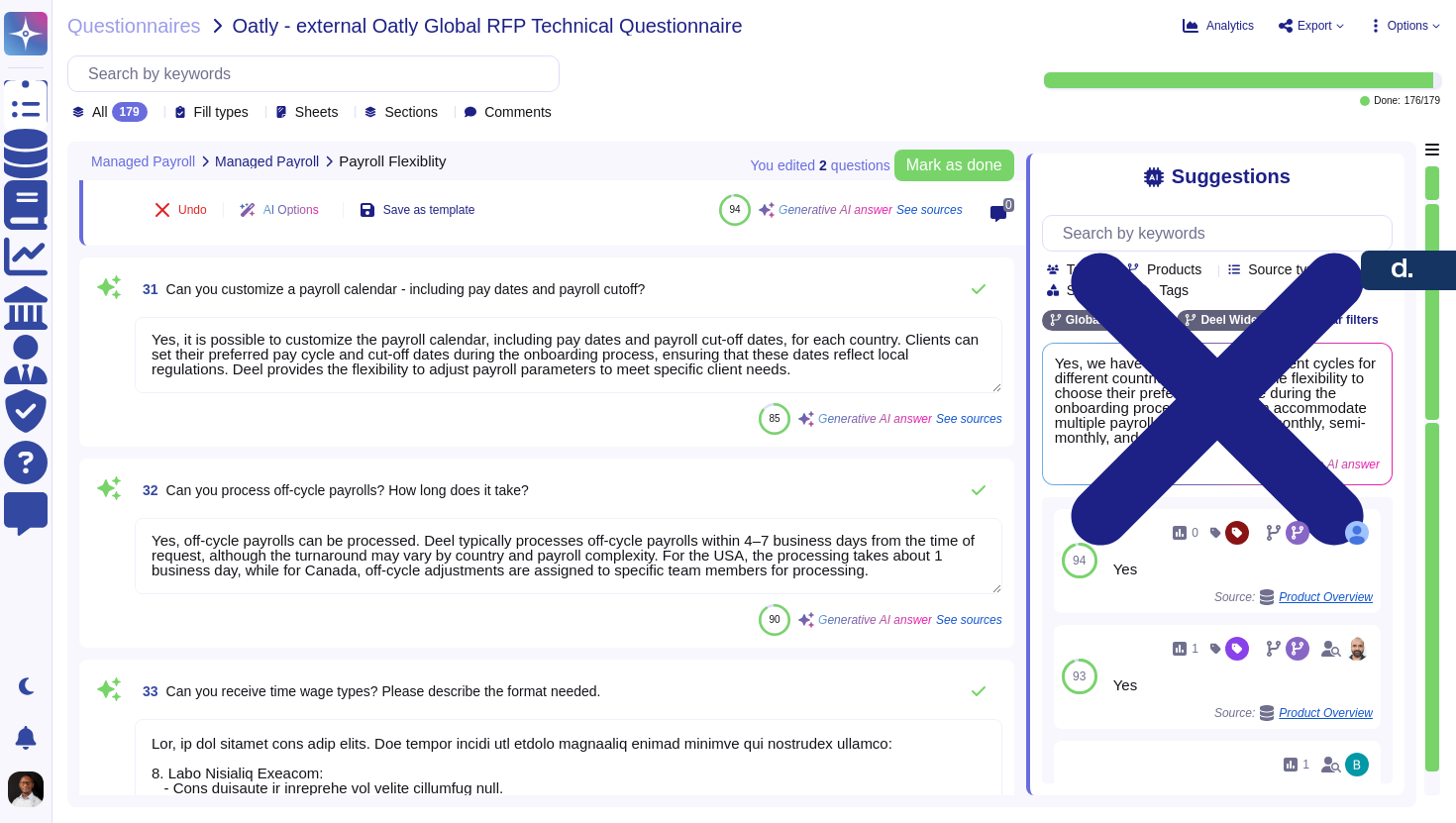 type on "Adding an earning or deduction code, or a new wage type, is relatively easy within the Deel platform. Users can do this as a self-serve solution at any time, with roles and permissions set by the client to limit access. The setup can be completed independently, and the platform supports a wide variety of wage types and pay elements.
The turnaround time for handling requests for new wage types is usually within one business day, as managed by our Customer Success Manager. Additionally, as long as the new wage types are added before the country cutoff date, they can be considered for the current pay run." 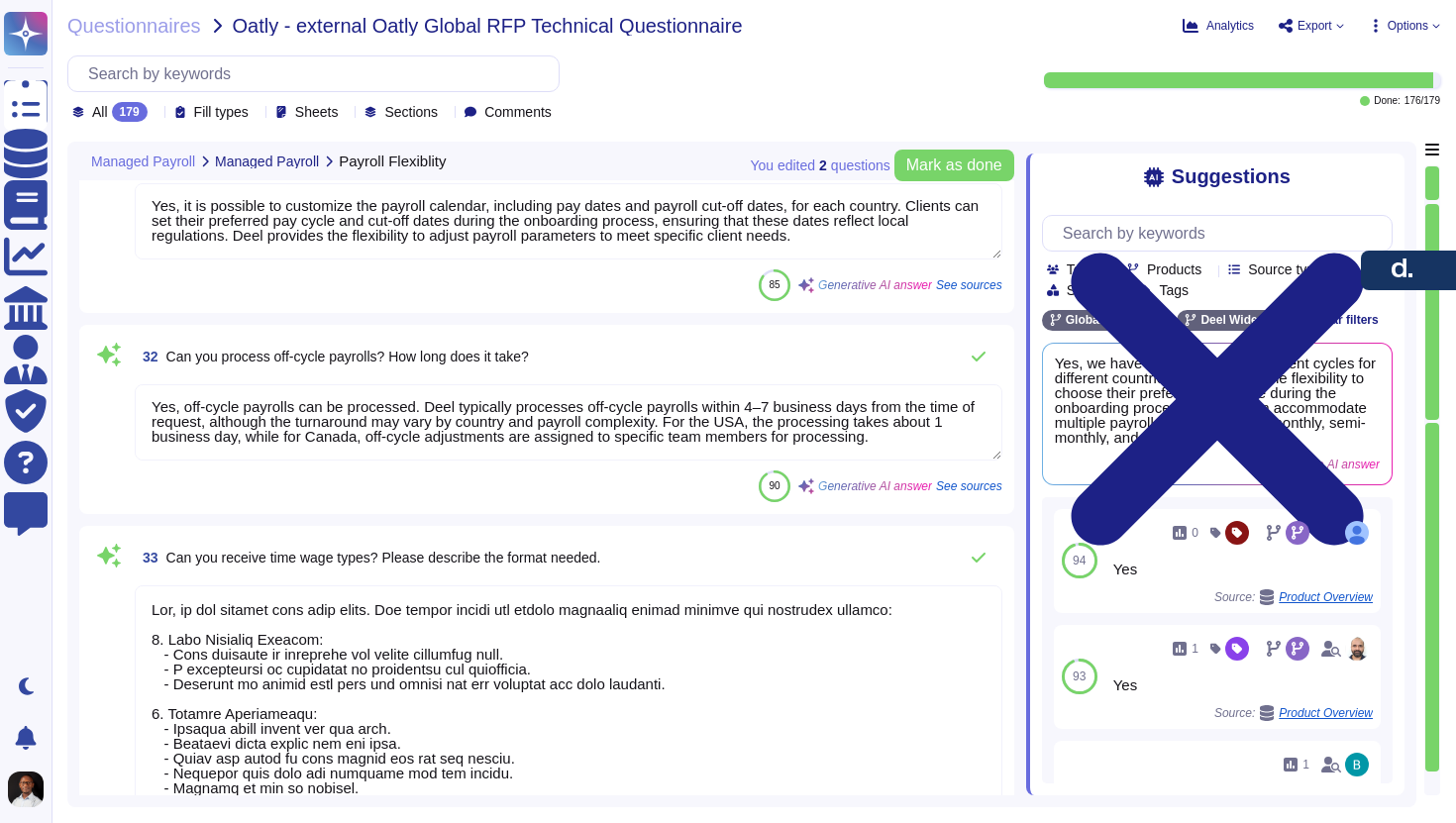 scroll, scrollTop: 9246, scrollLeft: 0, axis: vertical 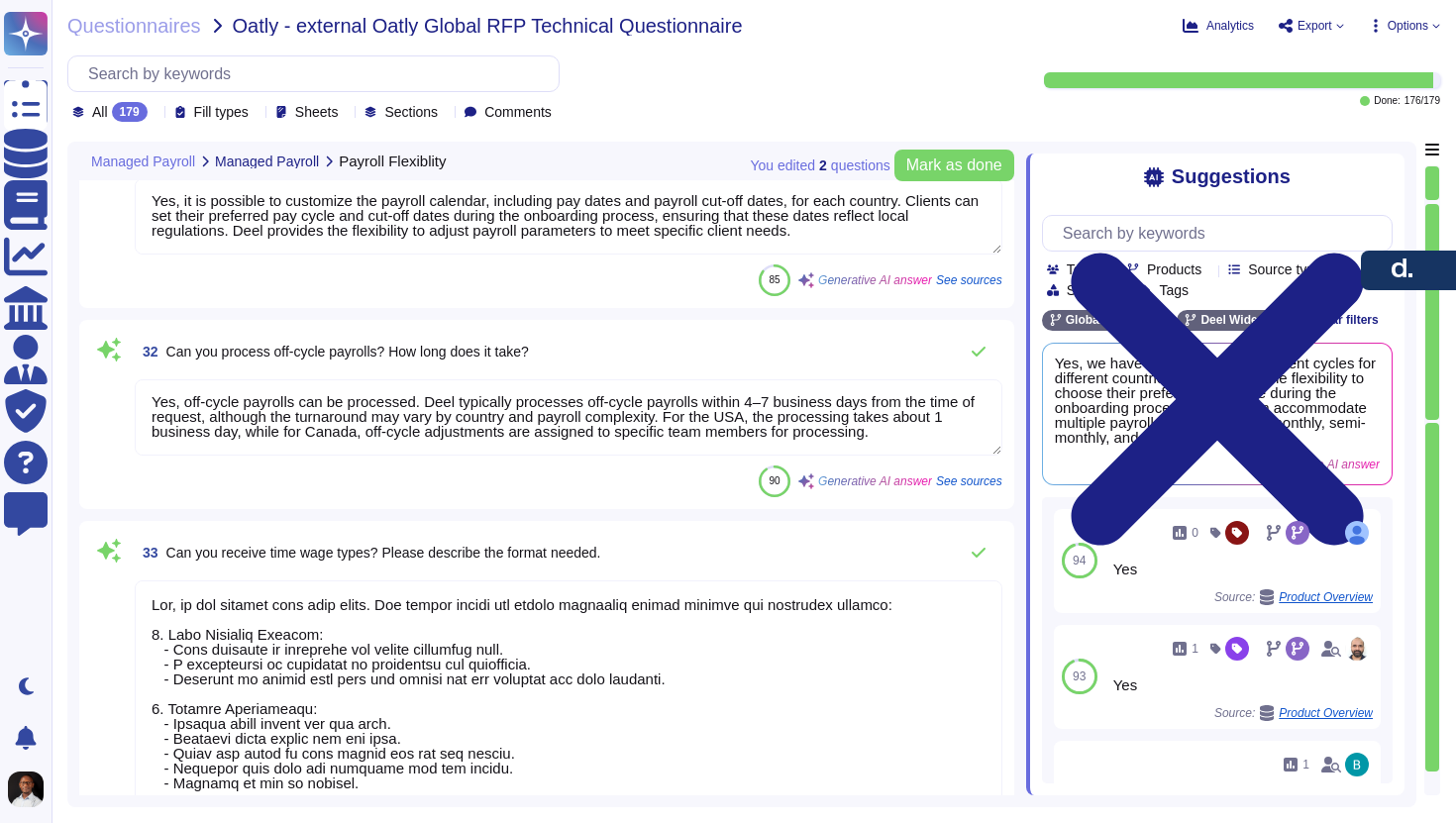 click on "32 Can you process off-cycle payrolls? How long does it take?" at bounding box center [332, 352] 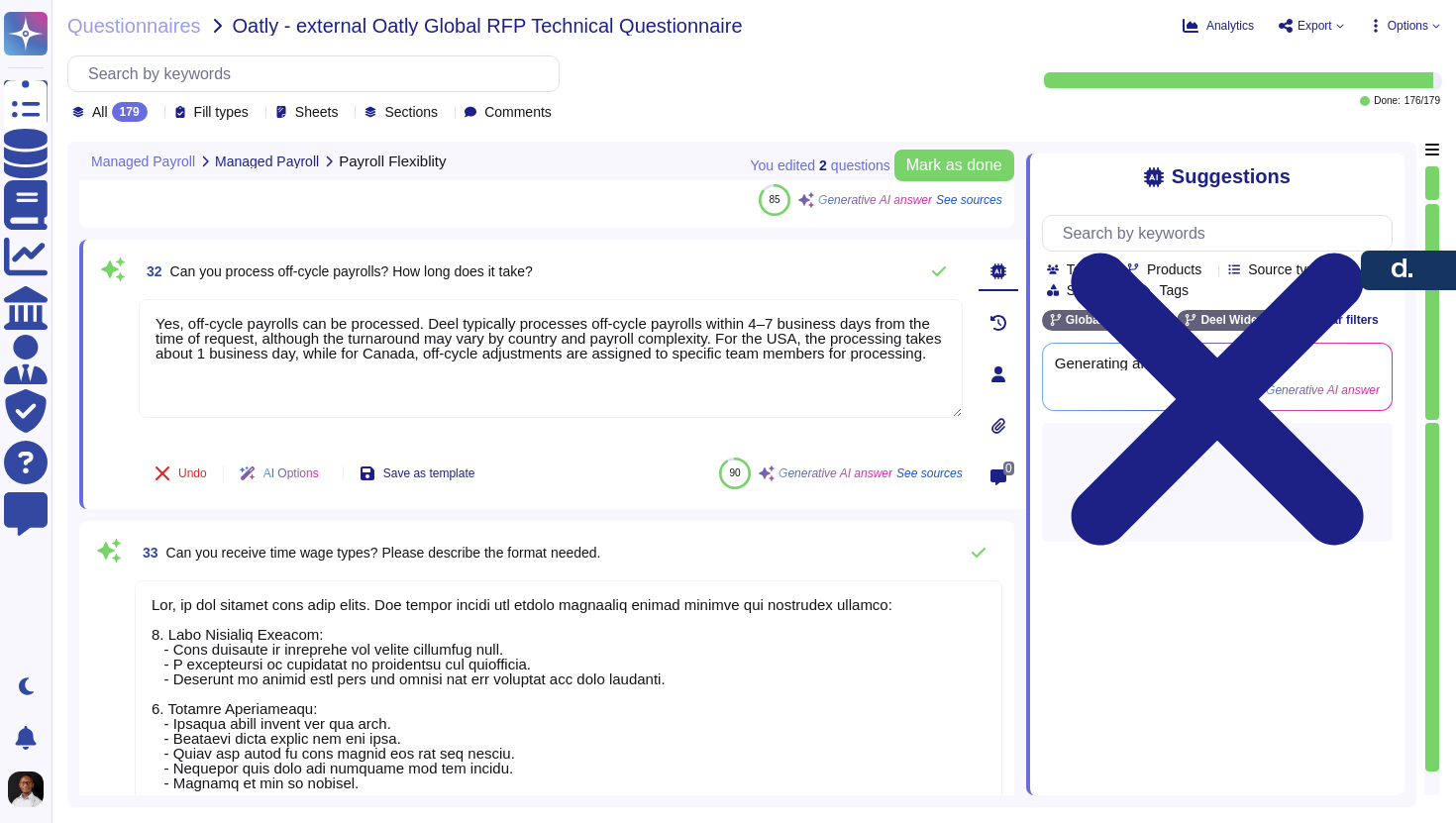 click on "Can you process off-cycle payrolls? How long does it take?" at bounding box center (352, 271) 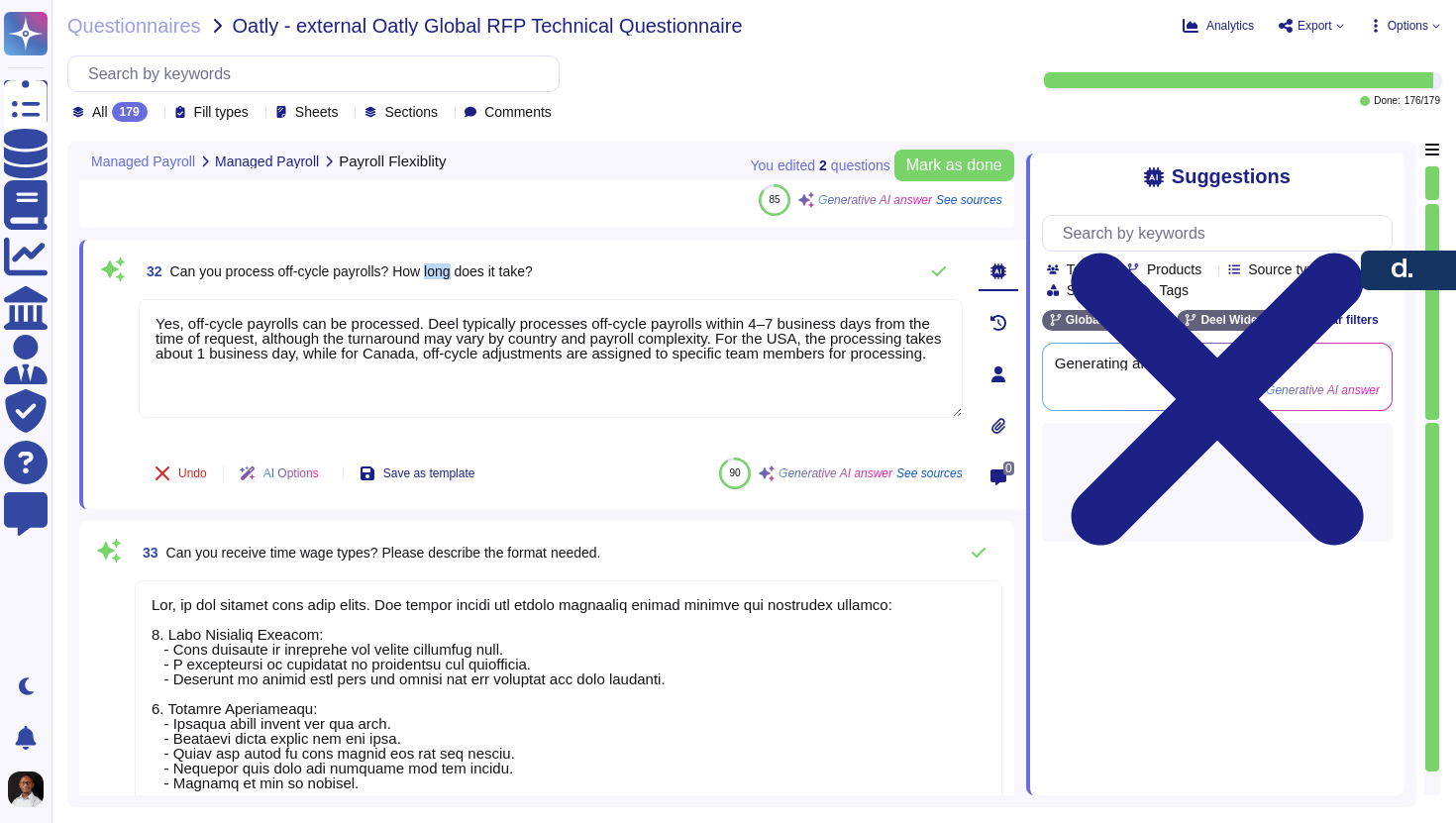 click on "Can you process off-cycle payrolls? How long does it take?" at bounding box center [352, 271] 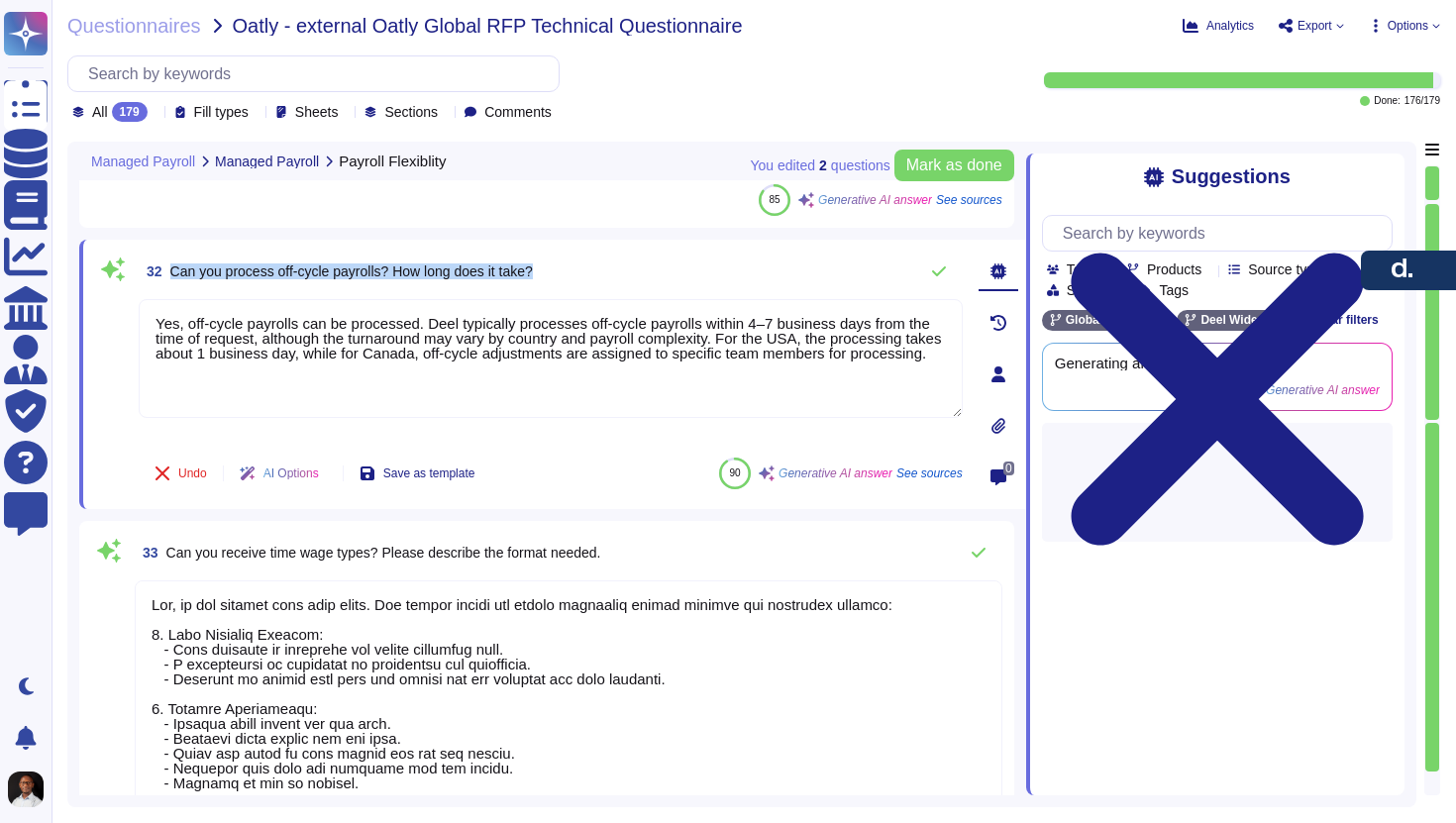 click on "Can you process off-cycle payrolls? How long does it take?" at bounding box center (352, 271) 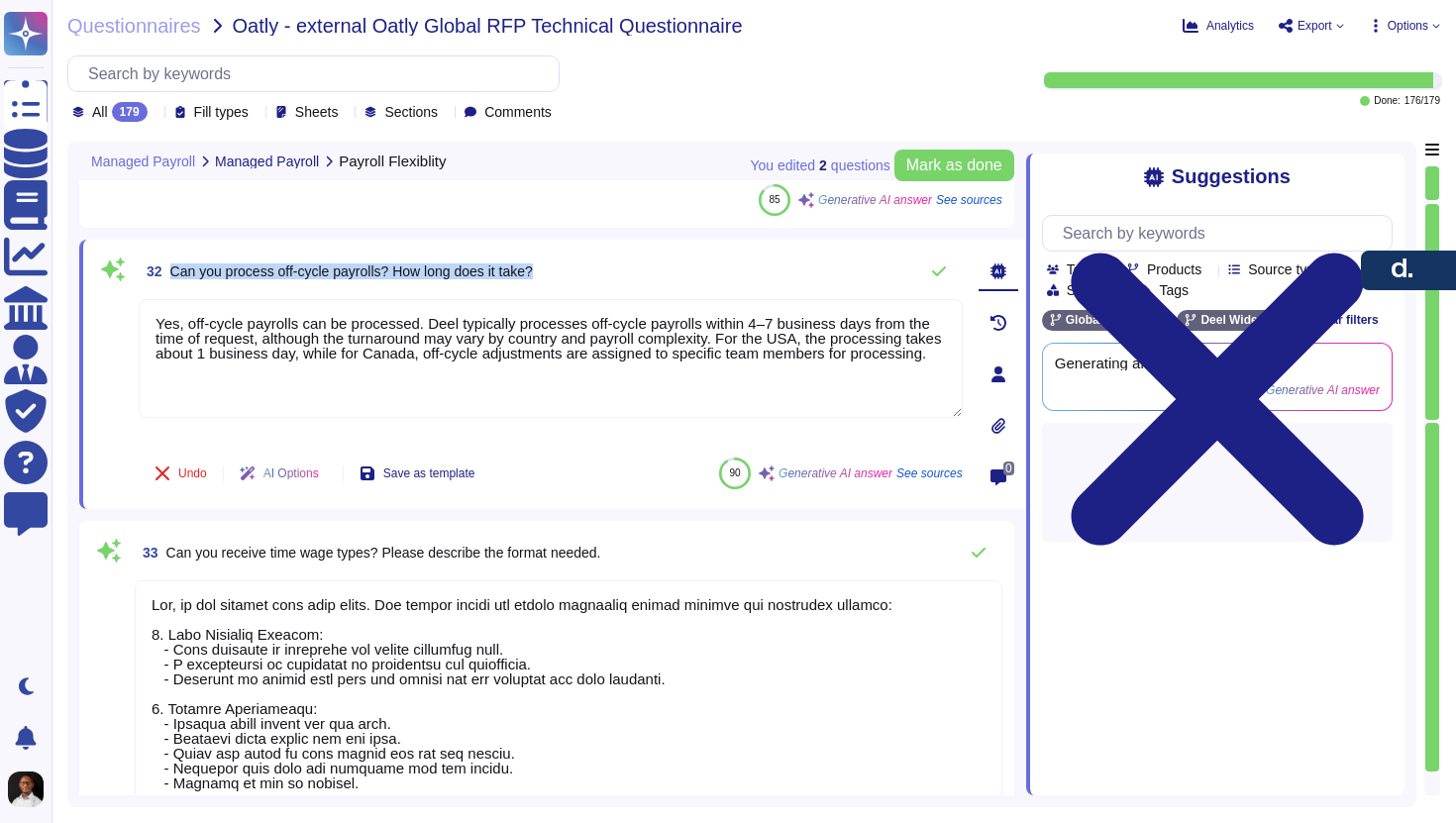 copy on "Can you process off-cycle payrolls? How long does it take?" 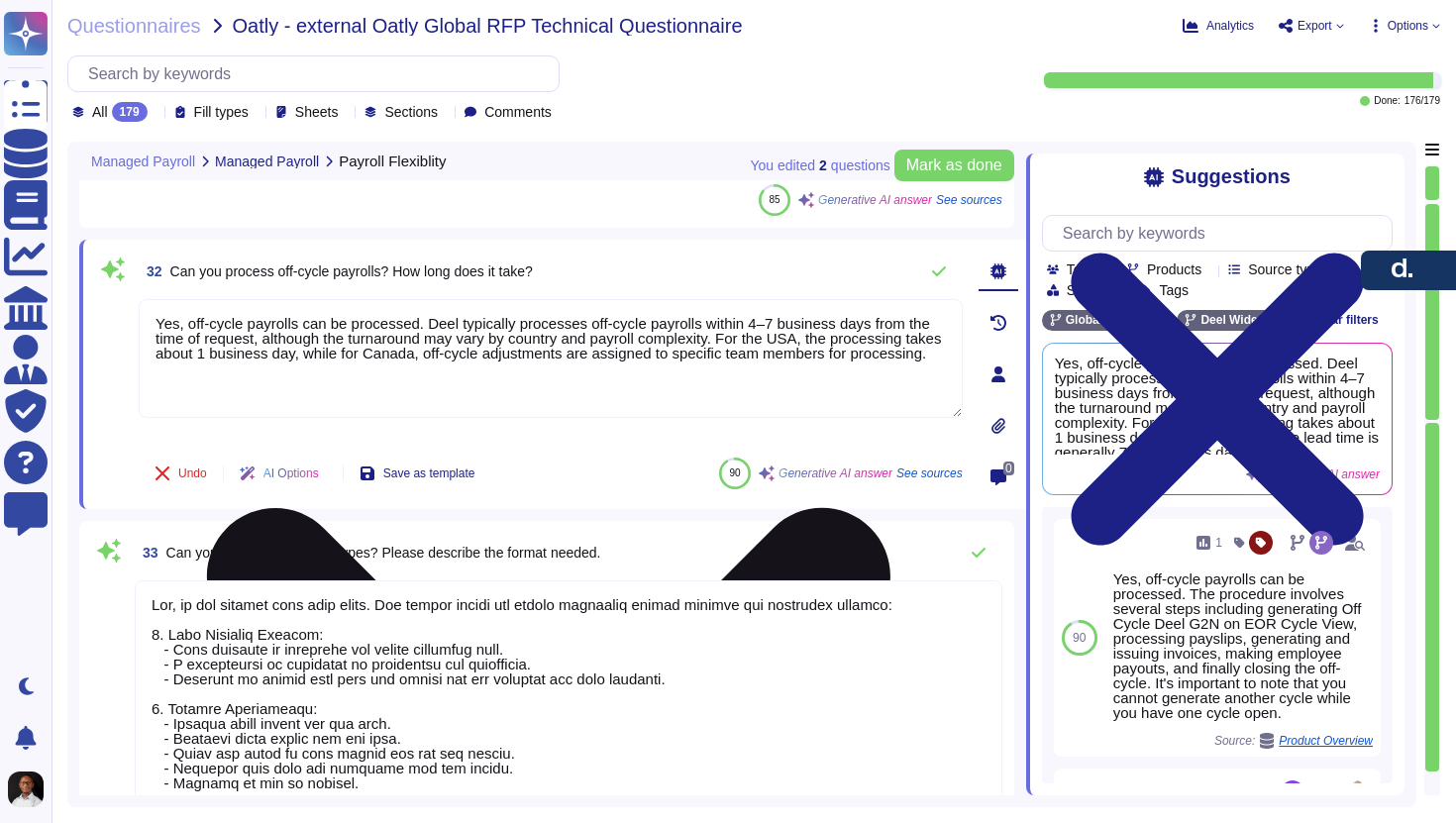 click on "Yes, off-cycle payrolls can be processed. Deel typically processes off-cycle payrolls within 4–7 business days from the time of request, although the turnaround may vary by country and payroll complexity. For the USA, the processing takes about 1 business day, while for Canada, off-cycle adjustments are assigned to specific team members for processing." at bounding box center [551, 359] 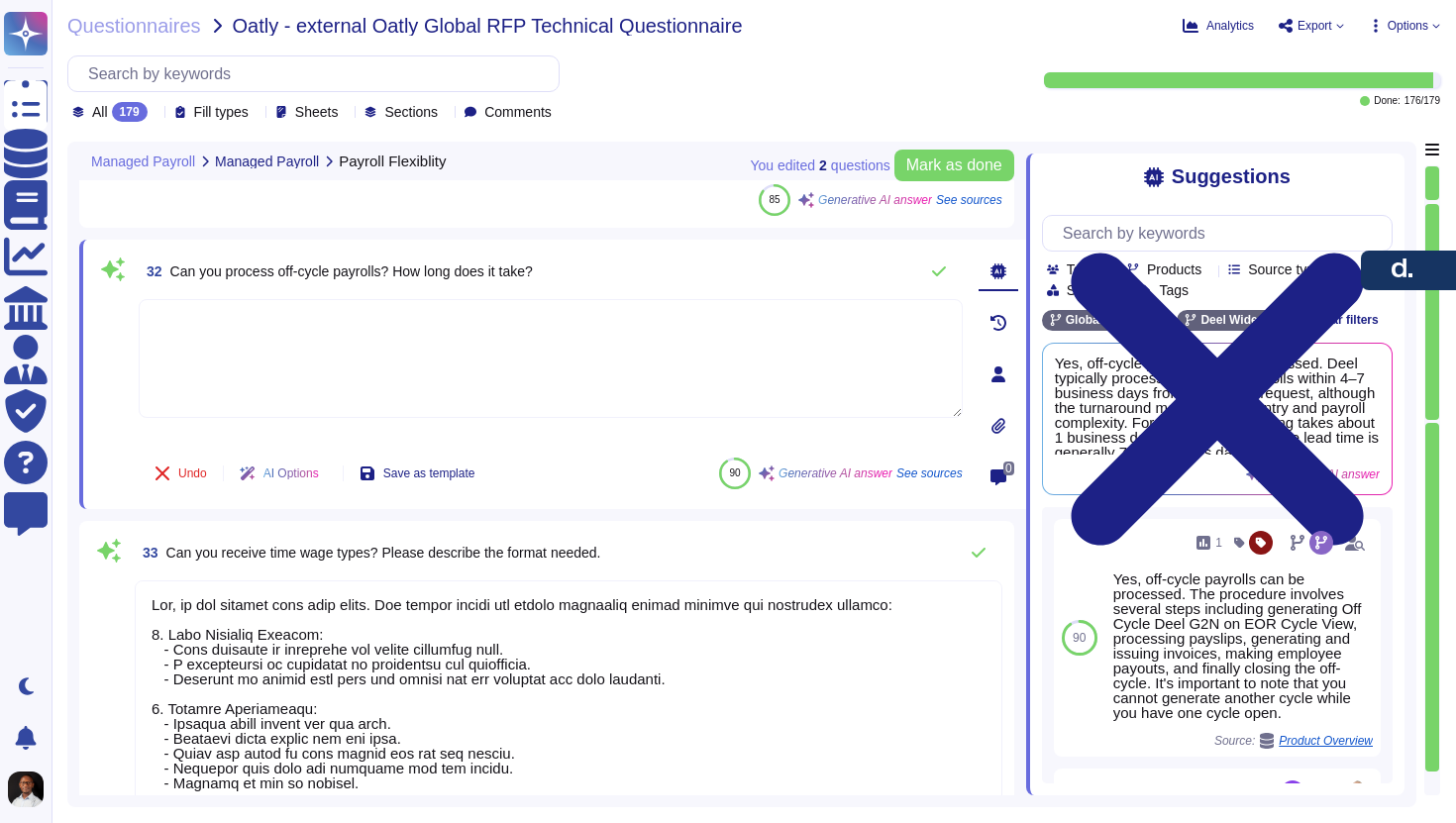 paste on "Yes, Deel's Global Payroll (GP) product can process off-cycle payrolls, also known as on-demand payroll (ODP). Here's a summary of the process and timeline:
Availability: On-Demand Payroll allows clients to pay employees outside of the normal payroll cycle.
Flexibility: Clients can pay individual employees their full salary up to one month in advance, as well as make off-cycle payments for both contractors and employees.
Processing Time: For Global Payroll, Deel typically completes processing within 1 business day and notifies the client once this is done.
Approval: After processing, the client has 1 business day to approve the off-cycle payroll.
Payment: If employees are paid via Deel (Payment by Deel method), it takes between 1 and 3 business days for the payment to arrive after funding the off-cycle .
Payslips: In many countries, off-cycle payslips can be provided instantly to the employee. However, in some countries, an off-cycle payment will be reported only in the regular monthly payslip.
Over..." 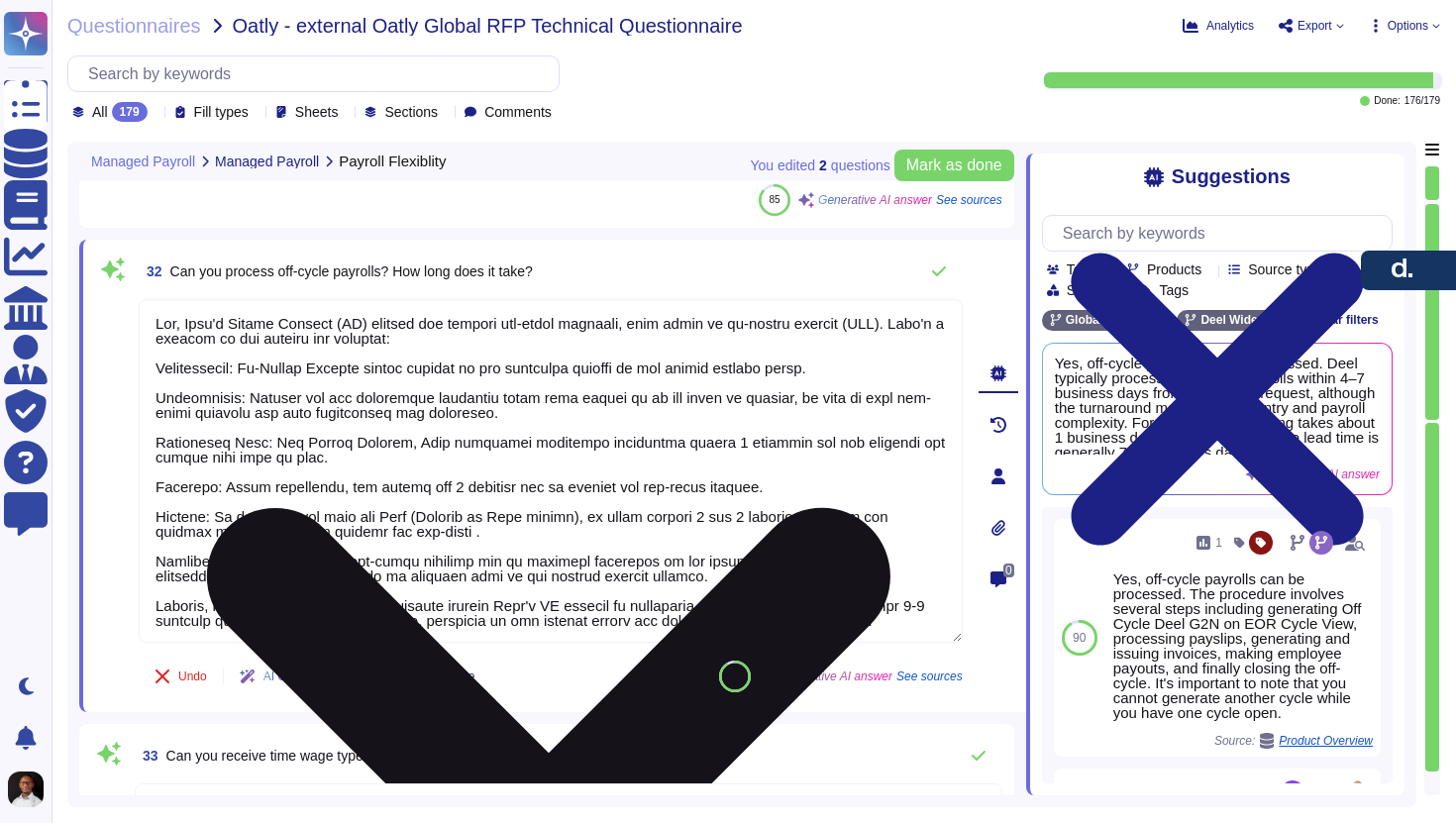 click at bounding box center [551, 470] 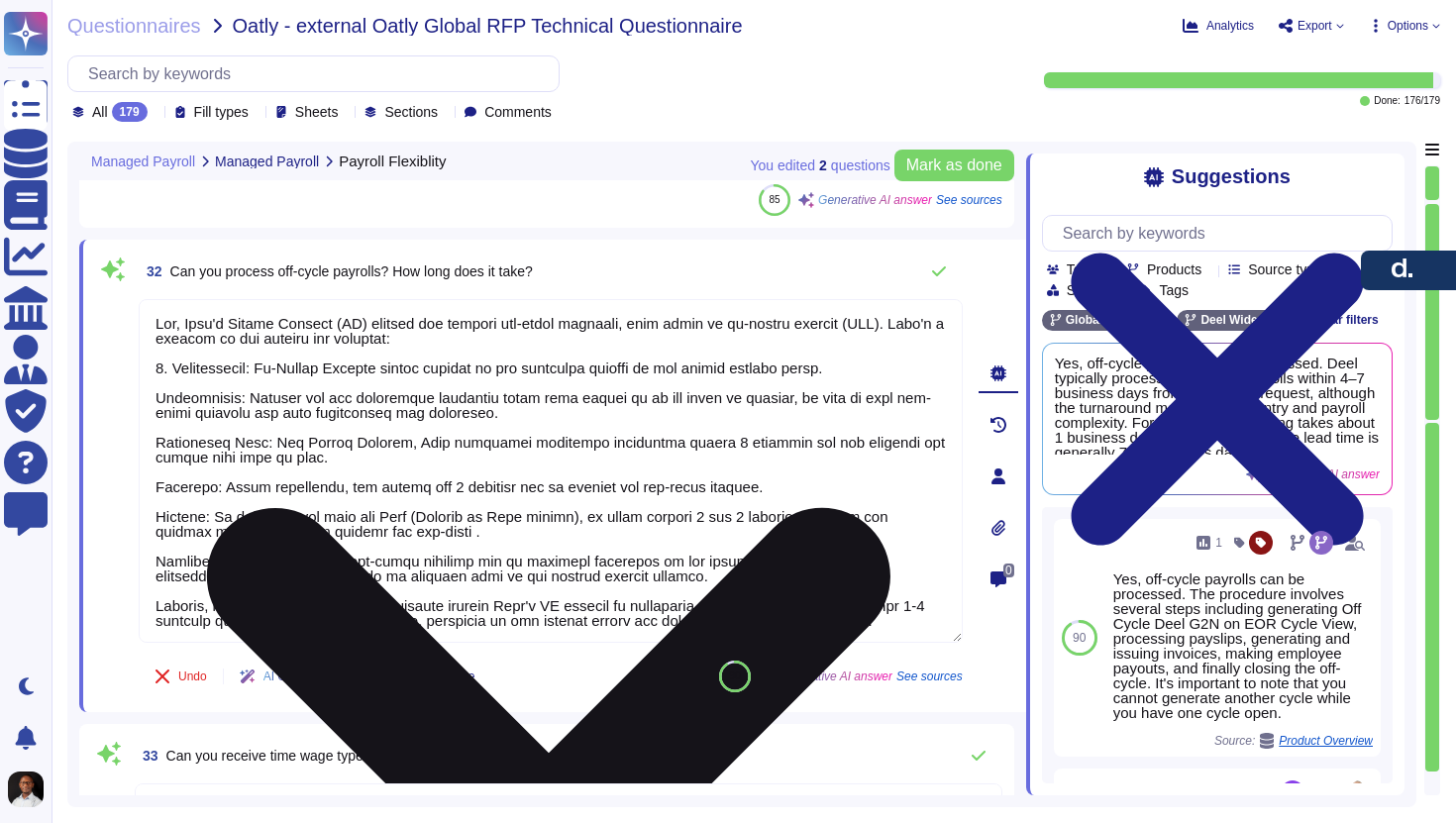 click at bounding box center (551, 470) 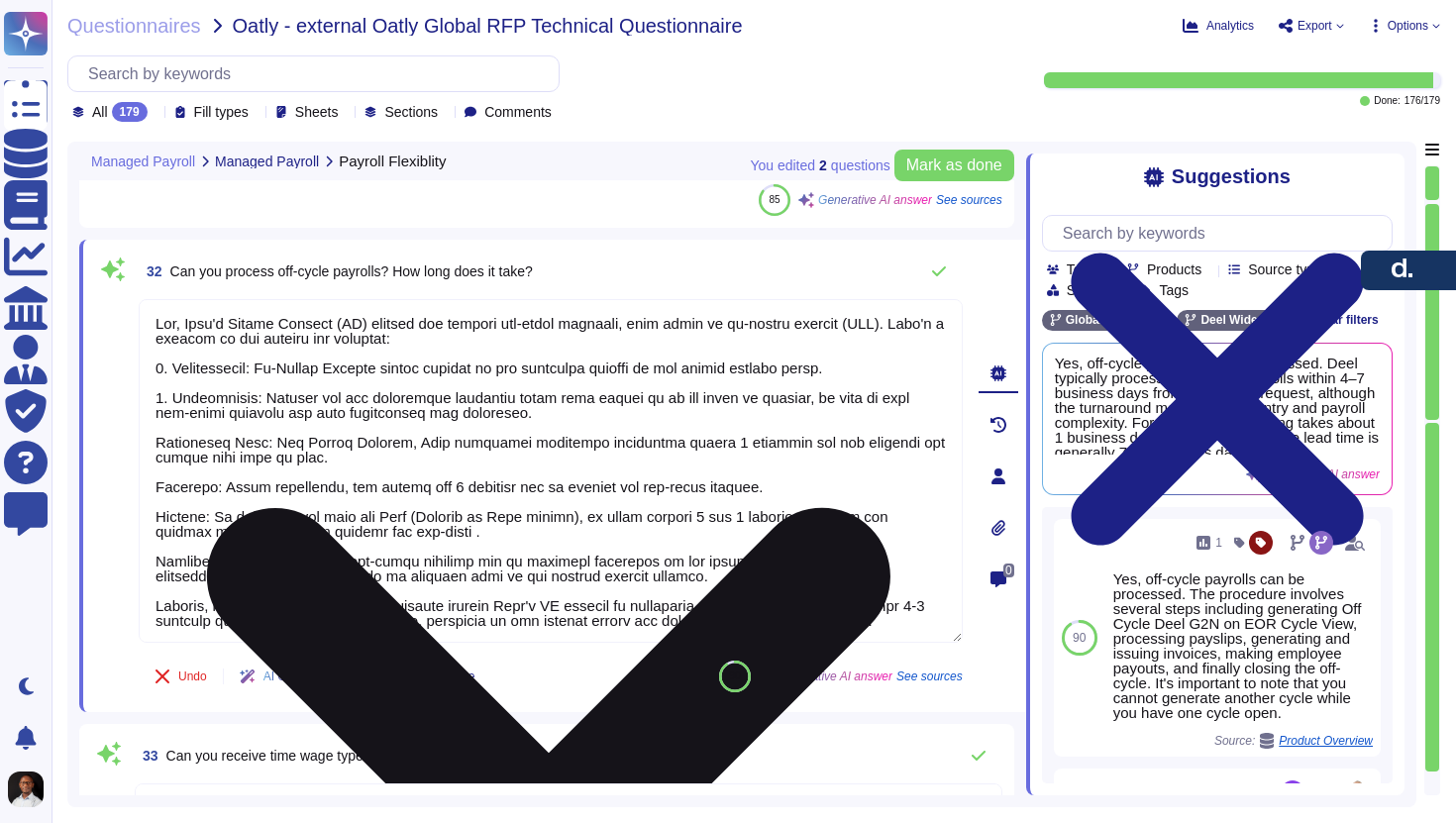 click at bounding box center [551, 470] 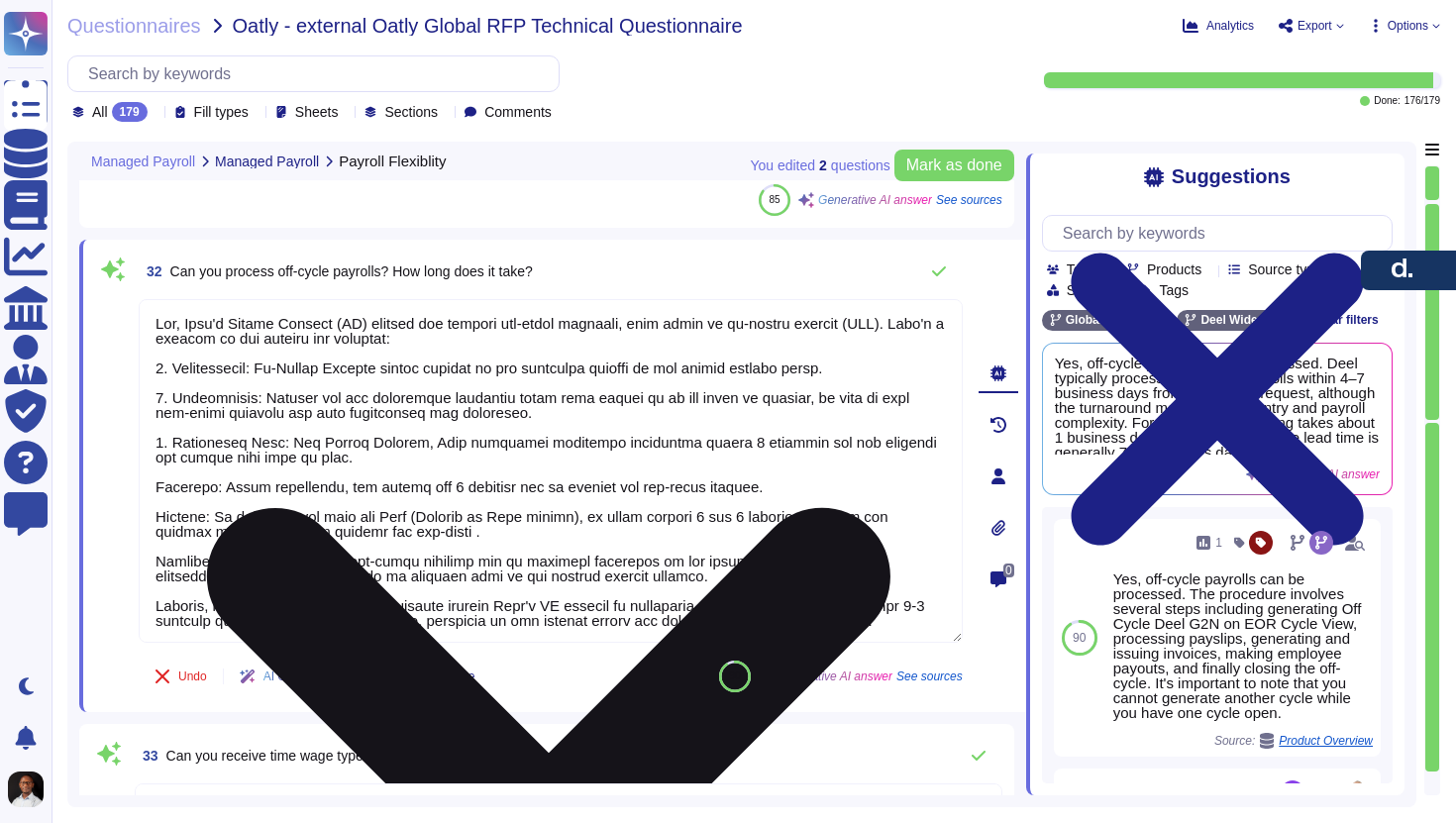click at bounding box center [551, 470] 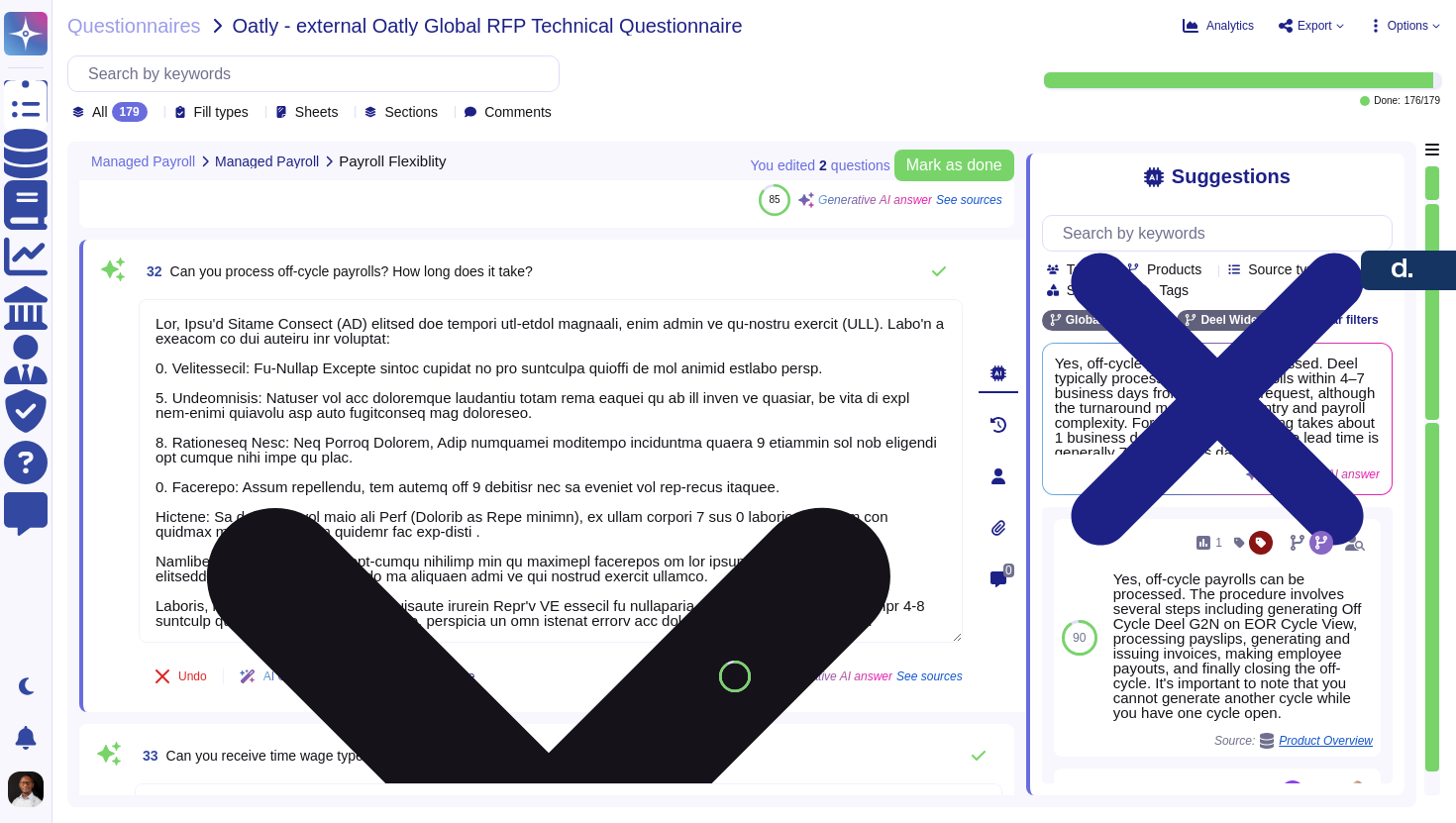 click at bounding box center (551, 470) 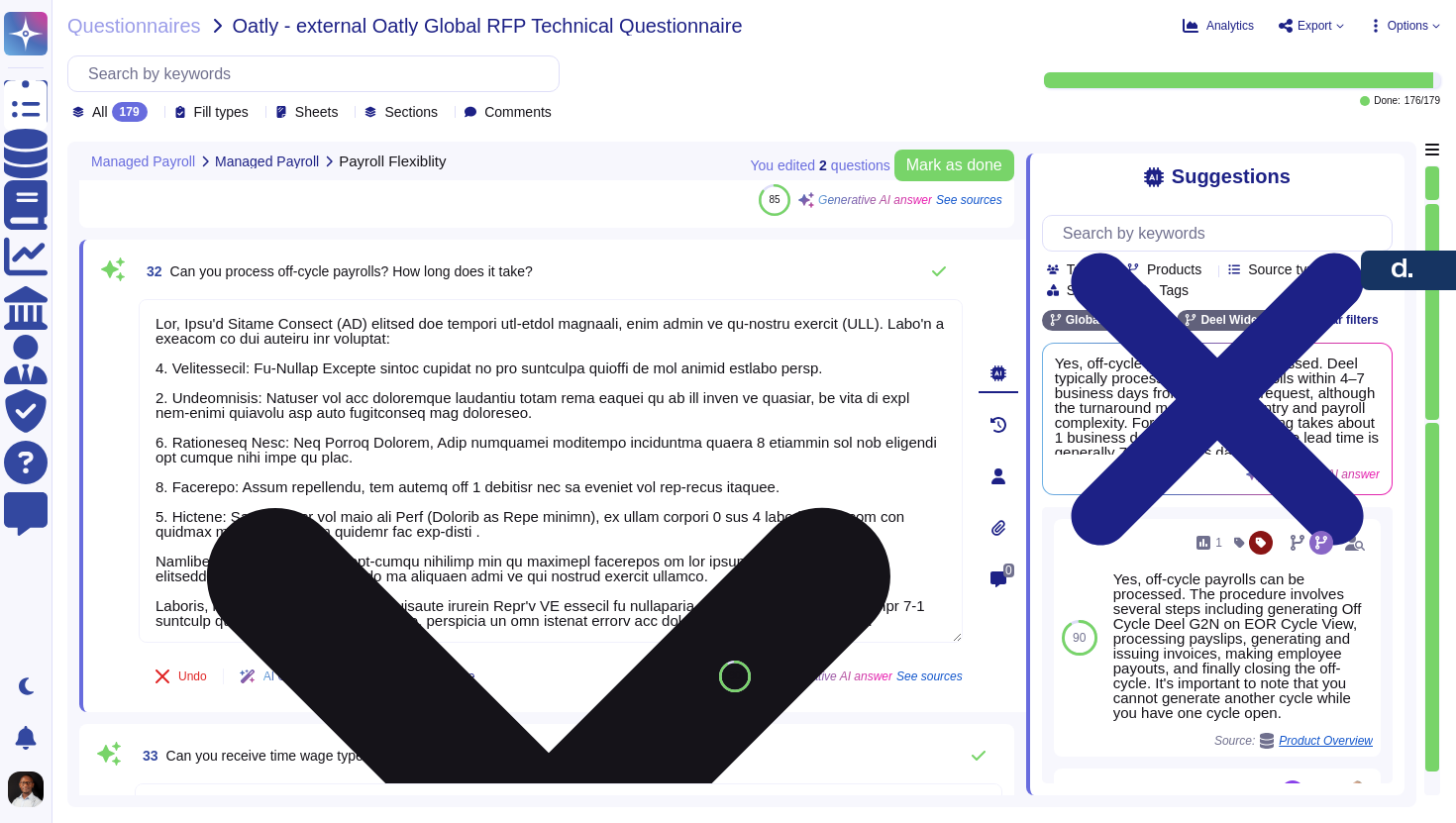 click at bounding box center [551, 470] 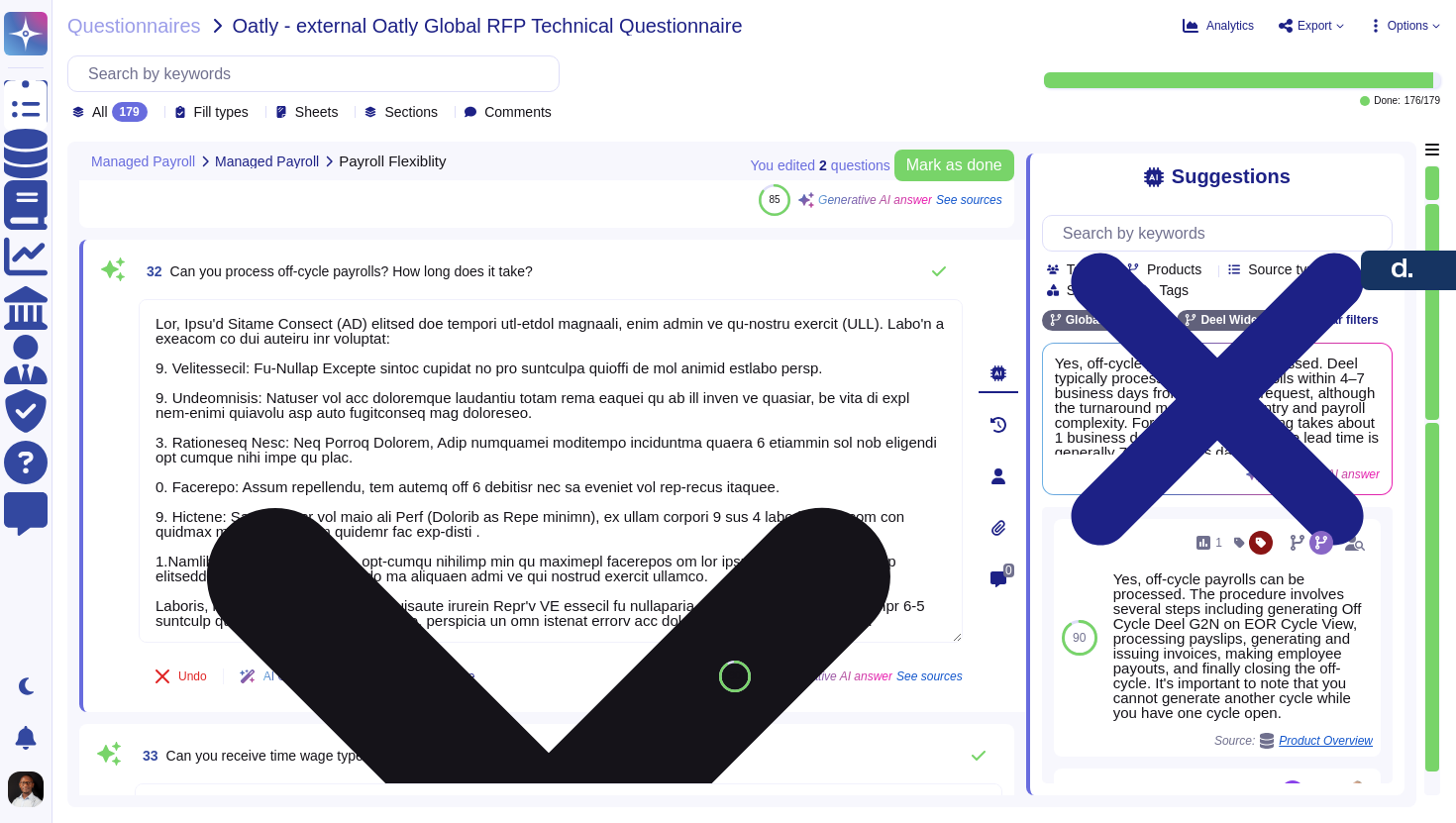 type on "Yes, Deel's Global Payroll (GP) product can process off-cycle payrolls, also known as on-demand payroll (ODP). Here's a summary of the process and timeline:
1. Availability: On-Demand Payroll allows clients to pay employees outside of the normal payroll cycle.
2. Flexibility: Clients can pay individual employees their full salary up to one month in advance, as well as make off-cycle payments for both contractors and employees.
3. Processing Time: For Global Payroll, Deel typically completes processing within 1 business day and notifies the client once this is done.
4. Approval: After processing, the client has 1 business day to approve the off-cycle payroll.
5. Payment: If employees are paid via Deel (Payment by Deel method), it takes between 1 and 3 business days for the payment to arrive after funding the off-cycle .
6. Payslips: In many countries, off-cycle payslips can be provided instantly to the employee. However, in some countries, an off-cycle payment will be reported only in the regular mont..." 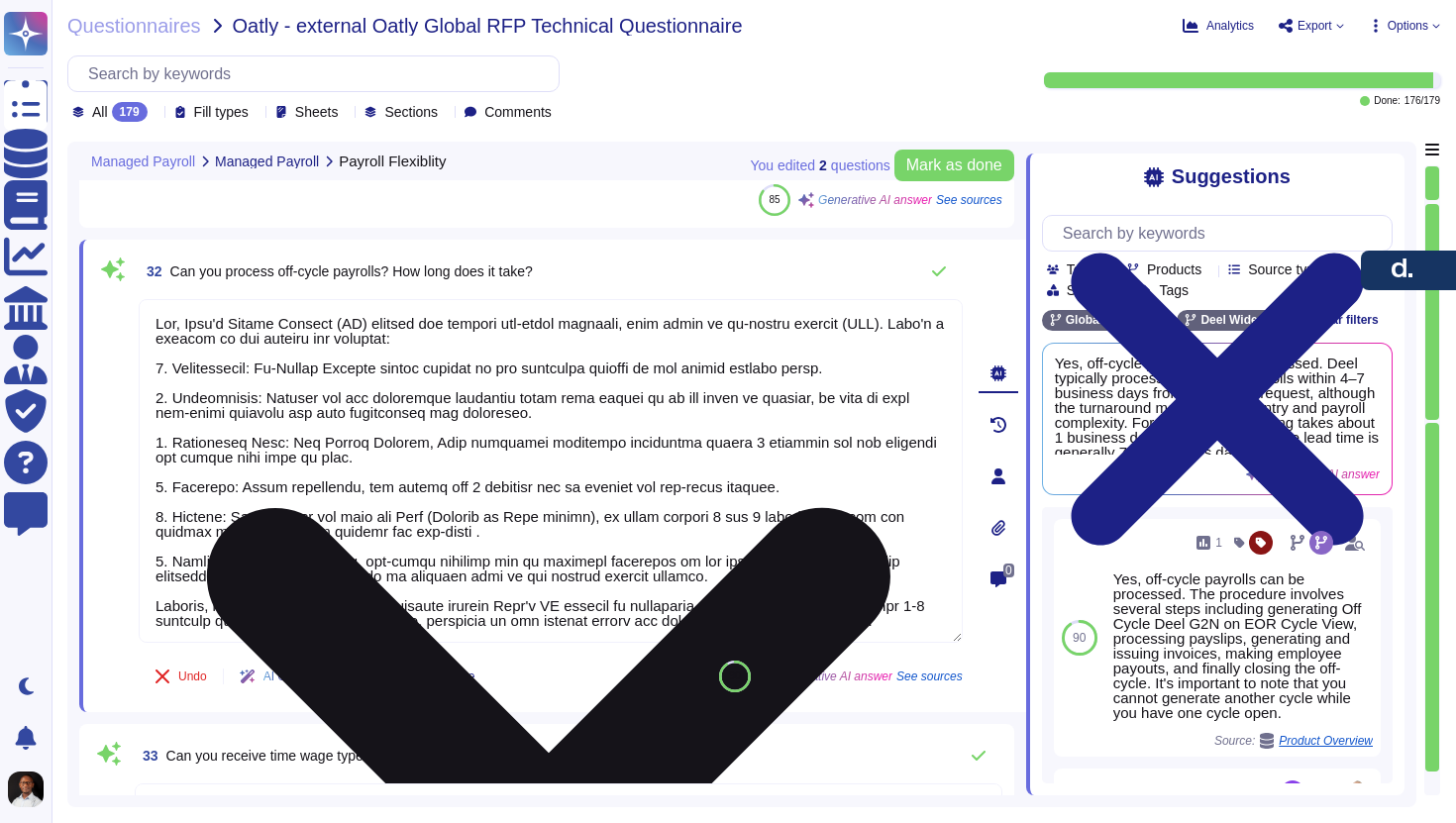 scroll, scrollTop: 2, scrollLeft: 0, axis: vertical 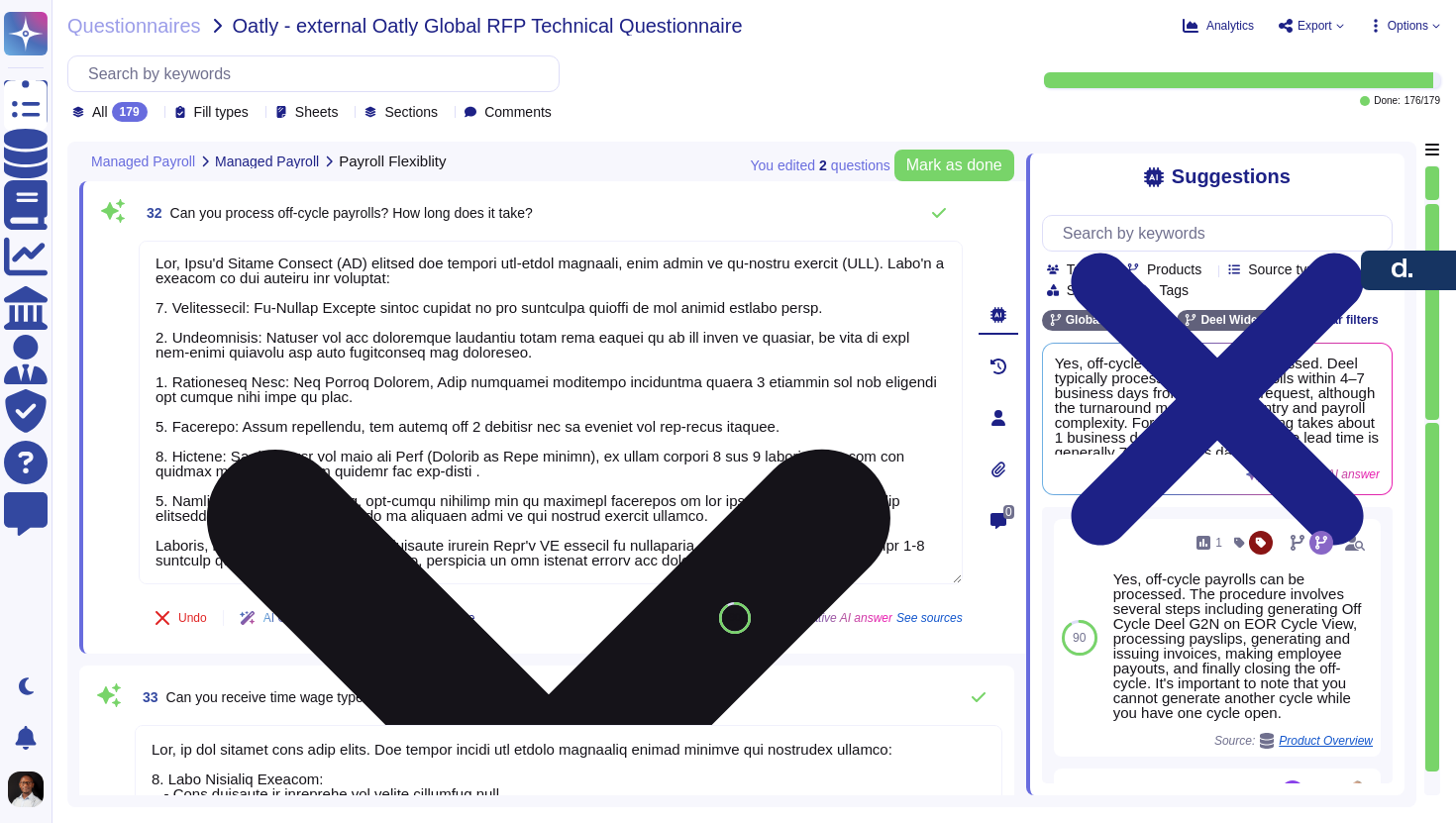 type on "Adding an earning or deduction code, or a new wage type, is relatively easy within the Deel platform. Users can do this as a self-serve solution at any time, with roles and permissions set by the client to limit access. The setup can be completed independently, and the platform supports a wide variety of wage types and pay elements.
The turnaround time for handling requests for new wage types is usually within one business day, as managed by our Customer Success Manager. Additionally, as long as the new wage types are added before the country cutoff date, they can be considered for the current pay run." 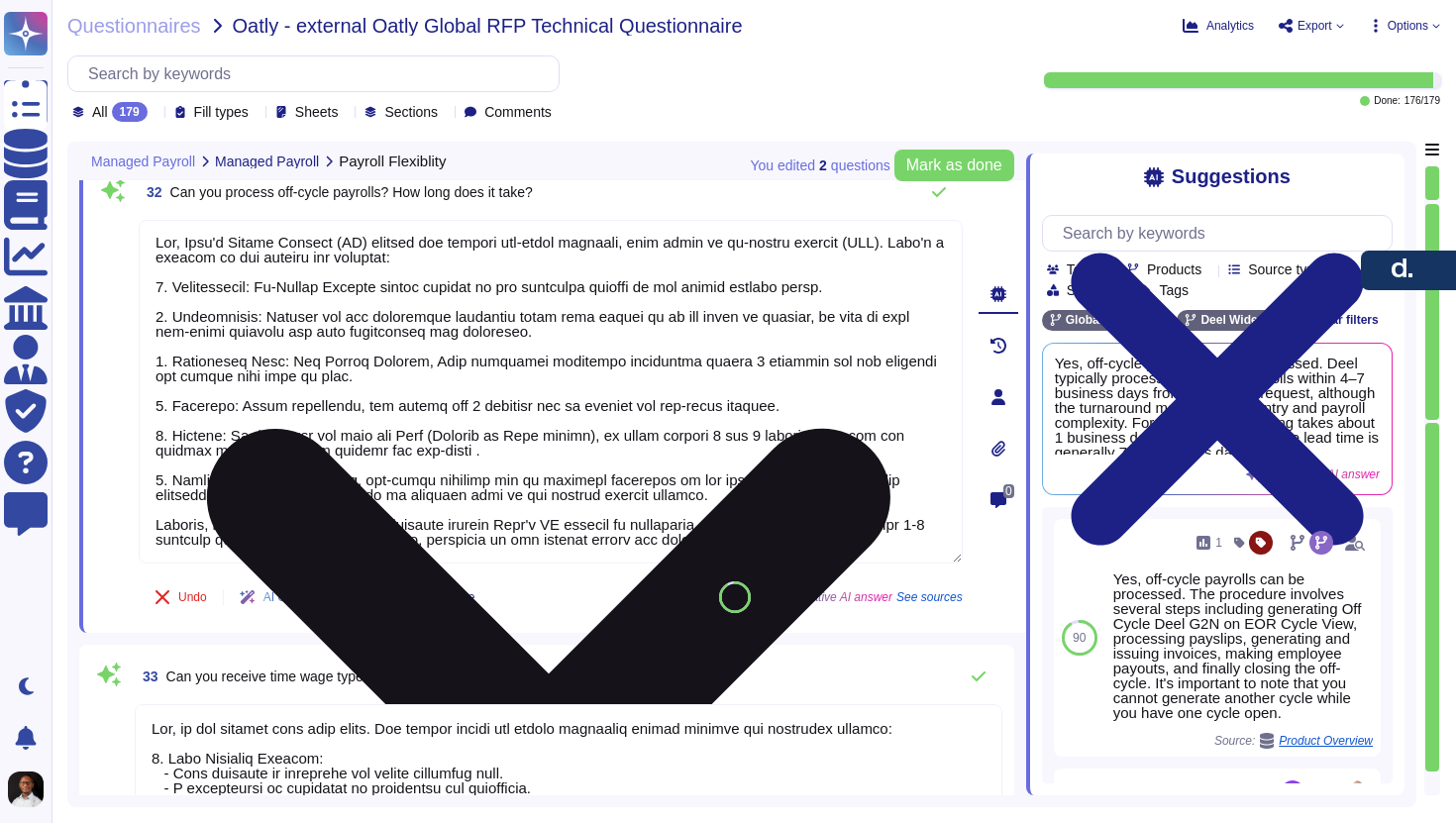 scroll, scrollTop: 9337, scrollLeft: 0, axis: vertical 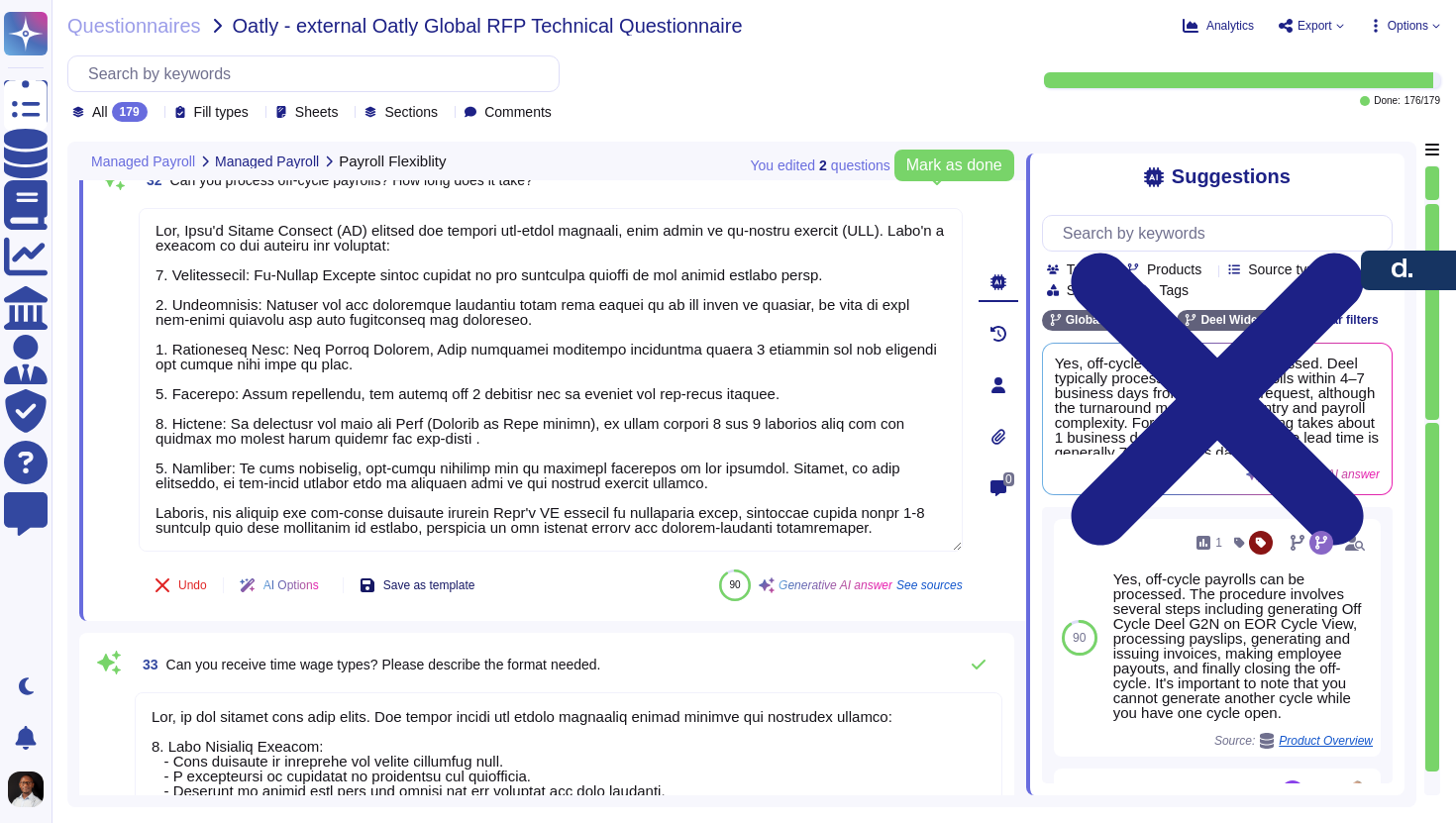 type on "Yes, Deel's Global Payroll (GP) product can process off-cycle payrolls, also known as on-demand payroll (ODP). Here's a summary of the process and timeline:
1. Availability: On-Demand Payroll allows clients to pay employees outside of the normal payroll cycle.
2. Flexibility: Clients can pay individual employees their full salary up to one month in advance, as well as make off-cycle payments for both contractors and employees.
3. Processing Time: For Global Payroll, Deel typically completes processing within 1 business day and notifies the client once this is done.
4. Approval: After processing, the client has 1 business day to approve the off-cycle payroll.
5. Payment: If employees are paid via Deel (Payment by Deel method), it takes between 1 and 3 business days for the payment to arrive after funding the off-cycle .
6. Payslips: In many countries, off-cycle payslips can be provided instantly to the employee. However, in some countries, an off-cycle payment will be reported only in the regular mont..." 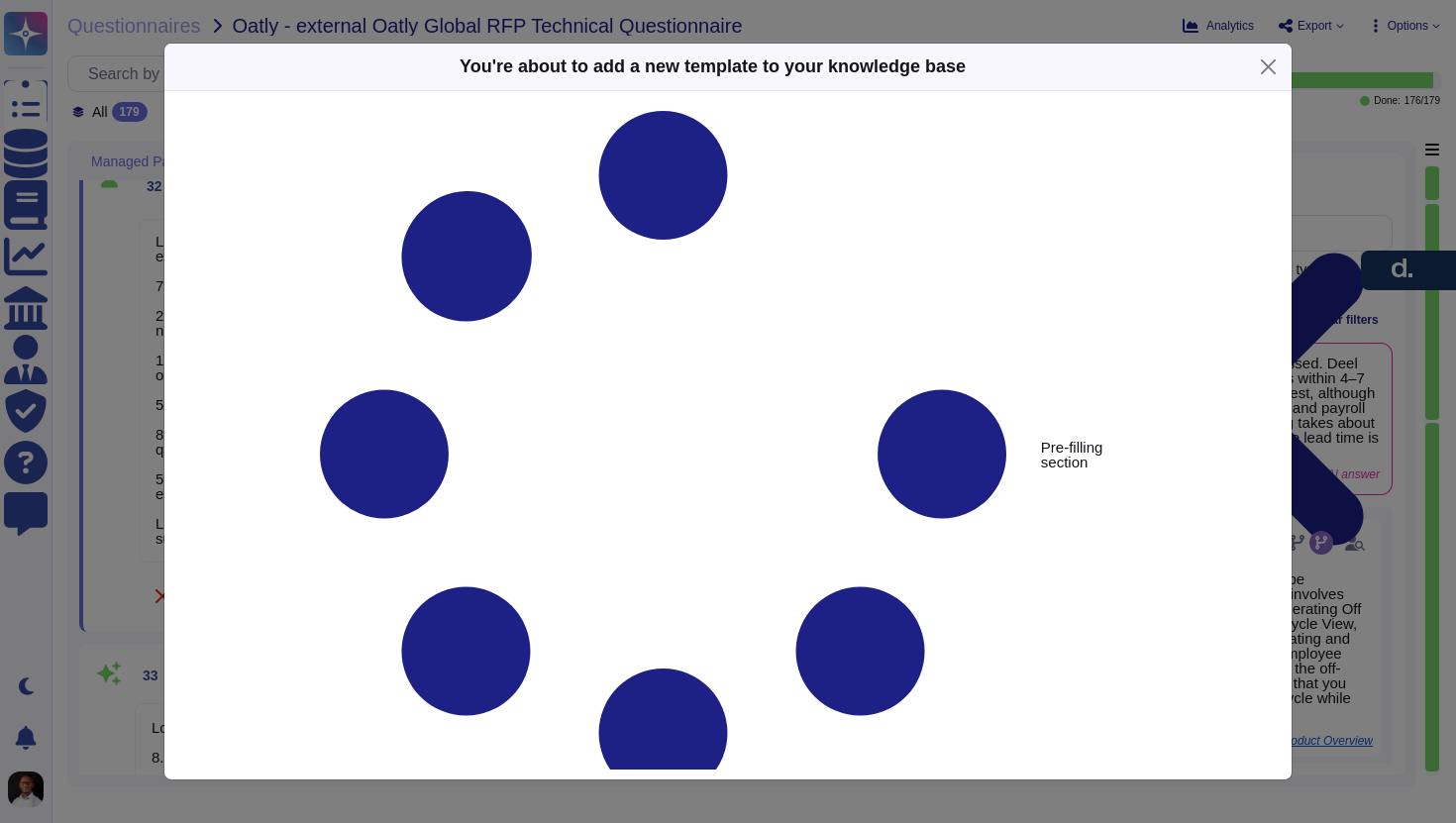 type on "Can you process off-cycle payrolls? How long does it take?" 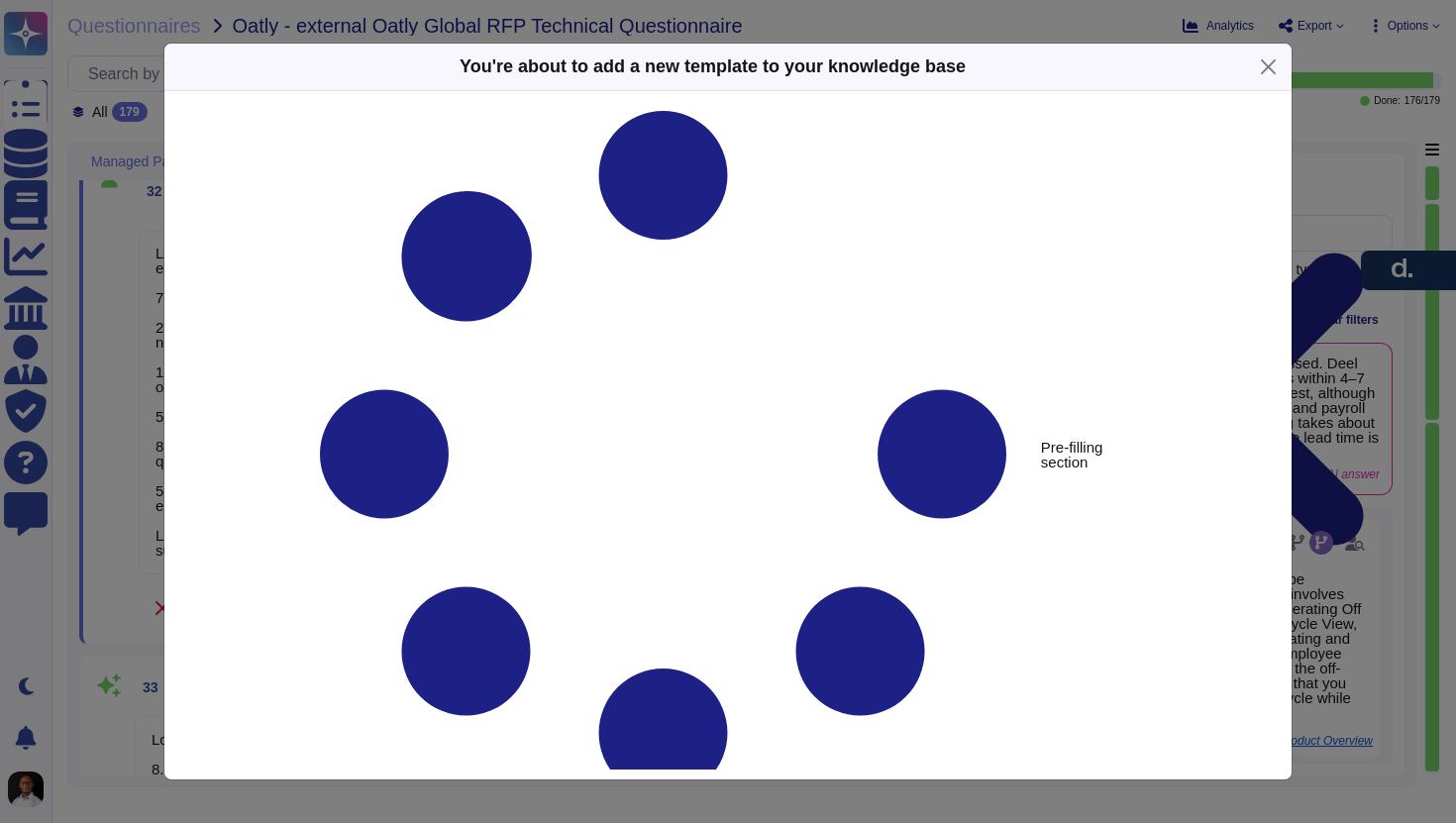 click 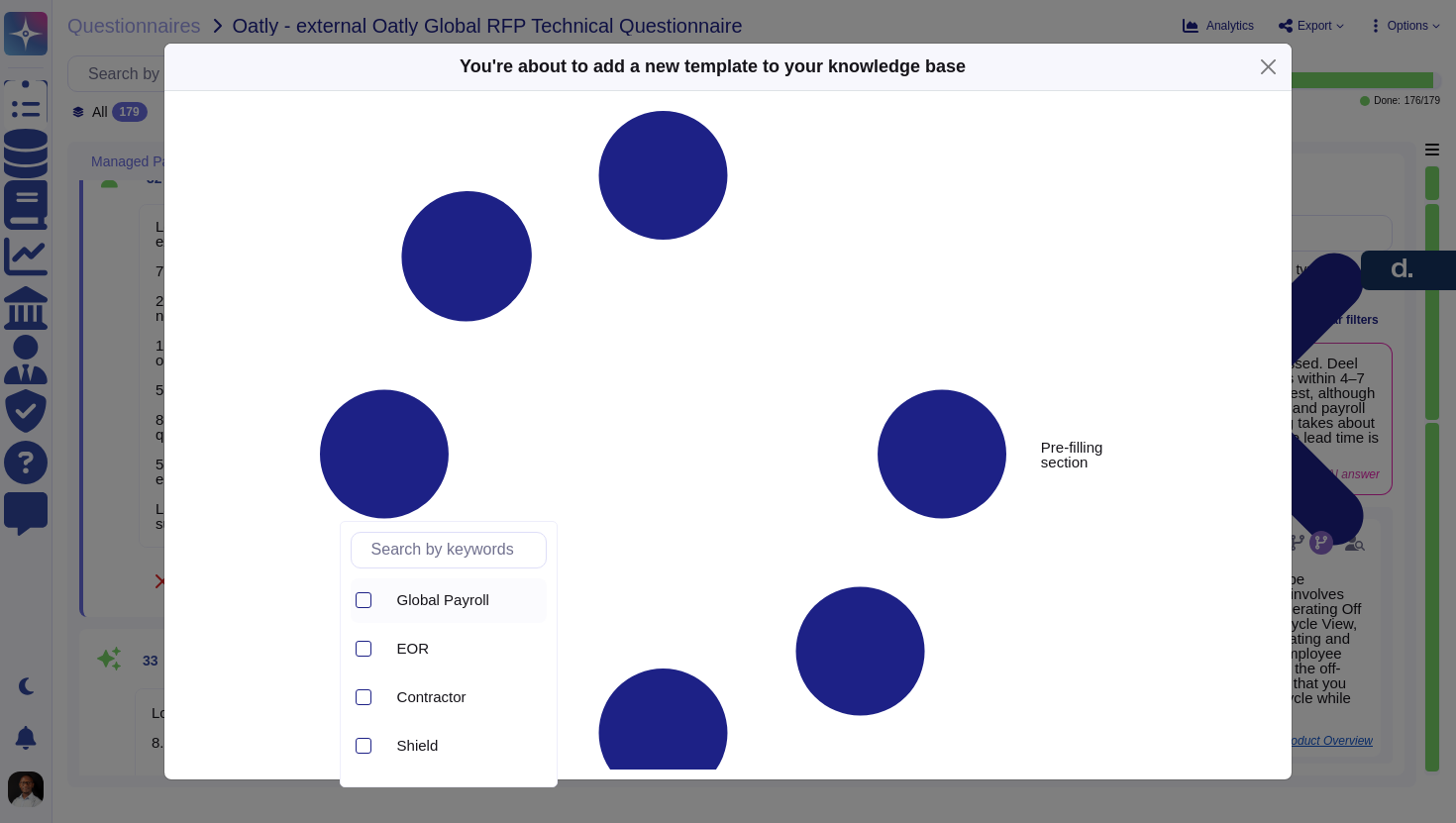 click on "Global Payroll" at bounding box center [443, 600] 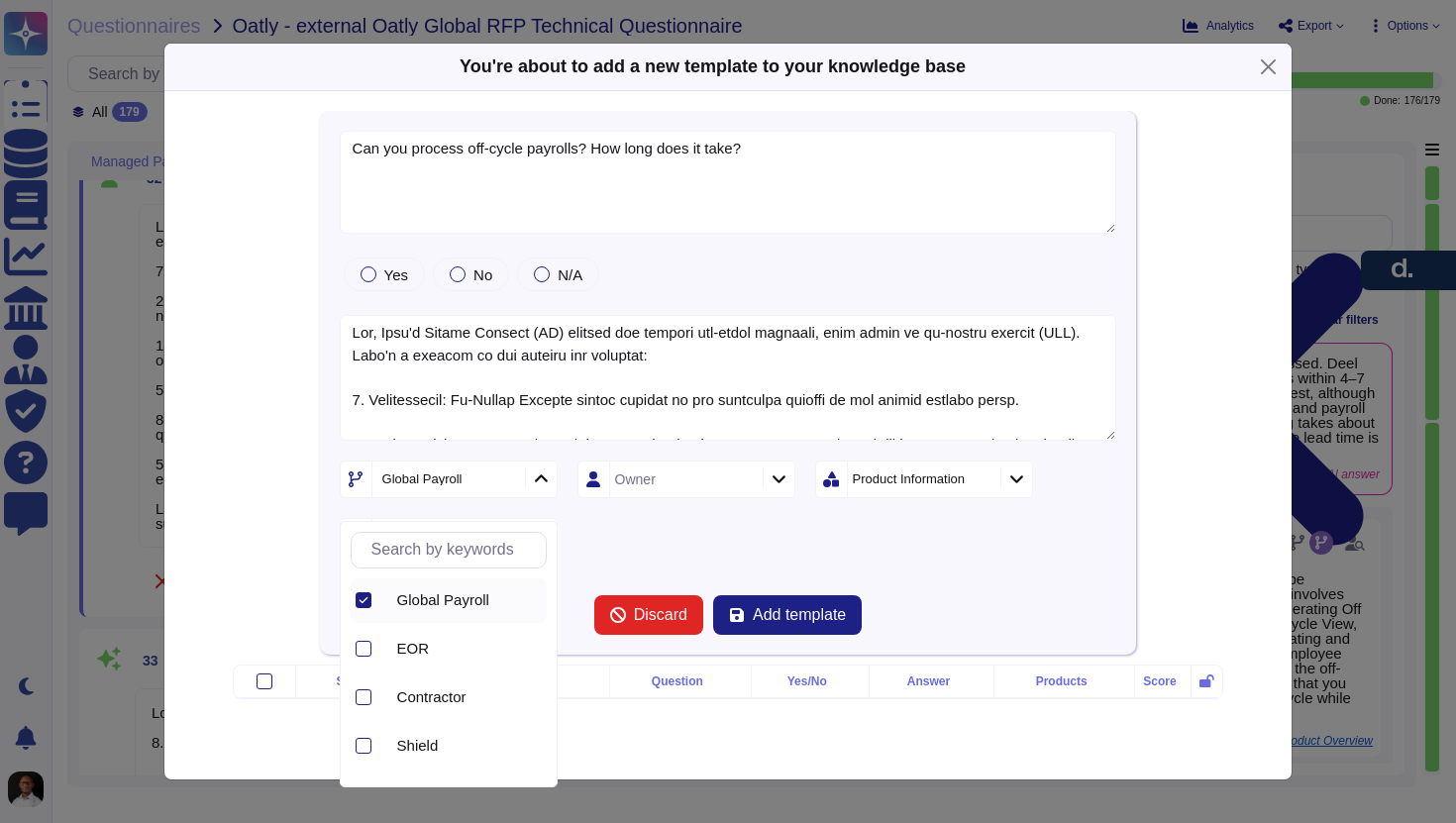 click on "Product Information" at bounding box center [908, 478] 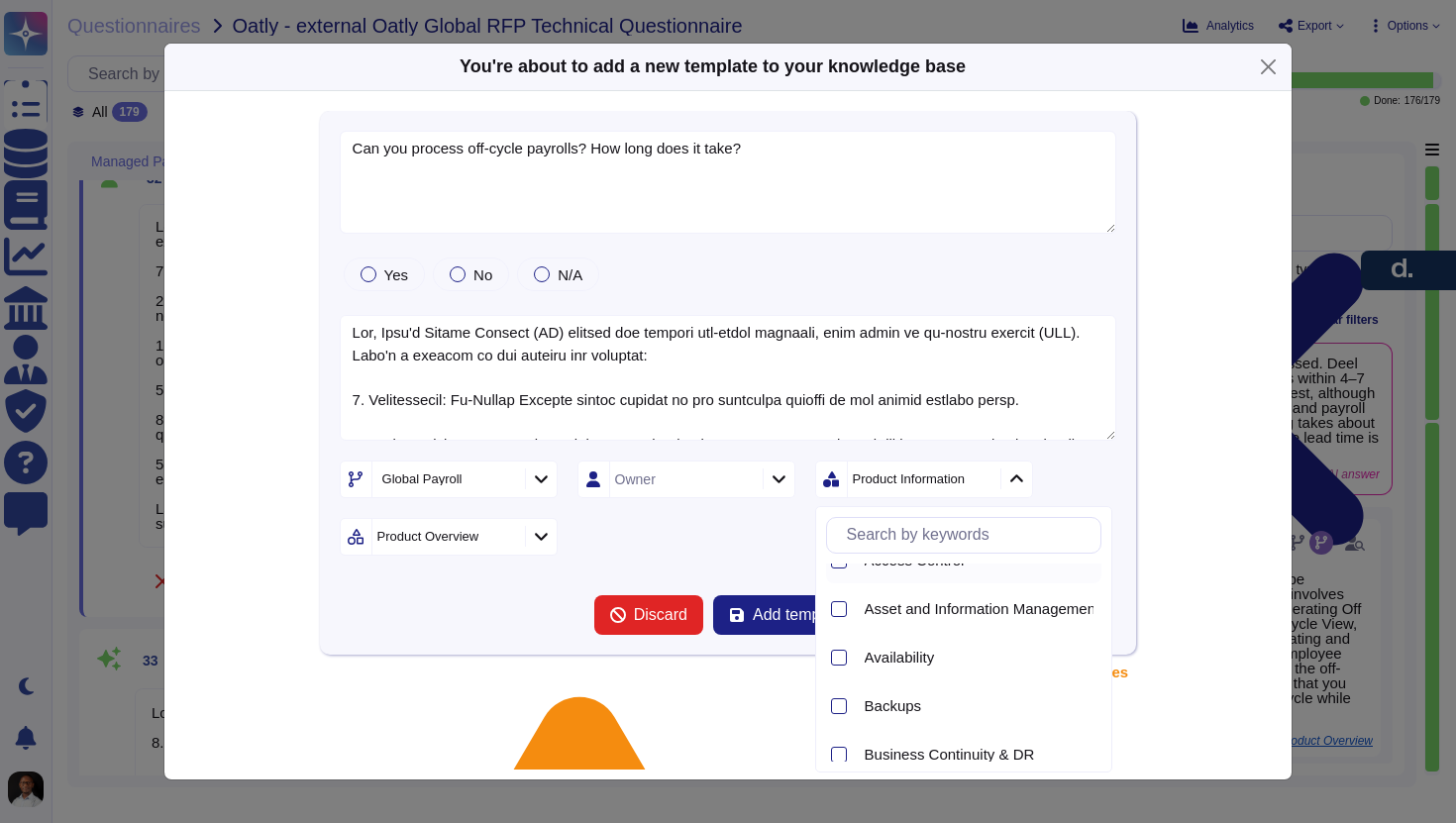 scroll, scrollTop: 0, scrollLeft: 0, axis: both 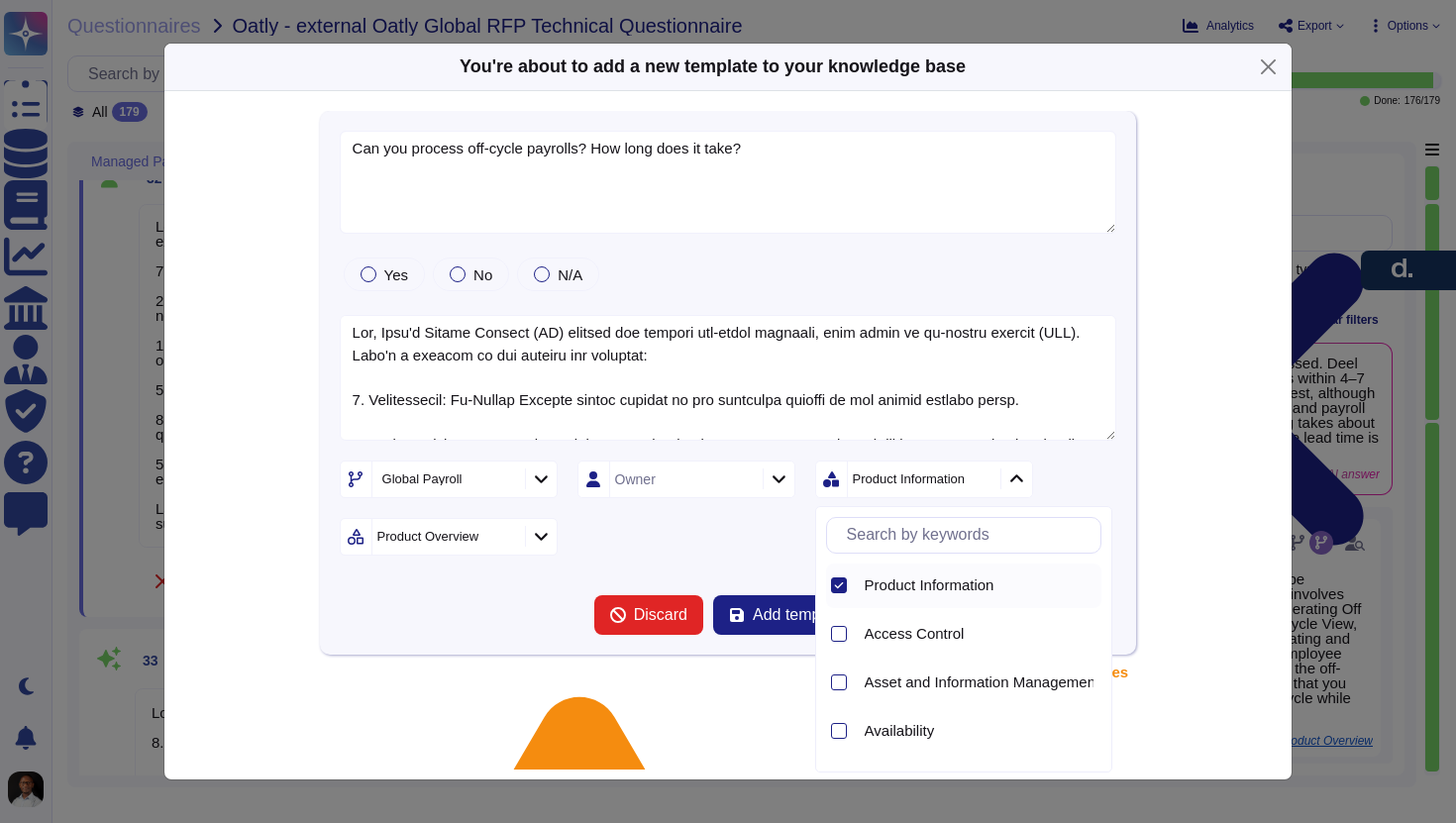 click on "Can you process off-cycle payrolls? How long does it take? Yes No N/A Global Payroll Owner Product Information Product Overview Discard Add template" at bounding box center (728, 382) 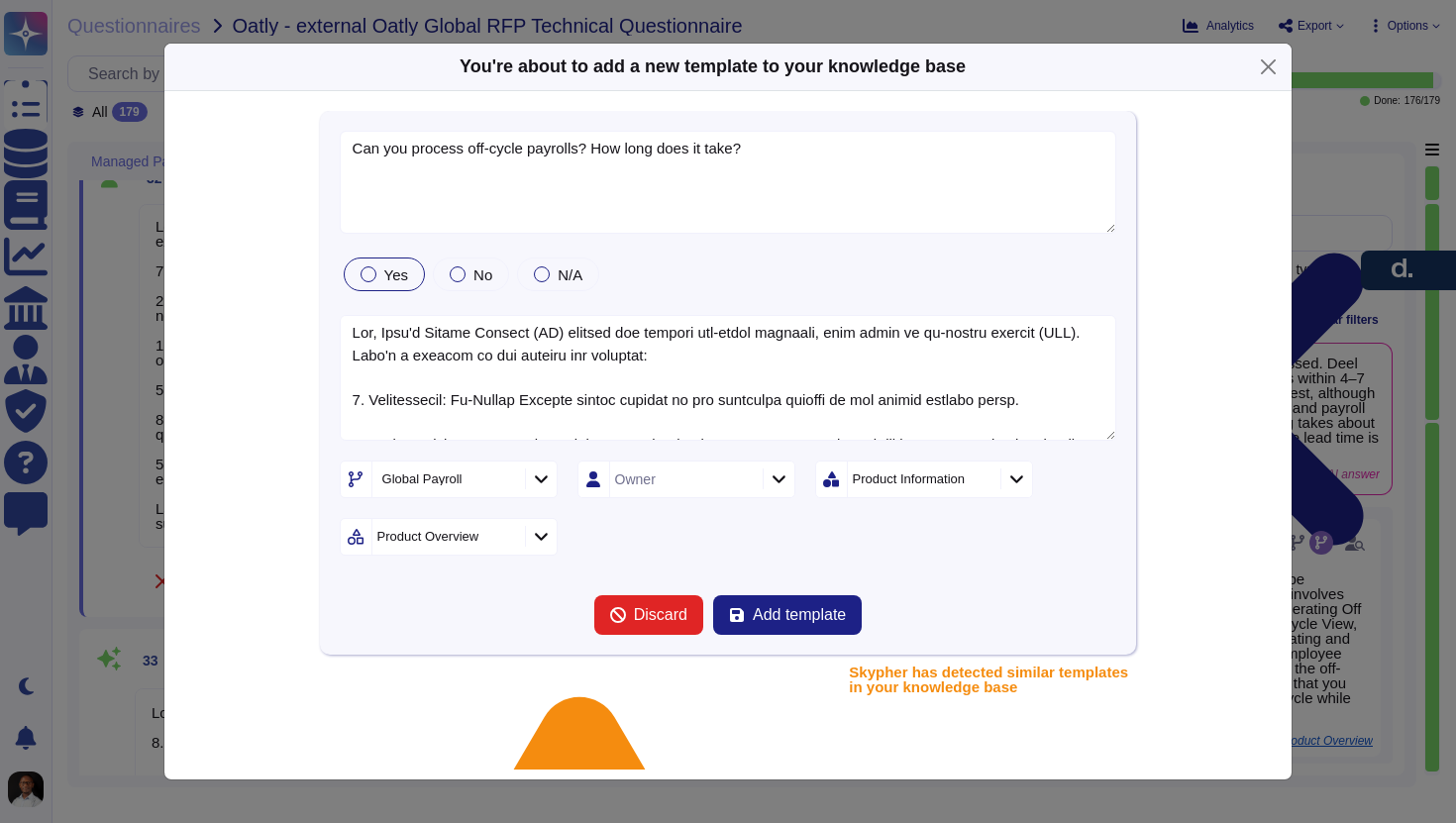 click on "Yes" at bounding box center (396, 274) 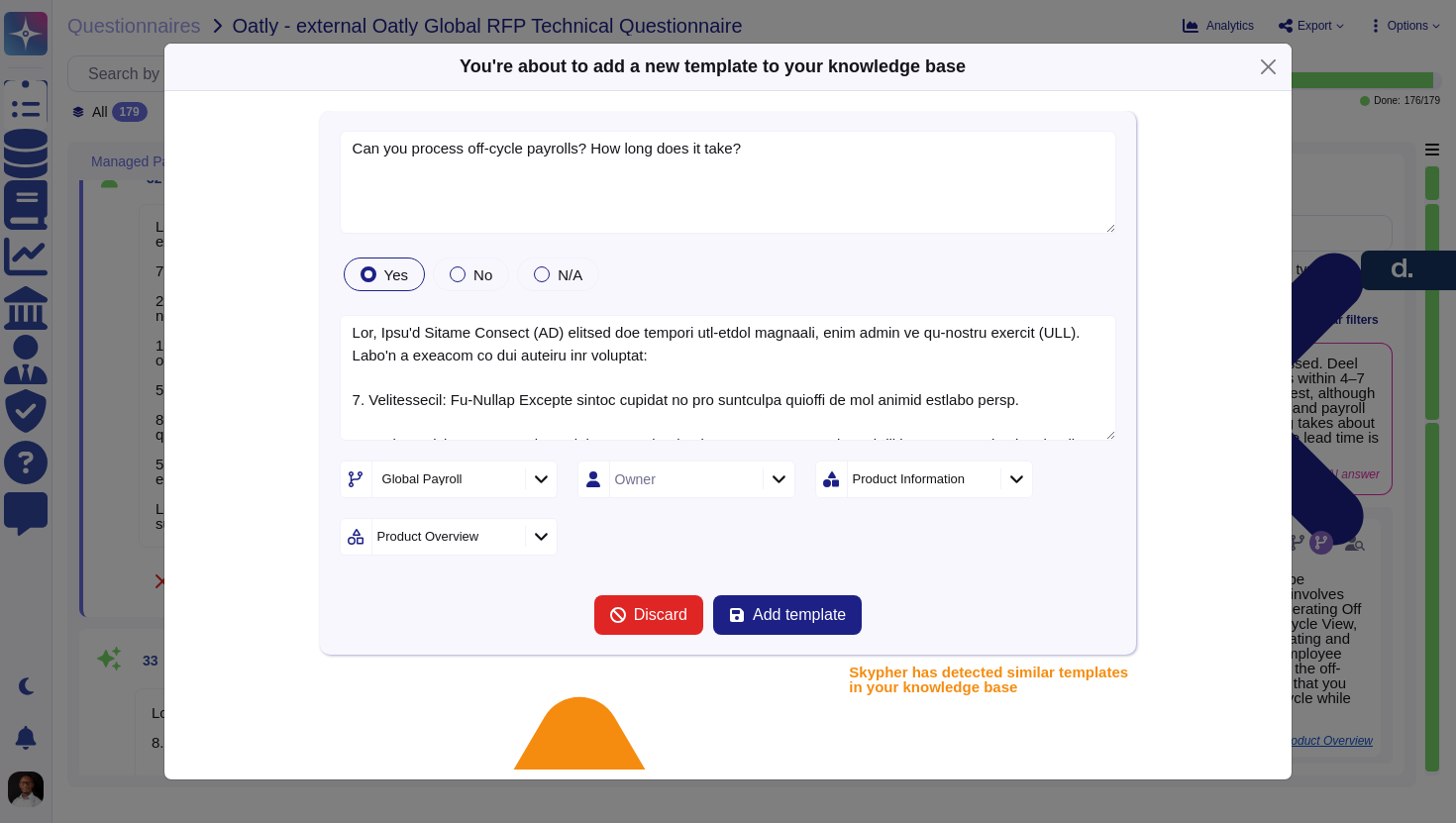 click on "Yes" at bounding box center [384, 274] 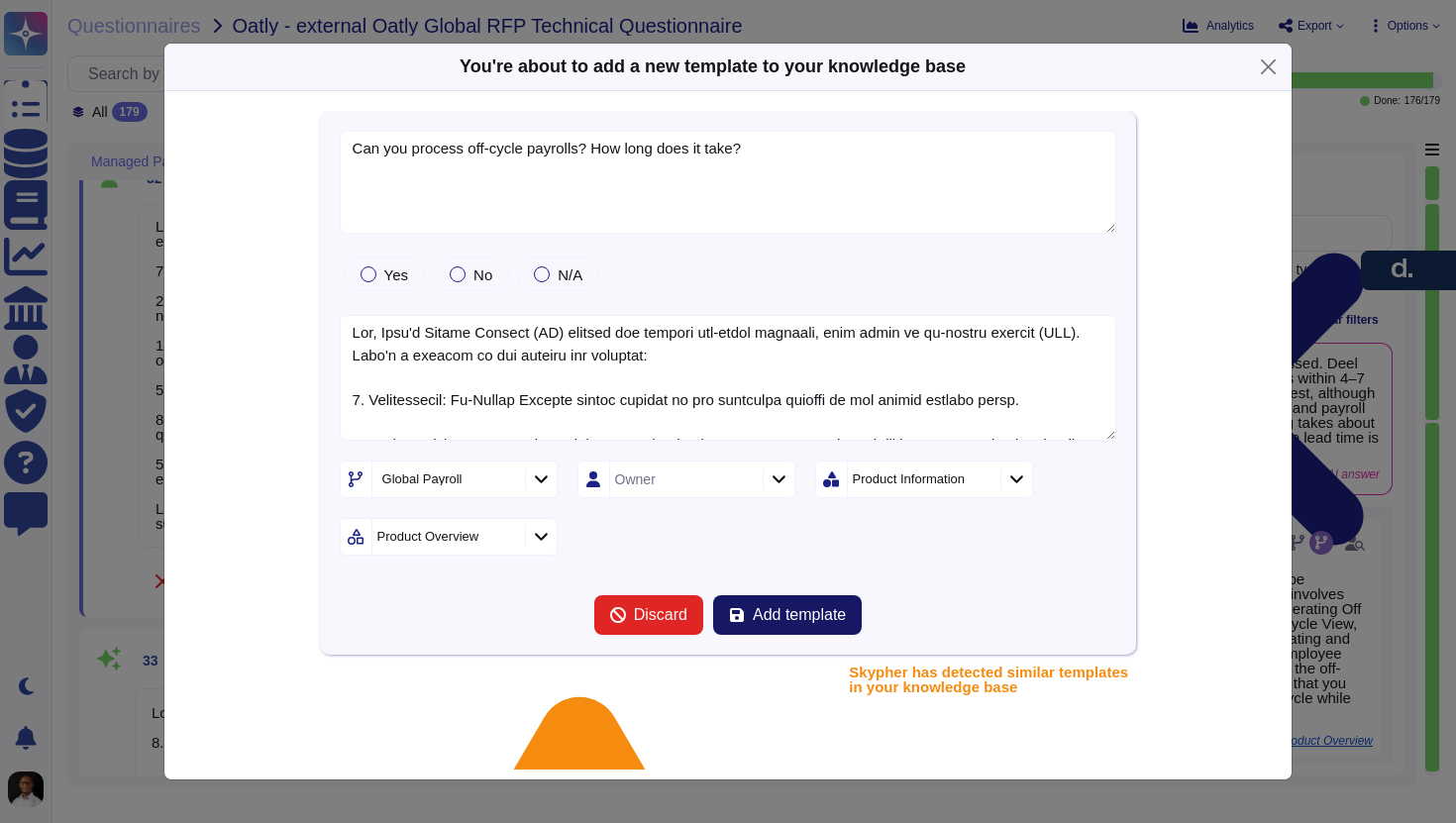 click on "Add template" at bounding box center [799, 615] 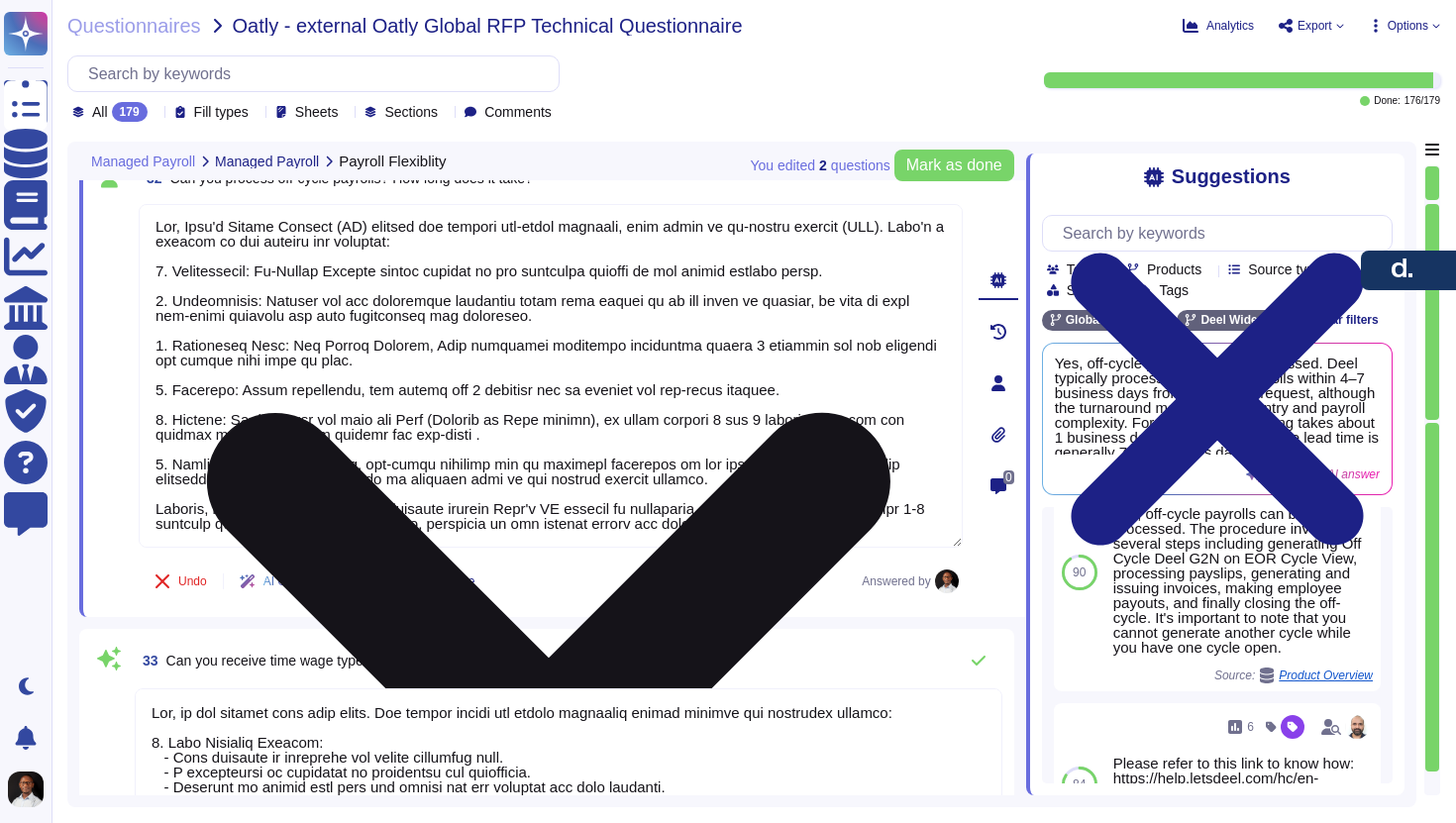 scroll, scrollTop: 58, scrollLeft: 0, axis: vertical 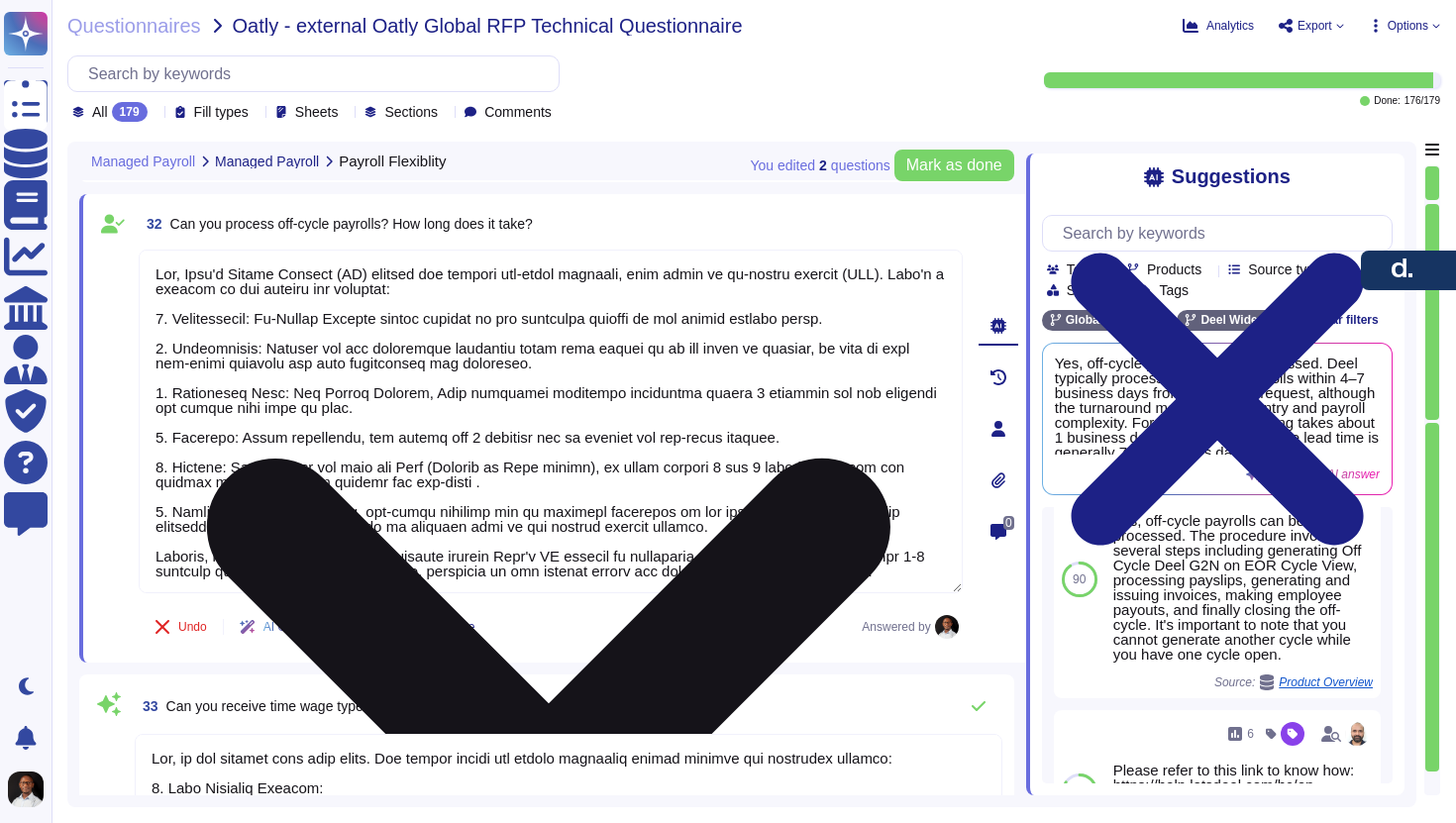 drag, startPoint x: 218, startPoint y: 269, endPoint x: 421, endPoint y: 272, distance: 203.02217 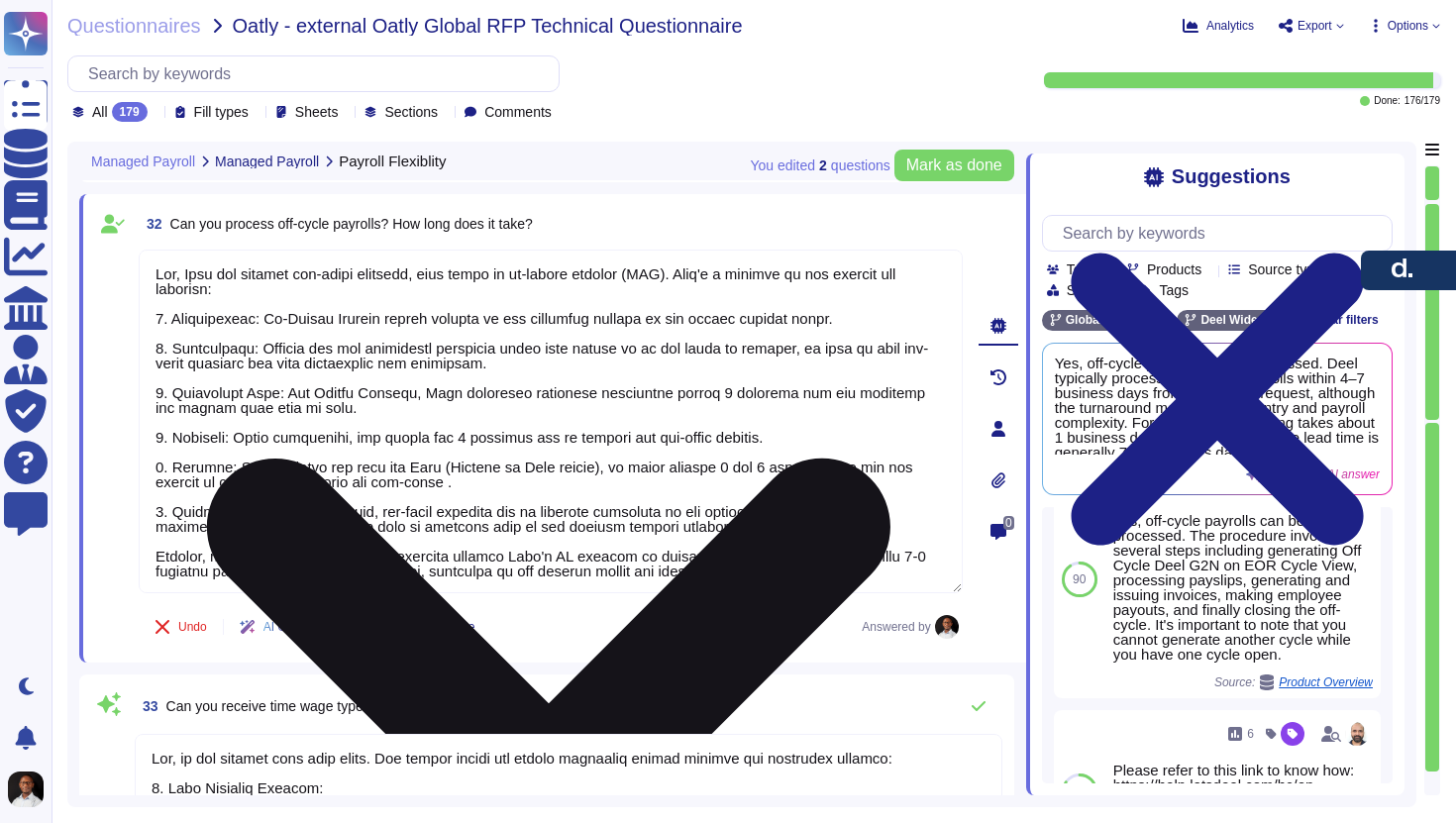 drag, startPoint x: 568, startPoint y: 555, endPoint x: 544, endPoint y: 557, distance: 24.083189 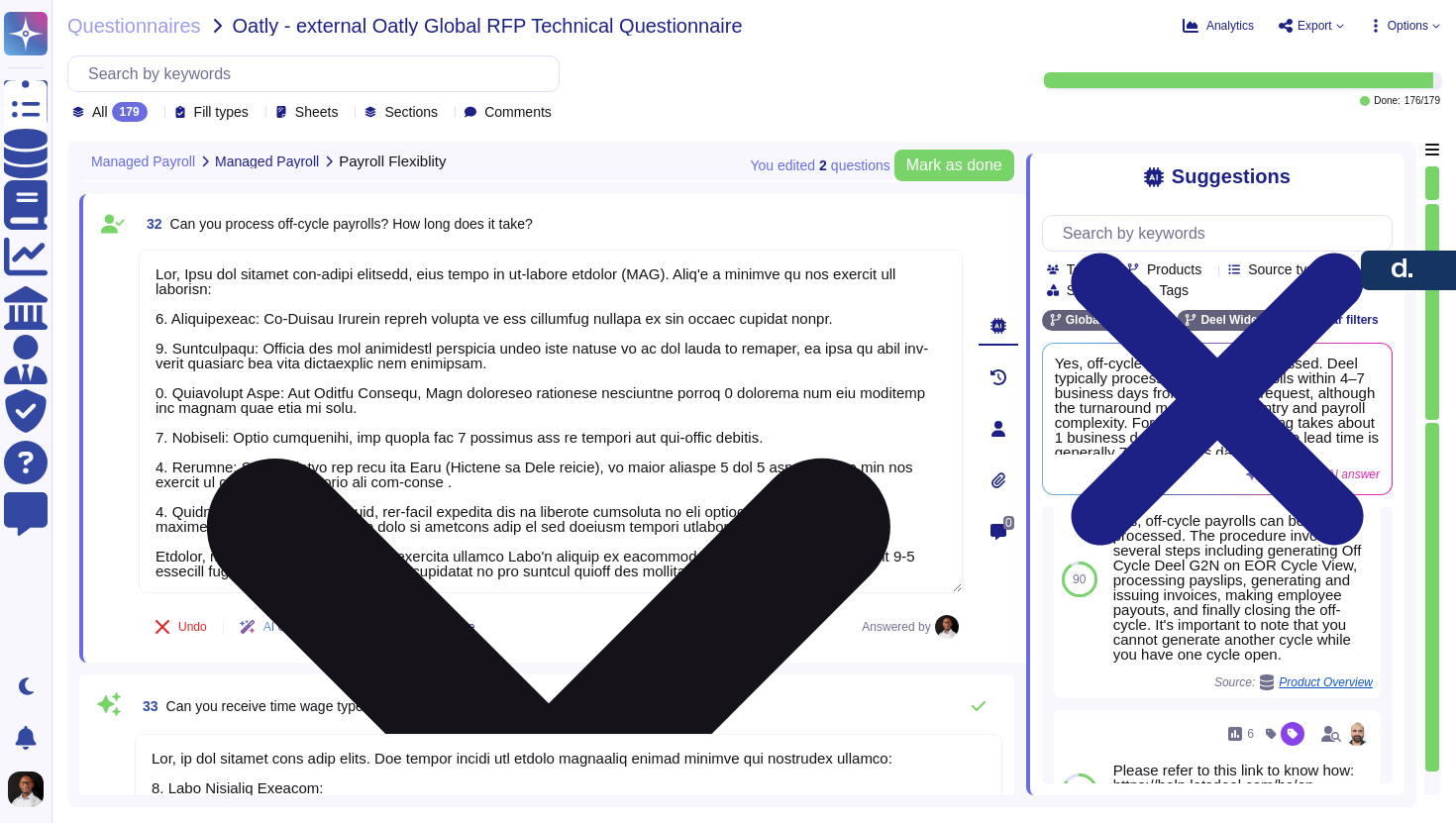 scroll, scrollTop: 2, scrollLeft: 0, axis: vertical 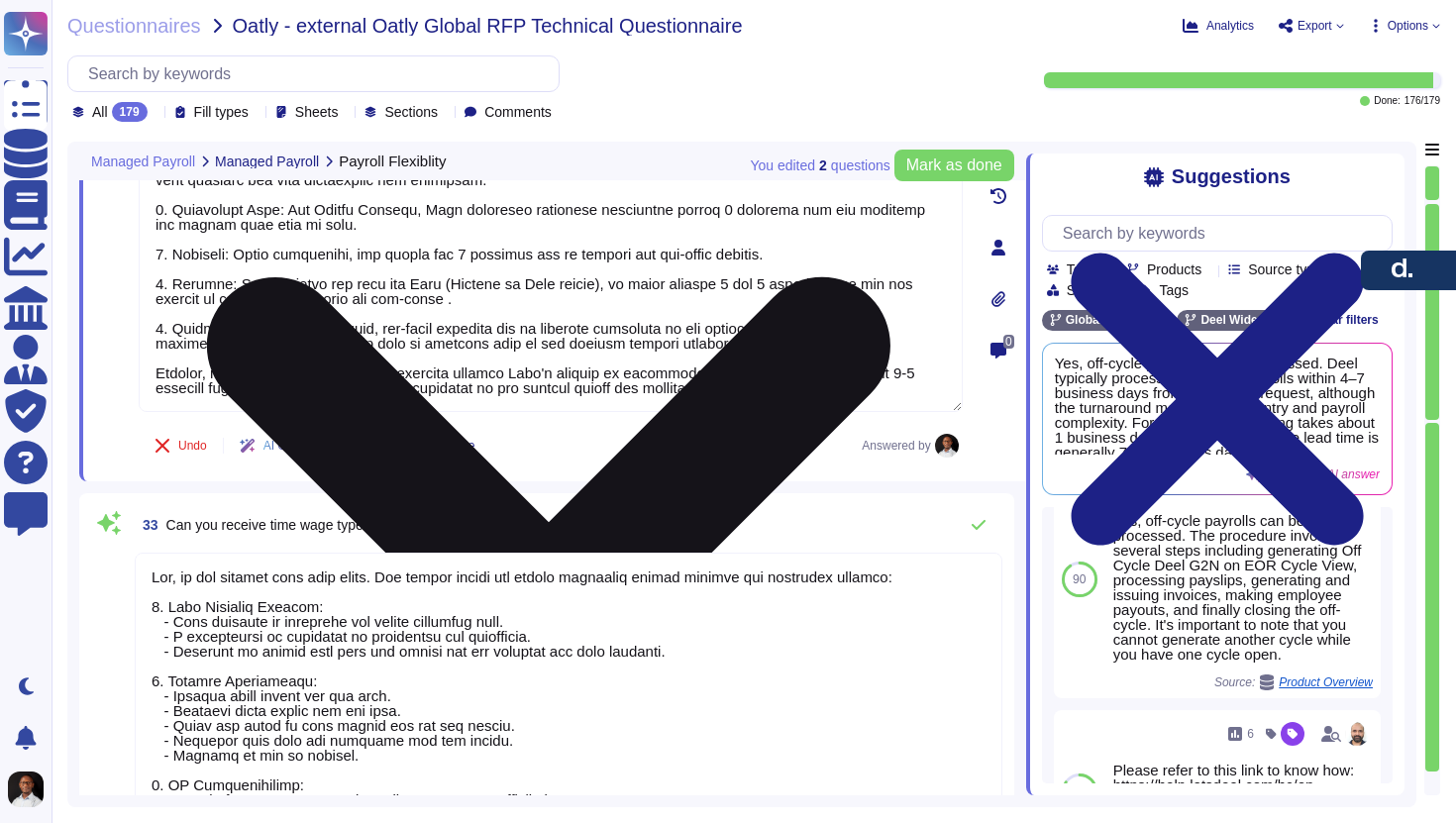 type on "Yes, Deel can process off-cycle payrolls, also known as on-demand payroll (ODP). Here's a summary of the process and timeline:
1. Availability: On-Demand Payroll allows clients to pay employees outside of the normal payroll cycle.
2. Flexibility: Clients can pay individual employees their full salary up to one month in advance, as well as make off-cycle payments for both contractors and employees.
3. Processing Time: For Global Payroll, Deel typically completes processing within 1 business day and notifies the client once this is done.
4. Approval: After processing, the client has 1 business day to approve the off-cycle payroll.
5. Payment: If employees are paid via Deel (Payment by Deel method), it takes between 1 and 3 business days for the payment to arrive after funding the off-cycle .
6. Payslips: In many countries, off-cycle payslips can be provided instantly to the employee. However, in some countries, an off-cycle payment will be reported only in the regular monthly payslip.
Overall, the pro..." 